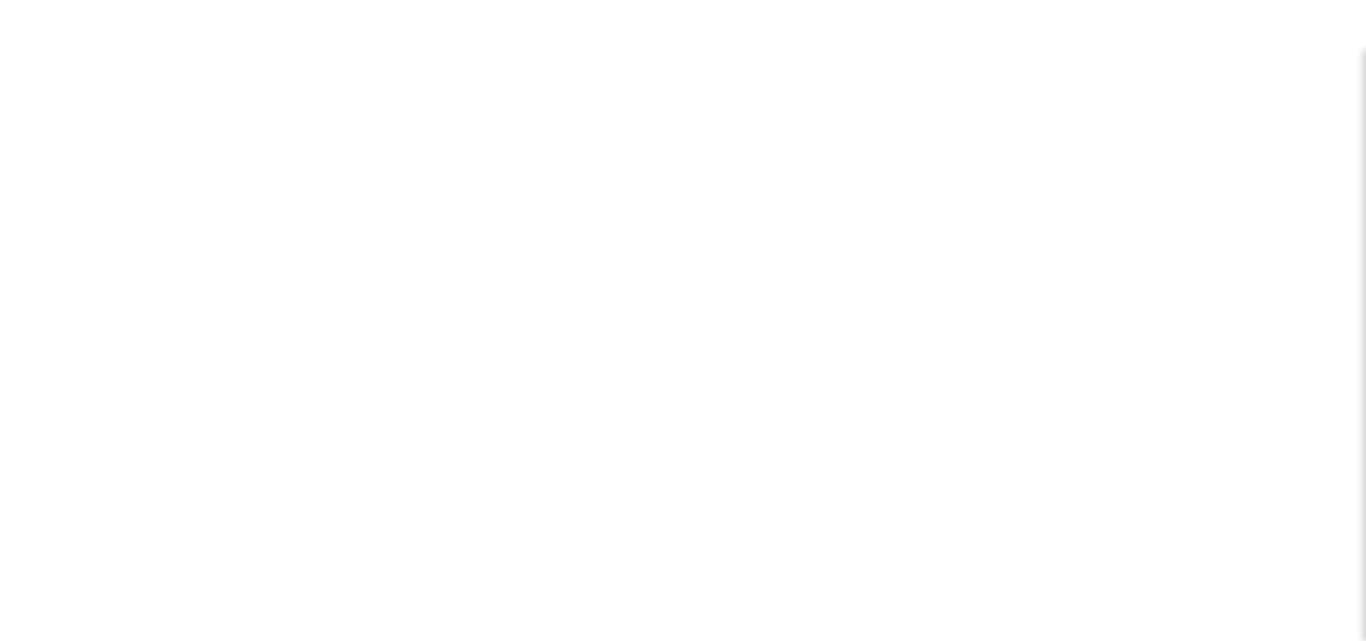 scroll, scrollTop: 311, scrollLeft: 0, axis: vertical 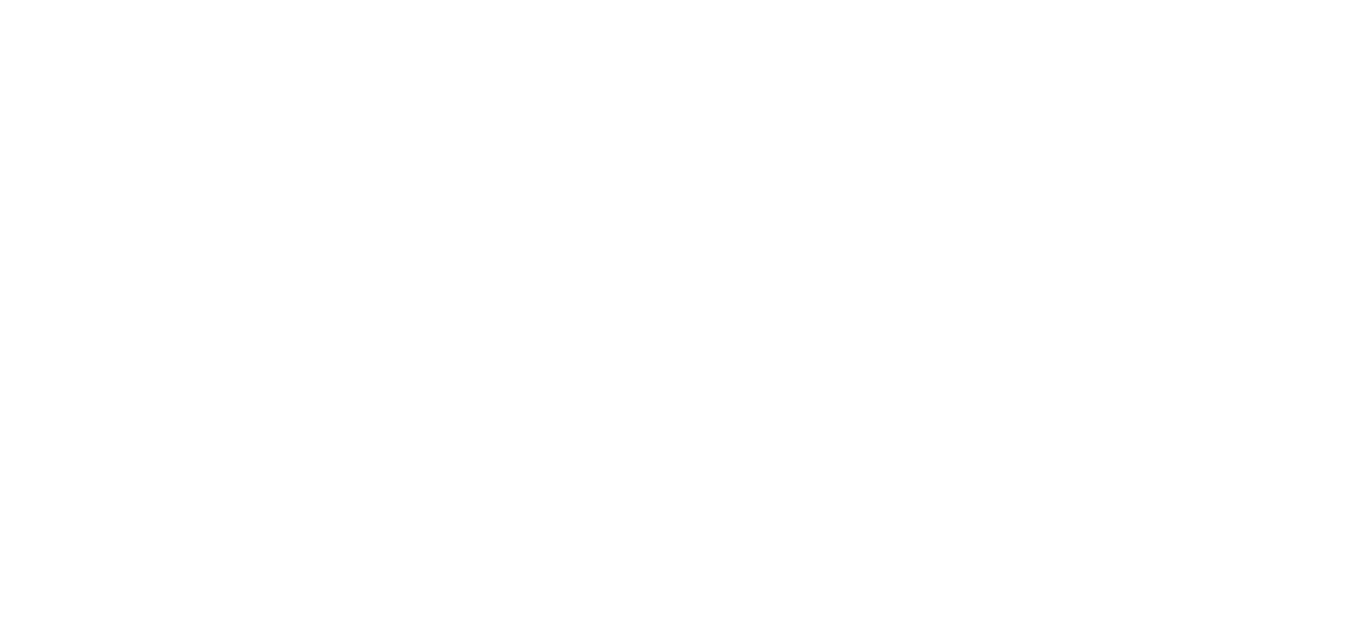 type on "**********" 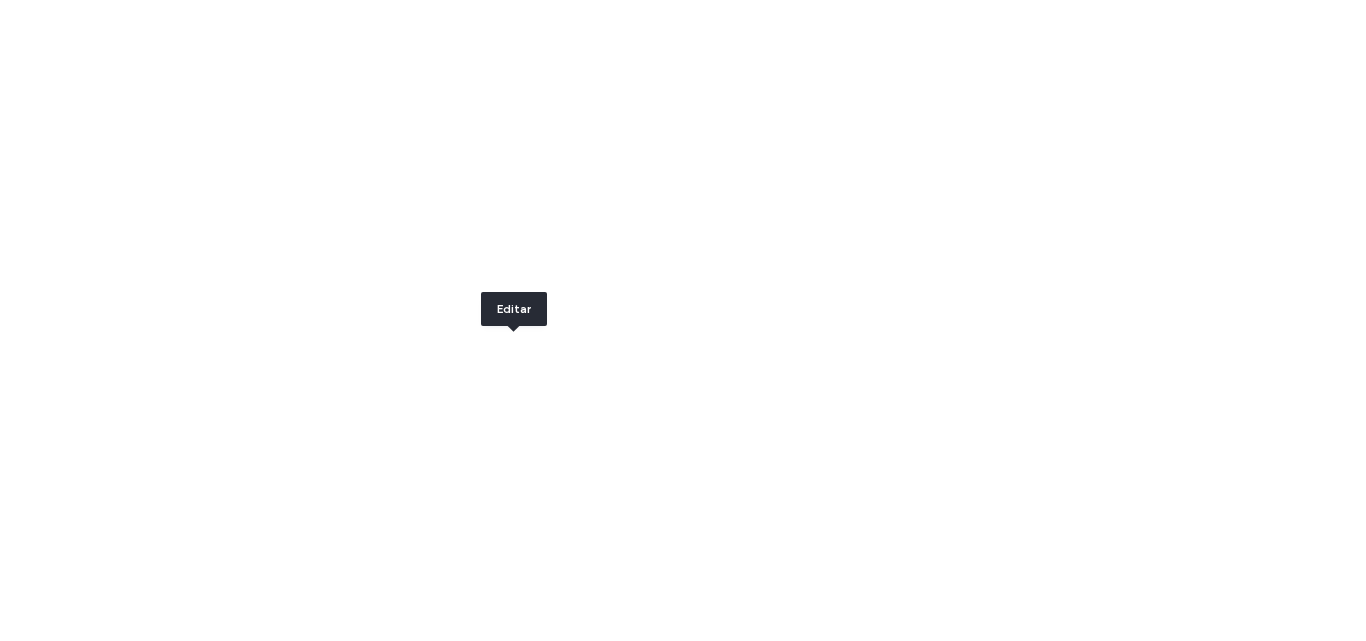 click 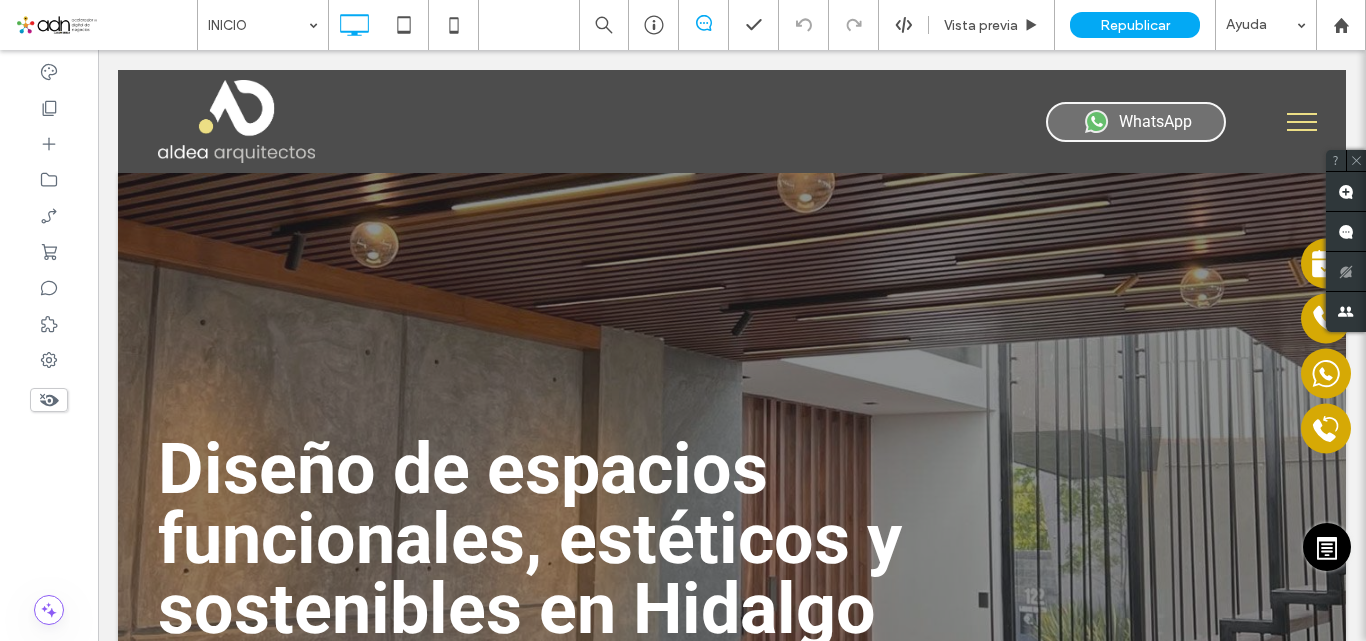 scroll, scrollTop: 0, scrollLeft: 0, axis: both 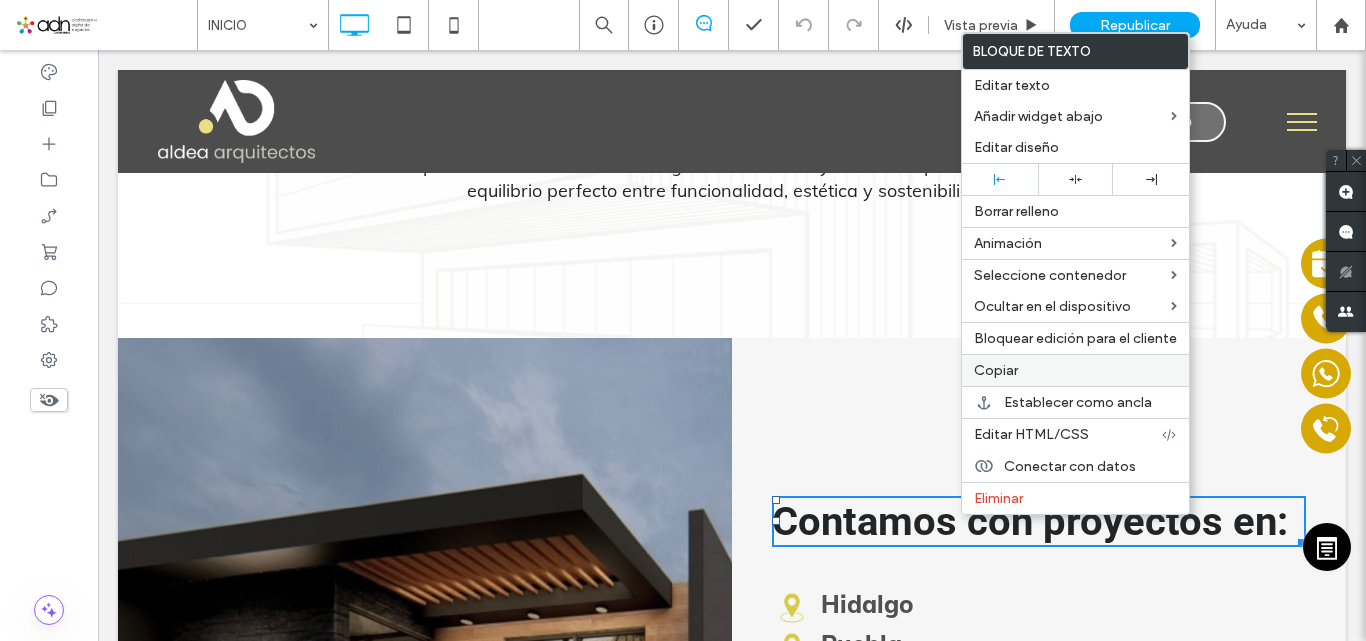 click on "Copiar" at bounding box center [996, 370] 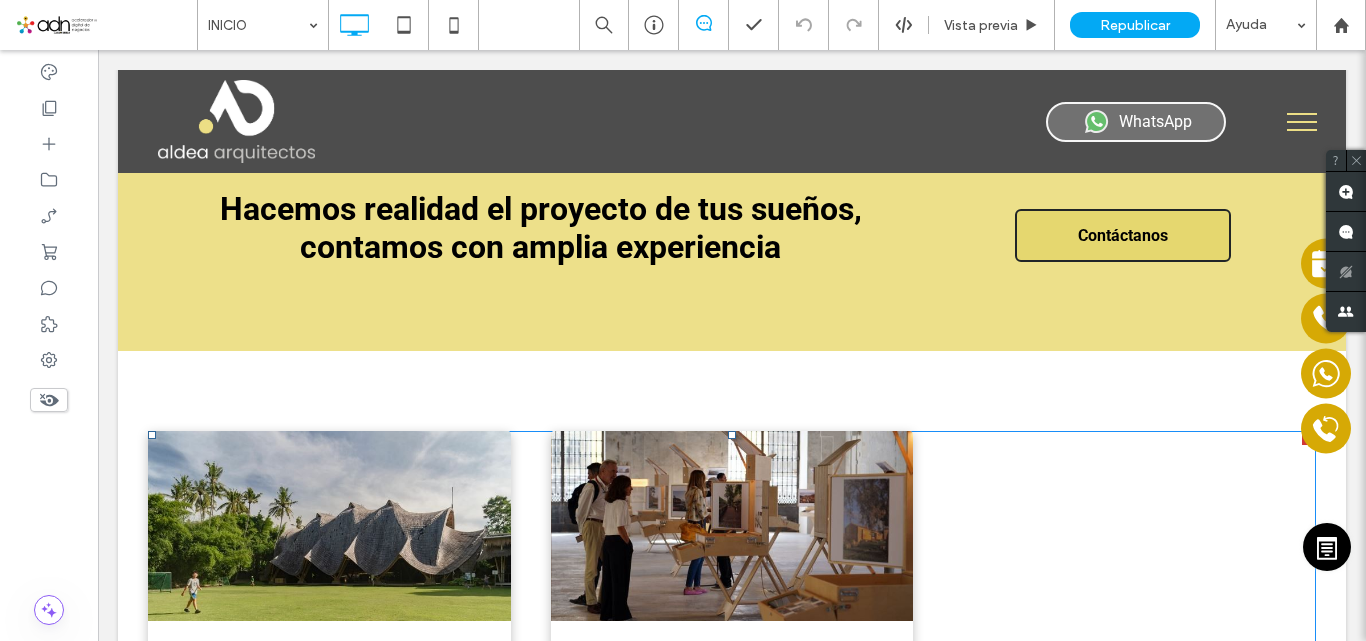 scroll, scrollTop: 2754, scrollLeft: 0, axis: vertical 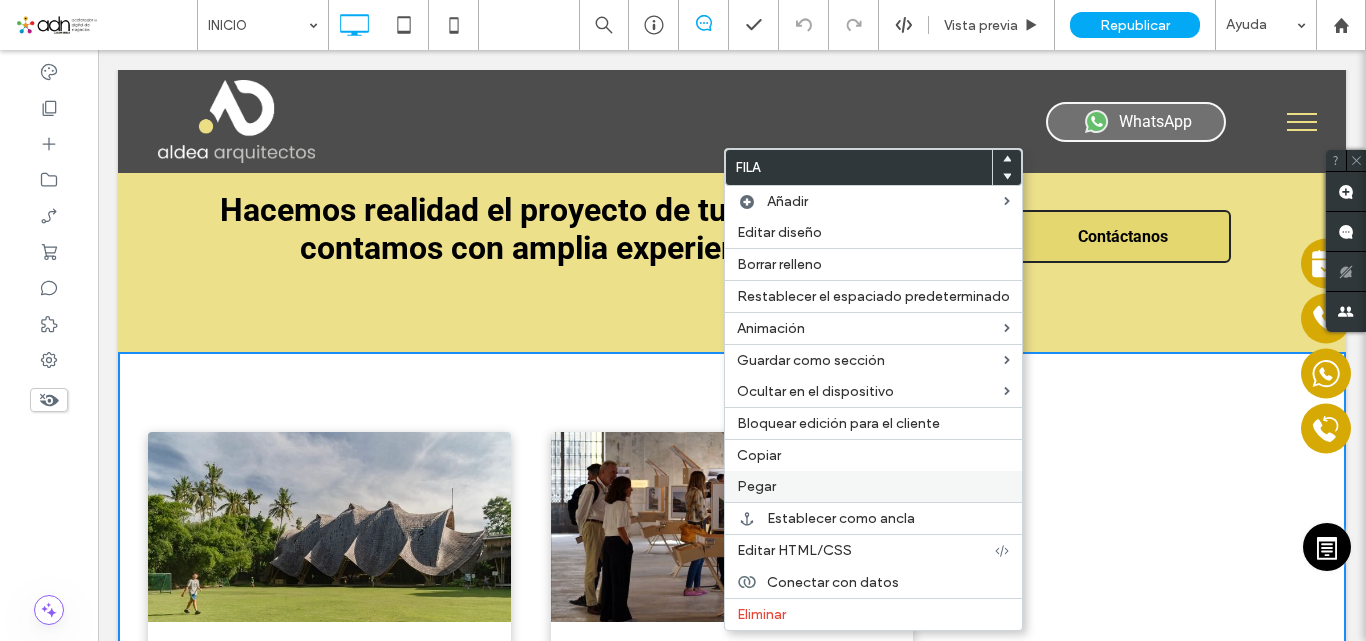click on "Pegar" at bounding box center (756, 486) 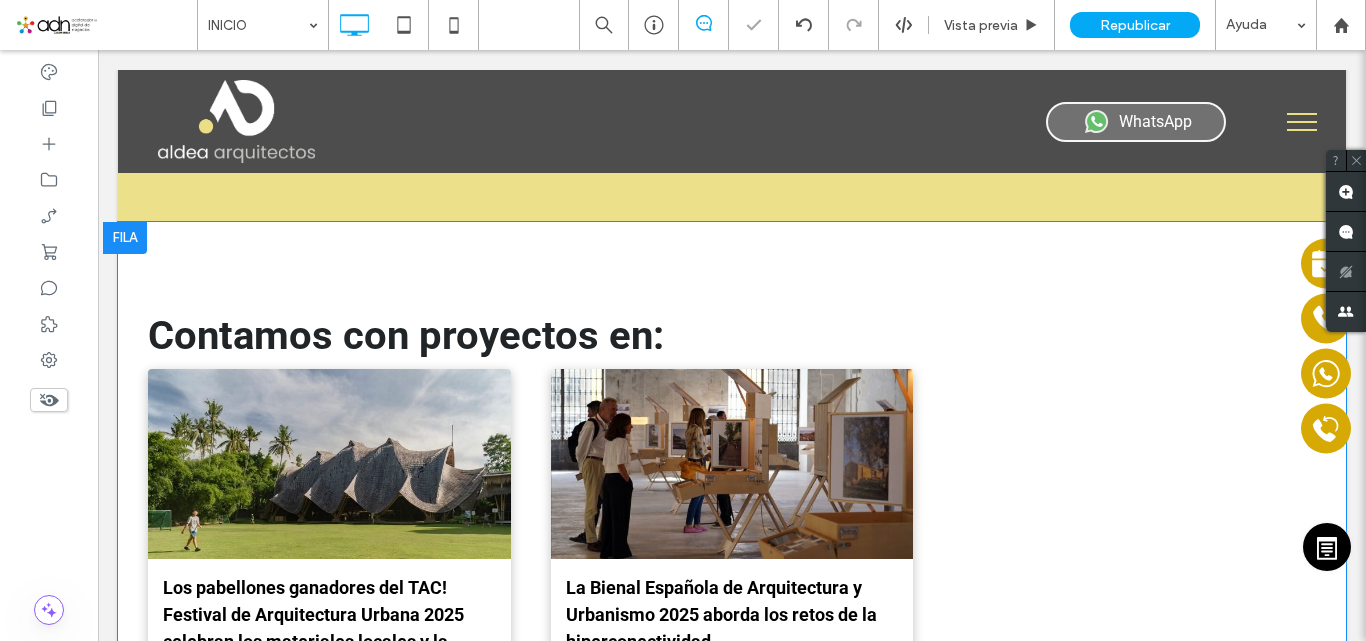 scroll, scrollTop: 2889, scrollLeft: 0, axis: vertical 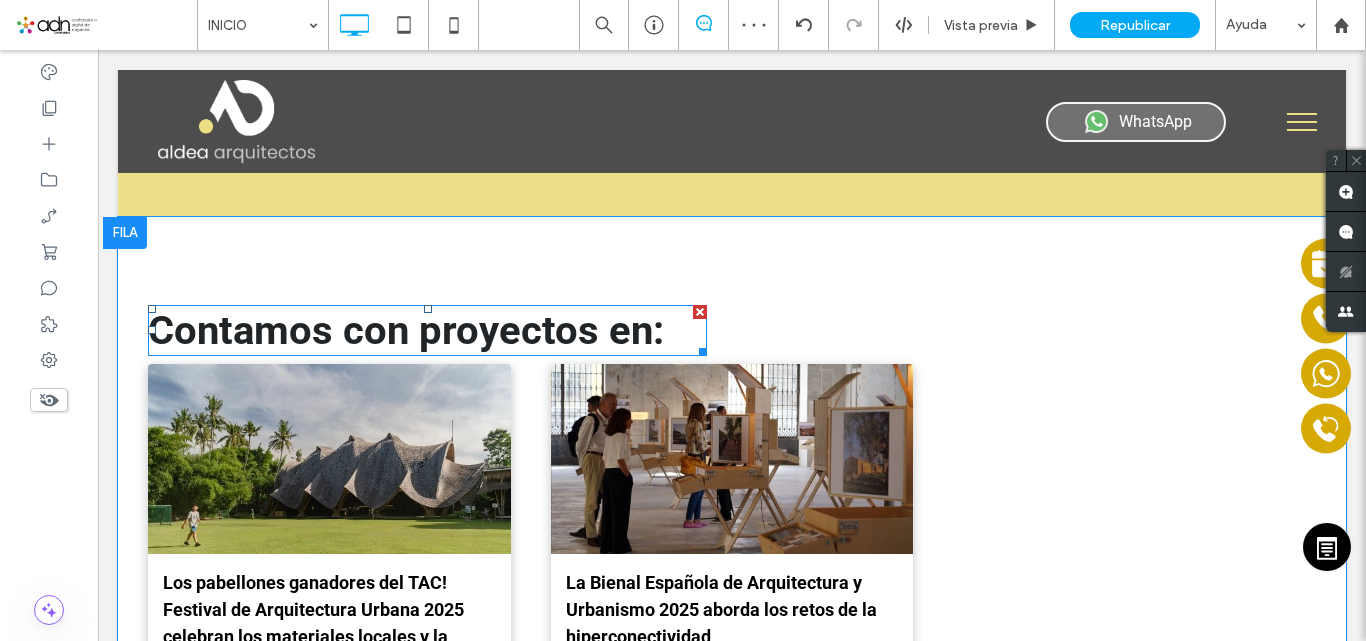 click on "Contamos con proyectos en:" at bounding box center (406, 330) 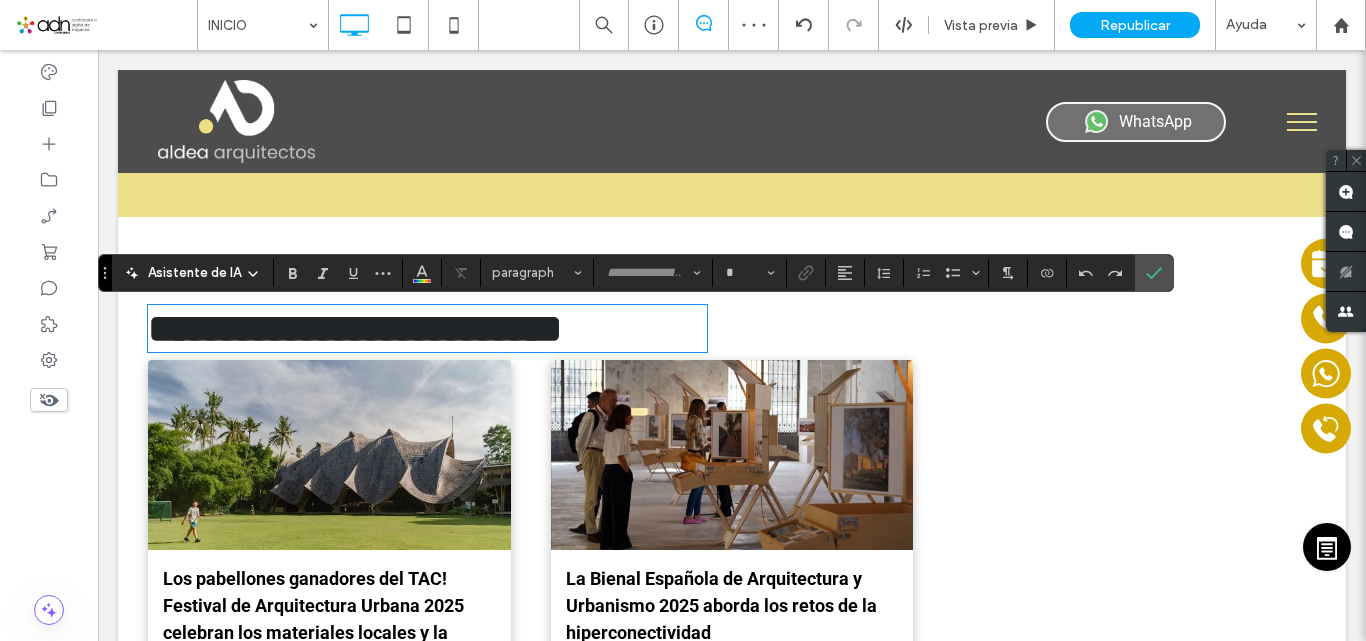 type on "******" 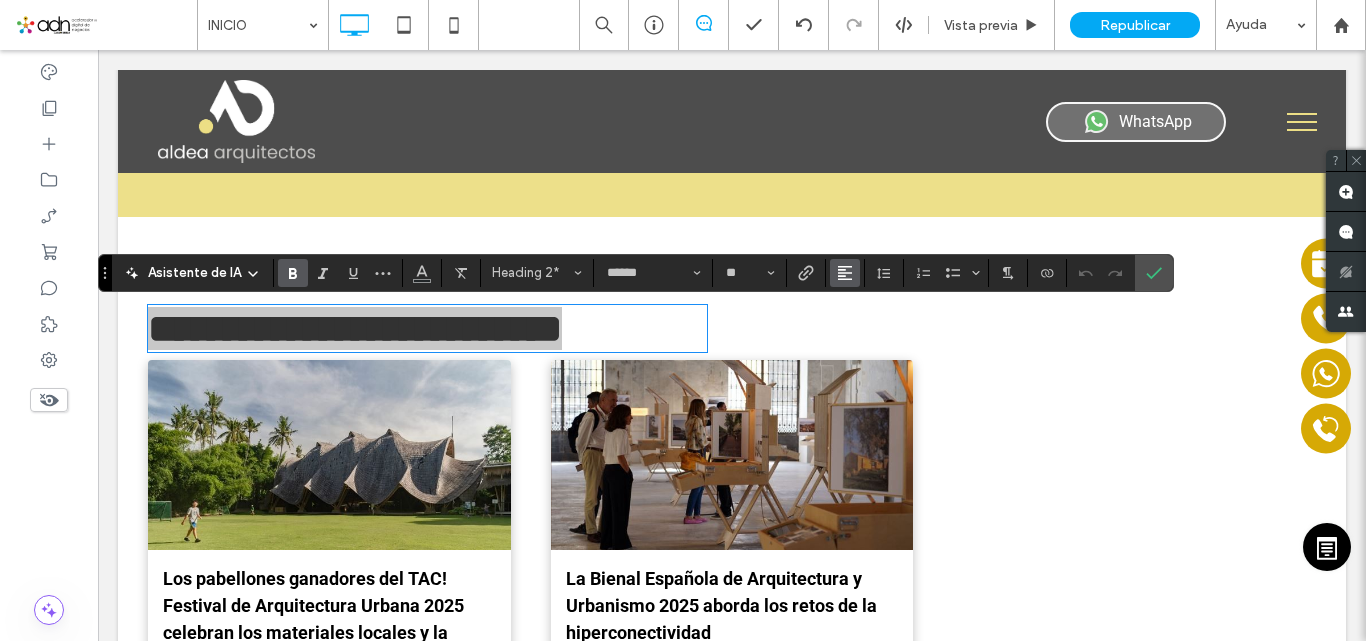 click 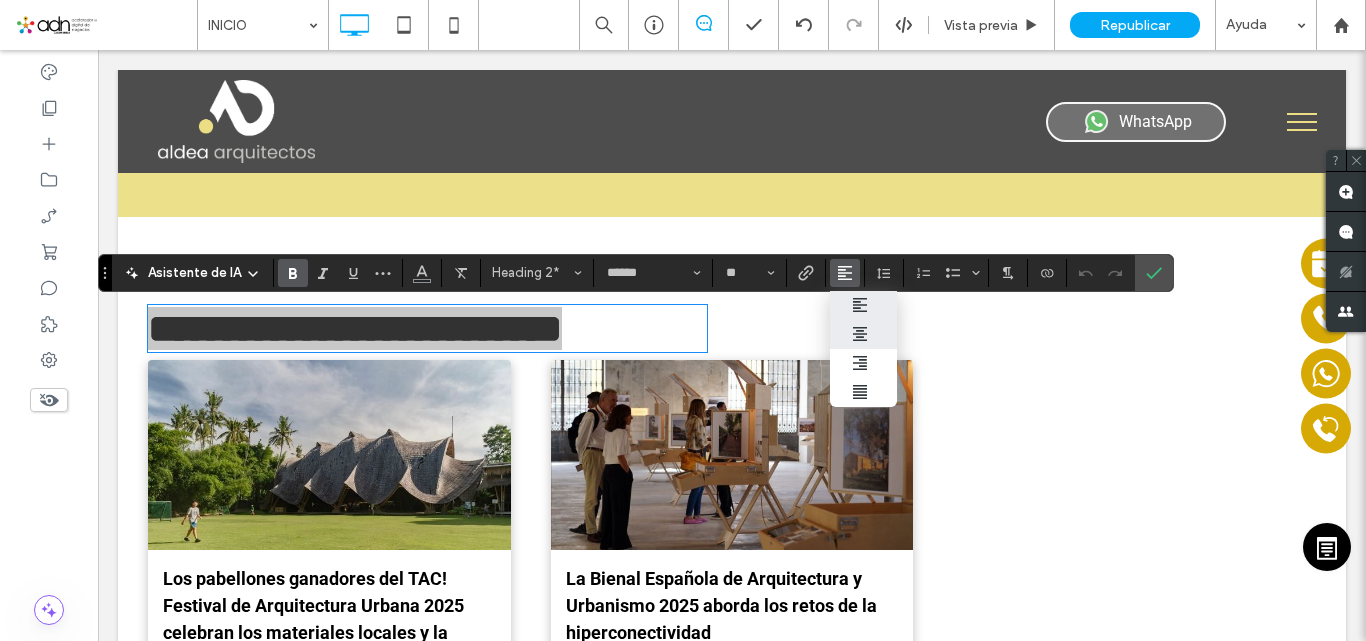 click at bounding box center [863, 334] 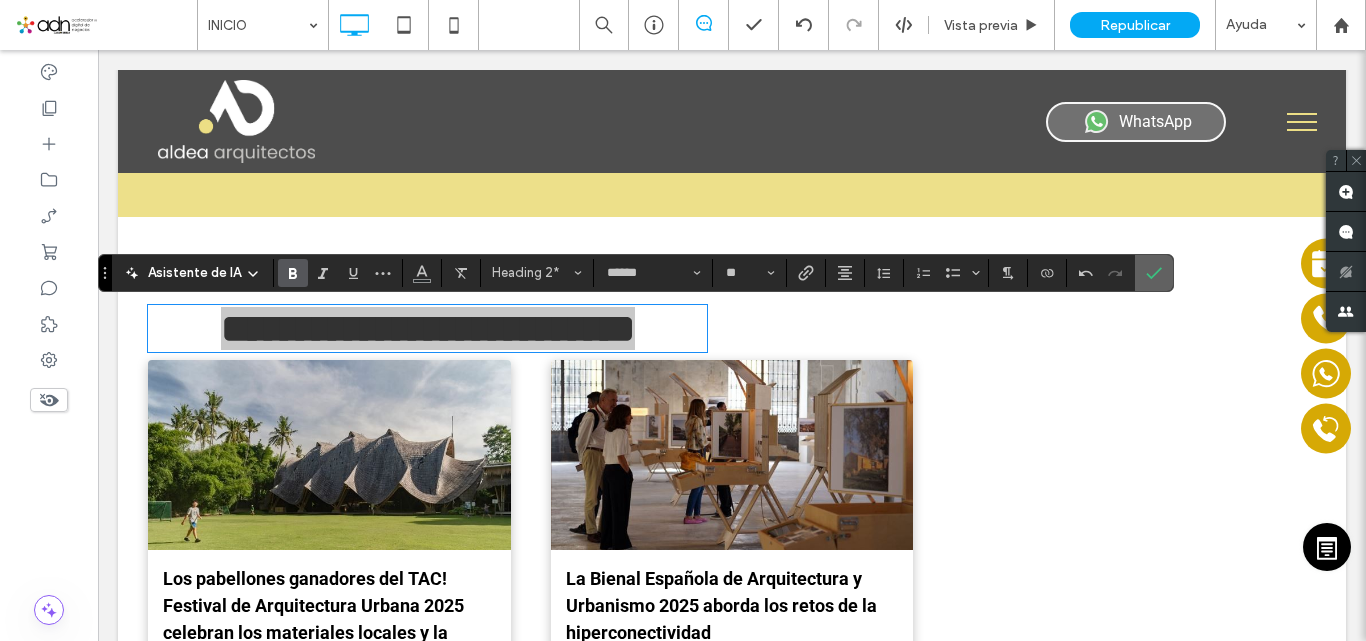 click 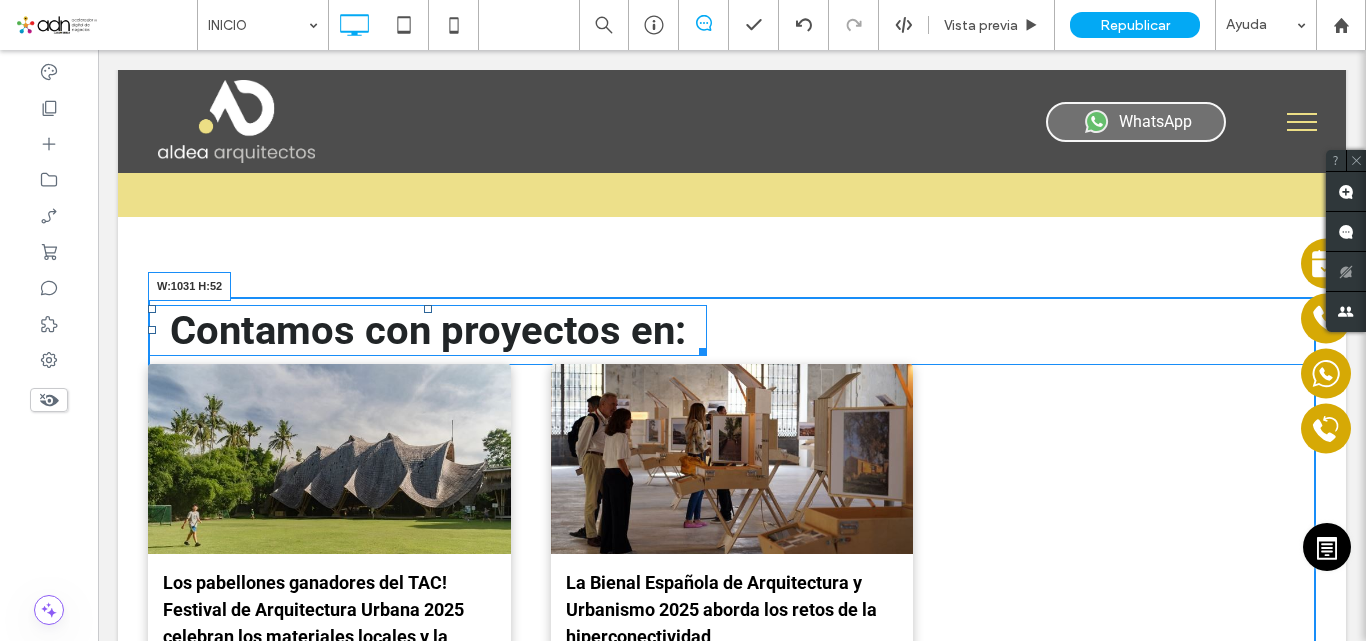 drag, startPoint x: 700, startPoint y: 356, endPoint x: 1172, endPoint y: 347, distance: 472.0858 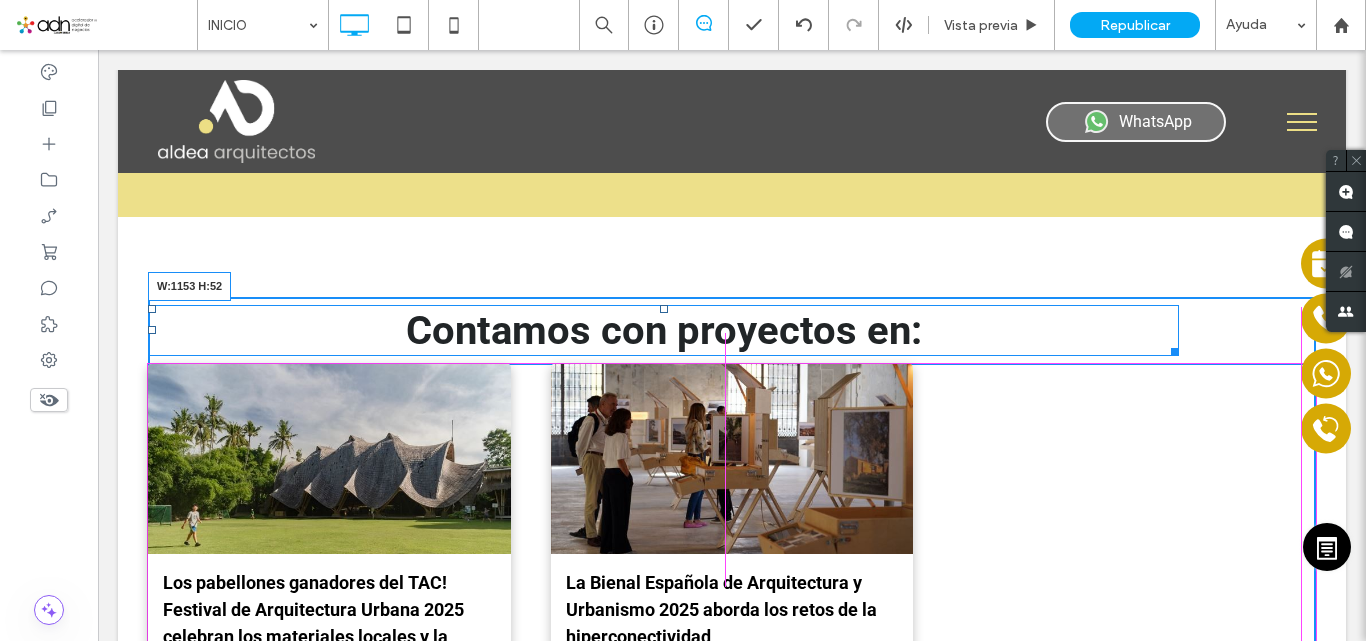 drag, startPoint x: 1173, startPoint y: 352, endPoint x: 1296, endPoint y: 351, distance: 123.00407 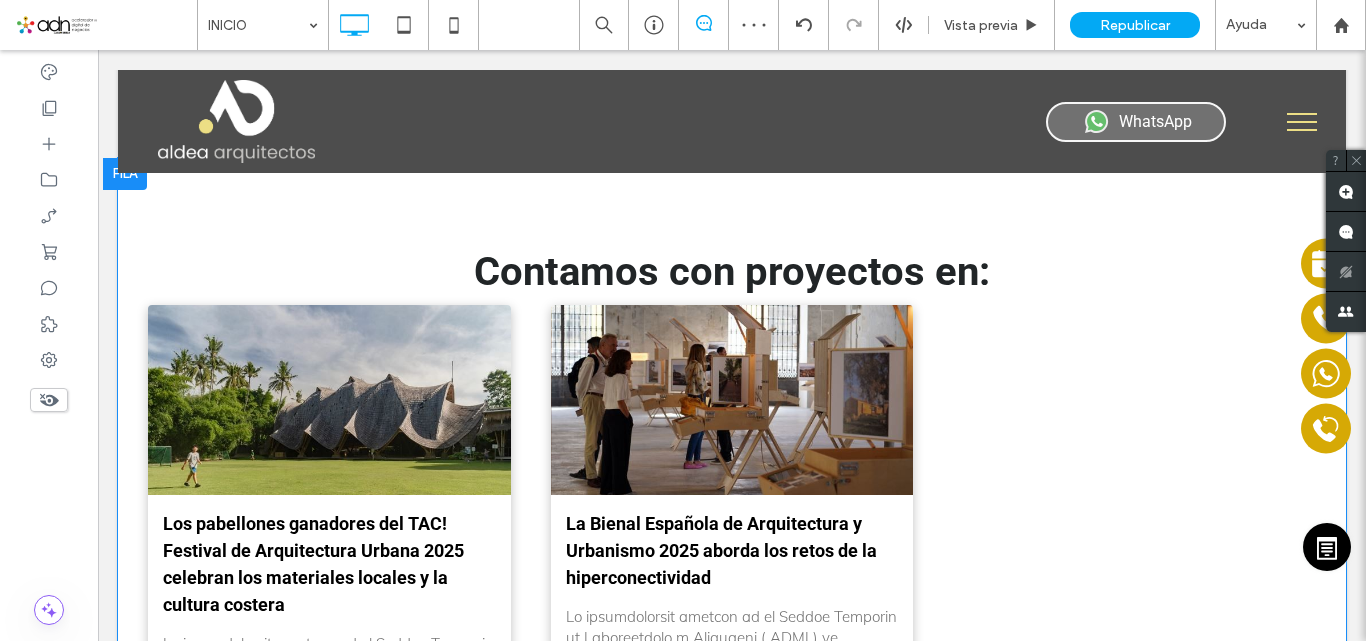 scroll, scrollTop: 2951, scrollLeft: 0, axis: vertical 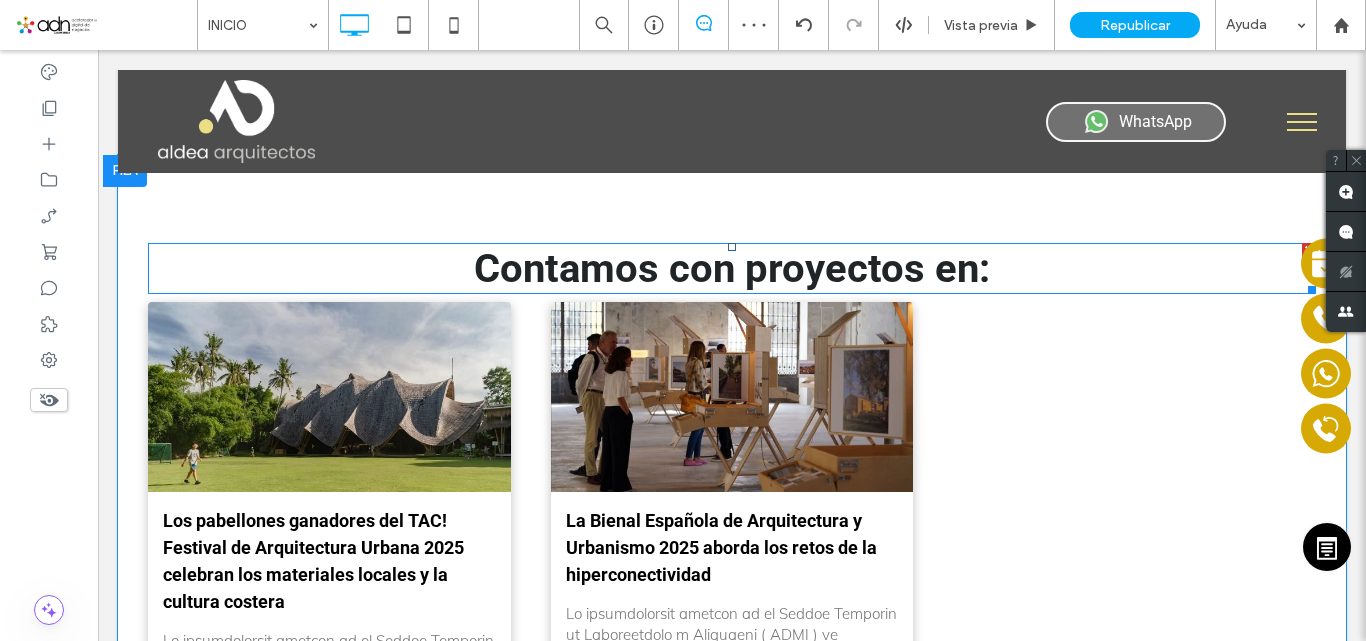 click on "Contamos con proyectos en:" at bounding box center (732, 268) 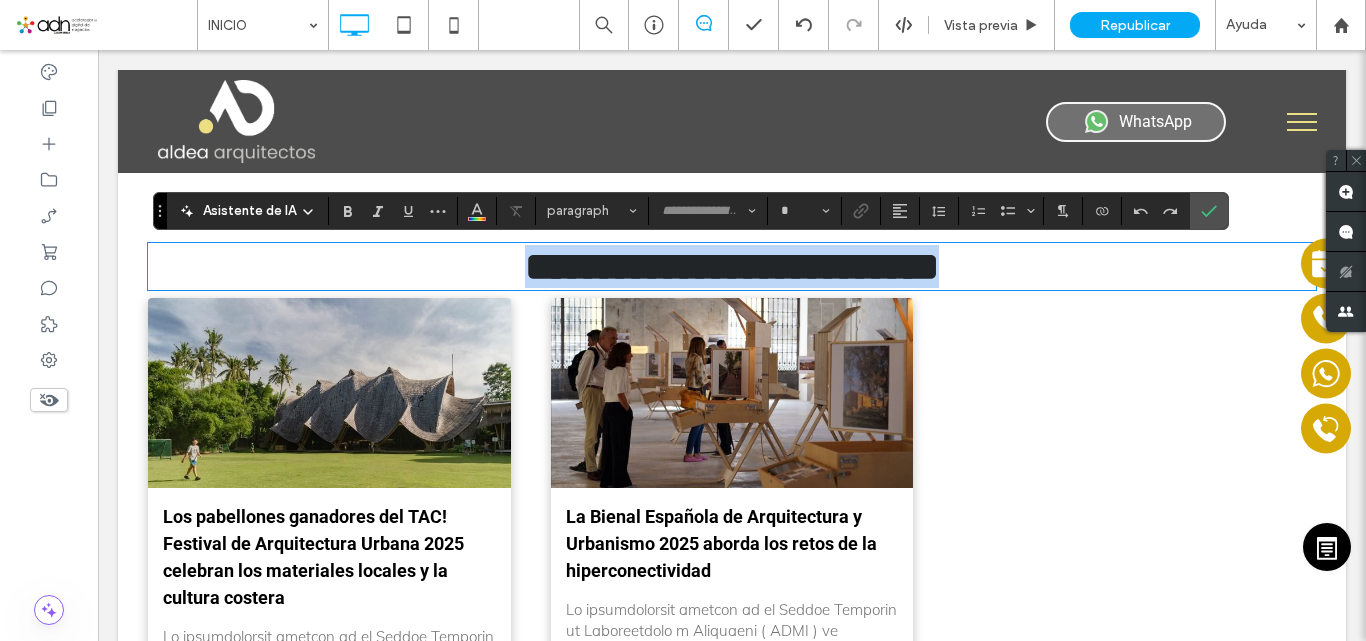 type on "******" 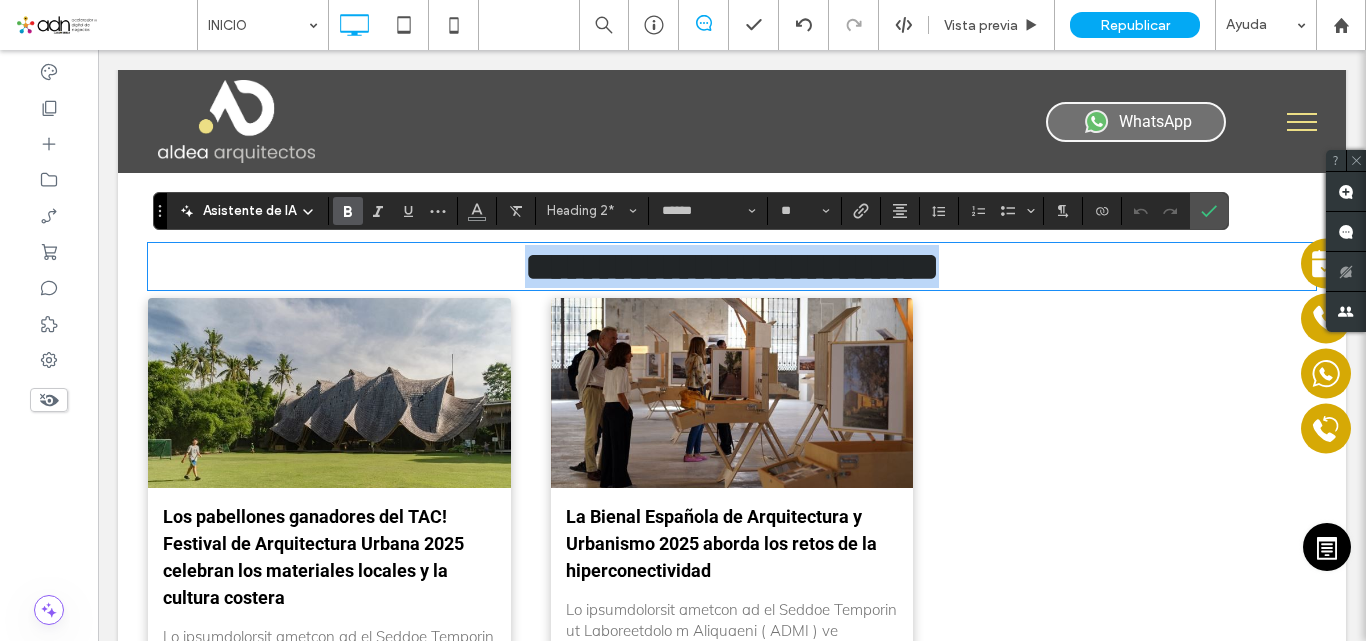 type 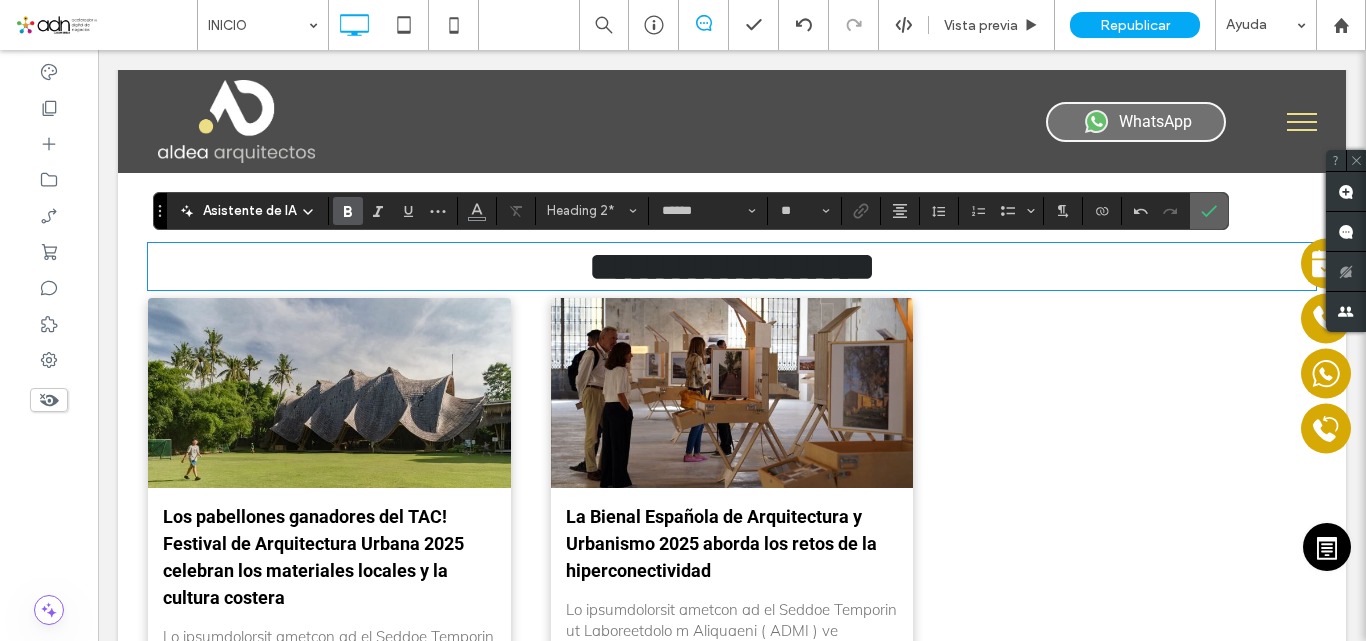 click 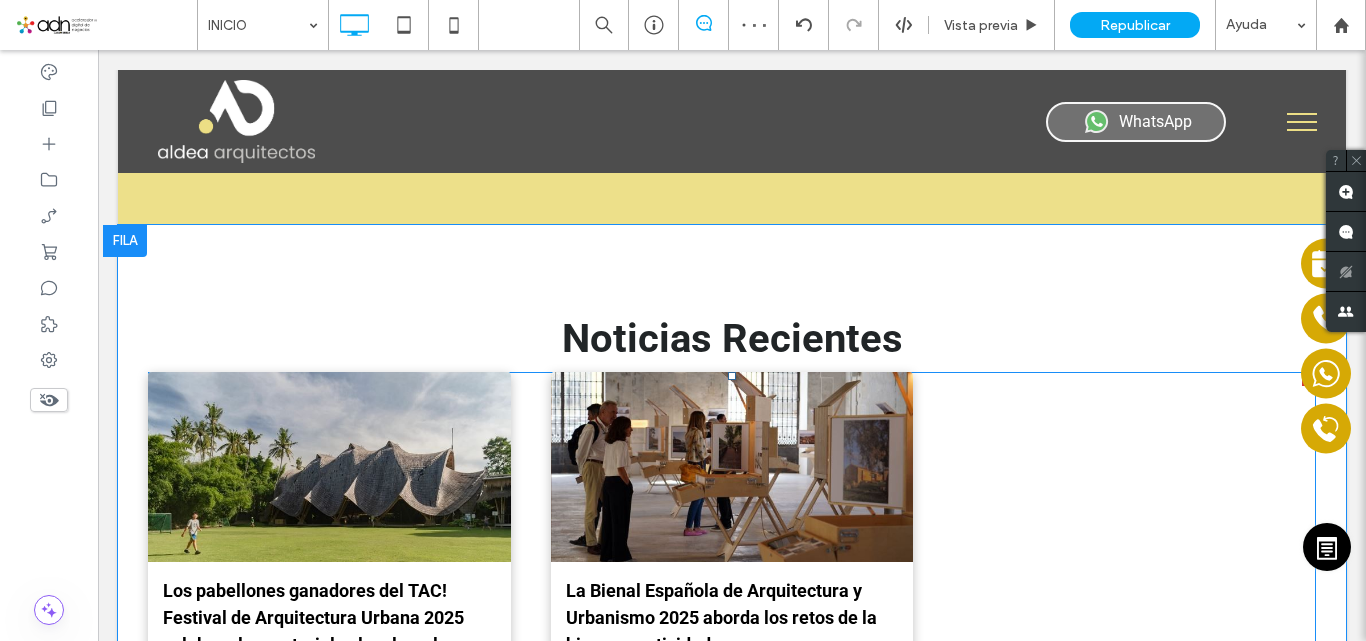 scroll, scrollTop: 2882, scrollLeft: 0, axis: vertical 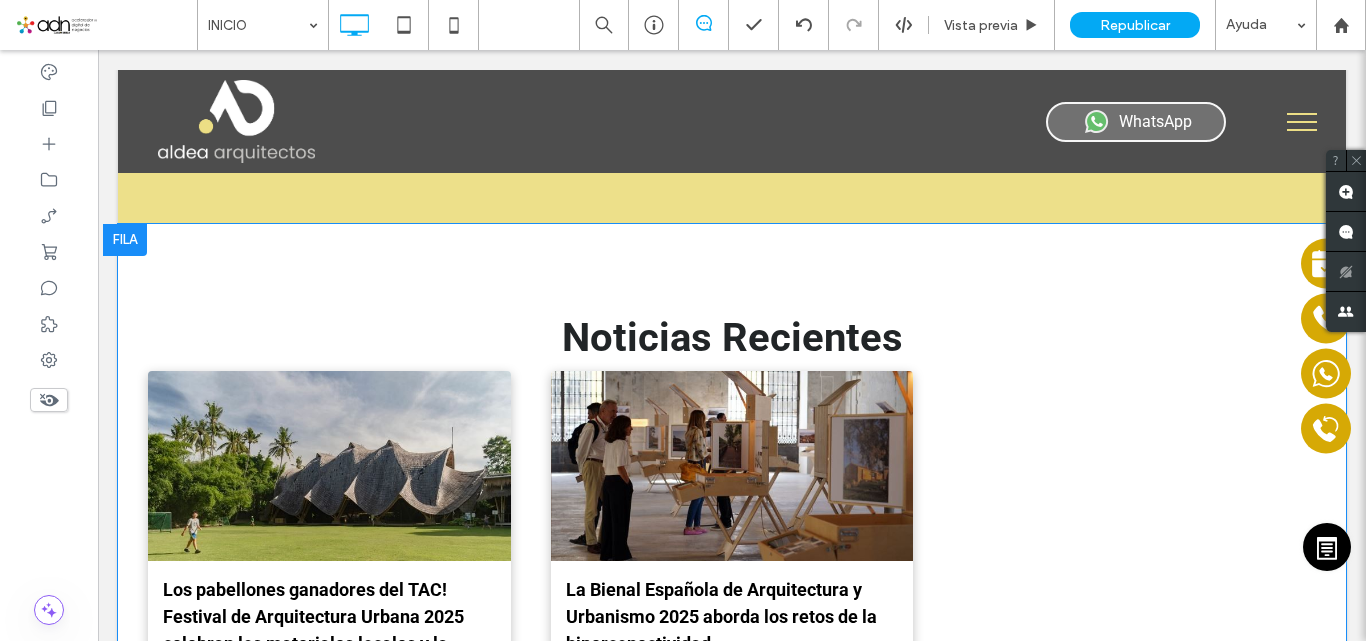 click on "Noticias Recientes
Los pabellones ganadores del TAC! Festival de Arquitectura Urbana 2025 celebran los materiales locales y la cultura costera
7 de julio de 2025
Leer más →
La Bienal Española de Arquitectura y Urbanismo 2025 aborda los retos de la hiperconectividad
7 de julio de 2025
Leer más →
Click To Paste
Fila + Añadir sección" at bounding box center (732, 557) 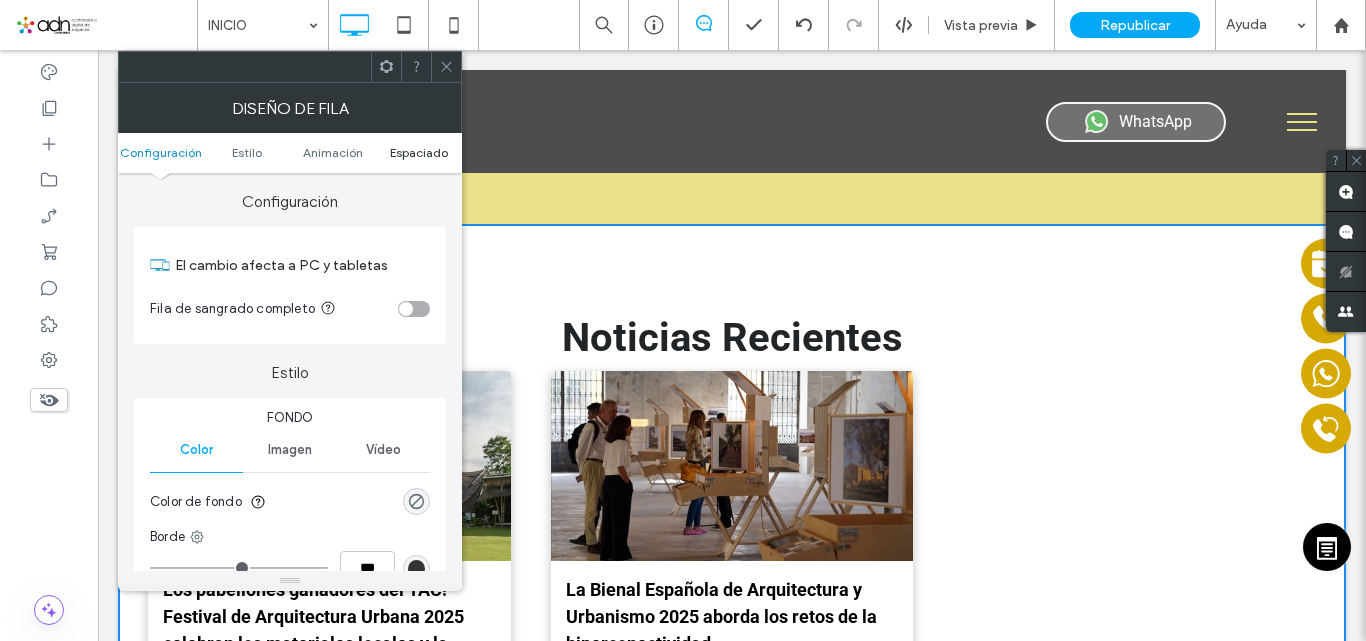 click on "Espaciado" at bounding box center (419, 152) 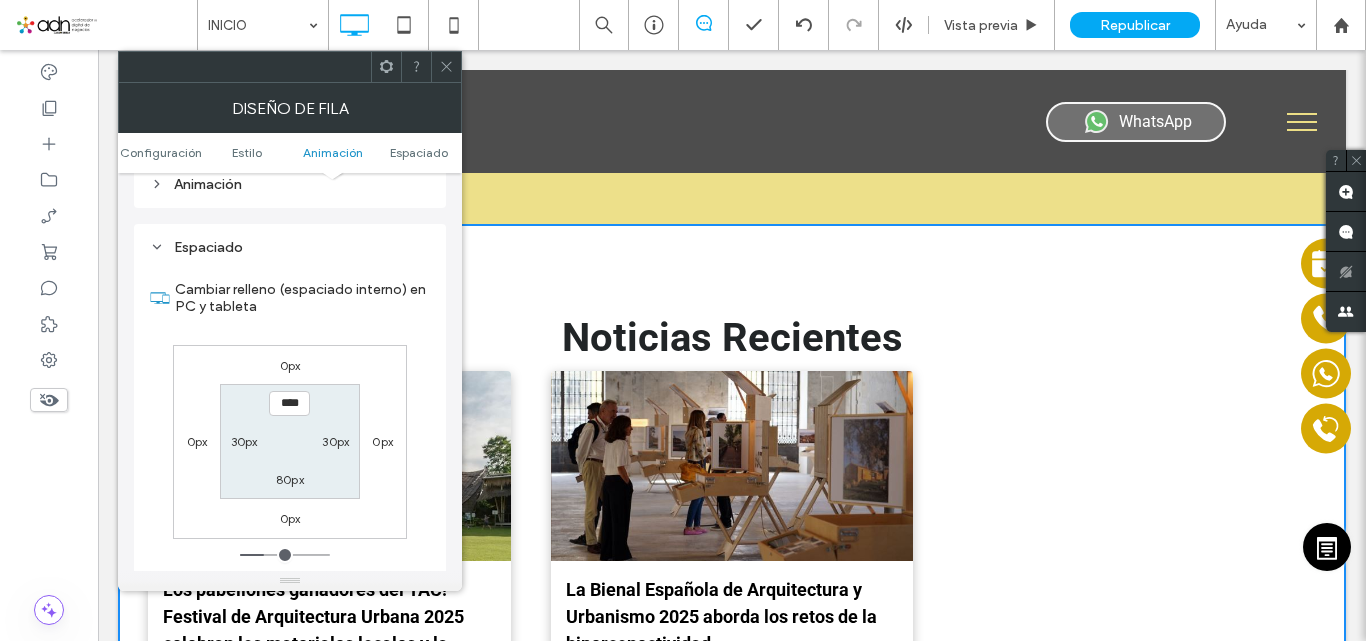 scroll, scrollTop: 531, scrollLeft: 0, axis: vertical 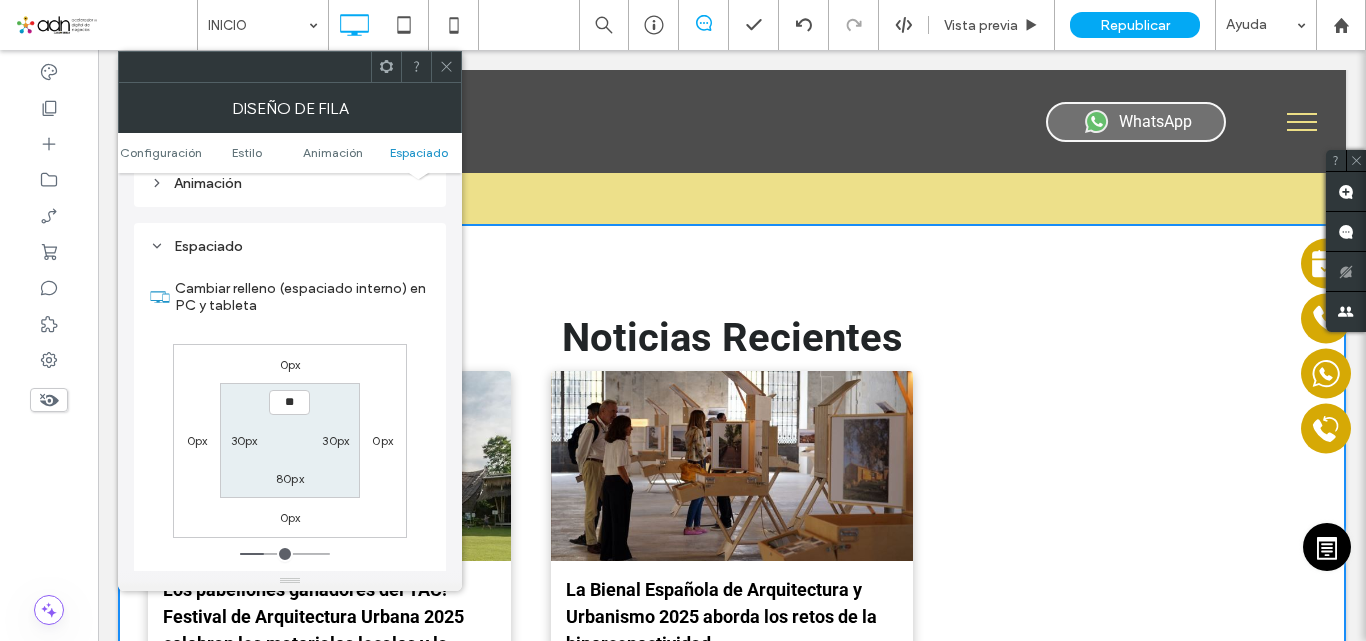type on "****" 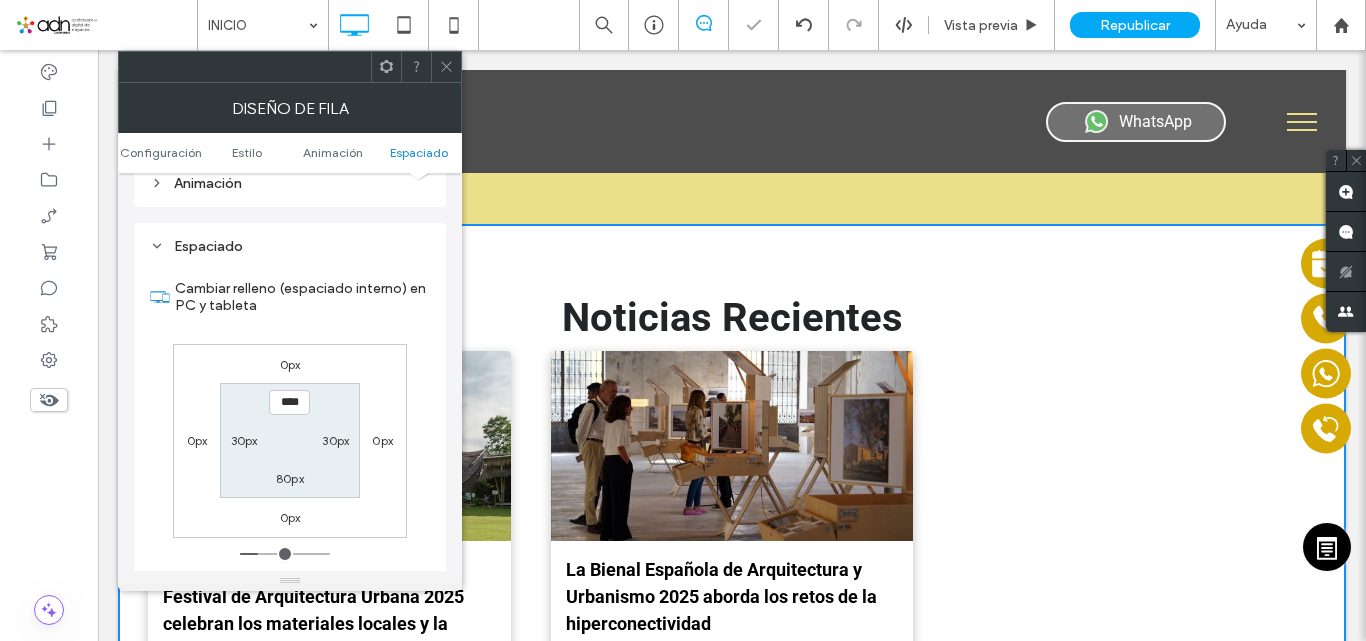click on "Espaciado Cambiar relleno (espaciado interno) en PC y tableta 0px 0px 0px 0px **** 30px 80px 30px Restablecer relleno" at bounding box center [290, 417] 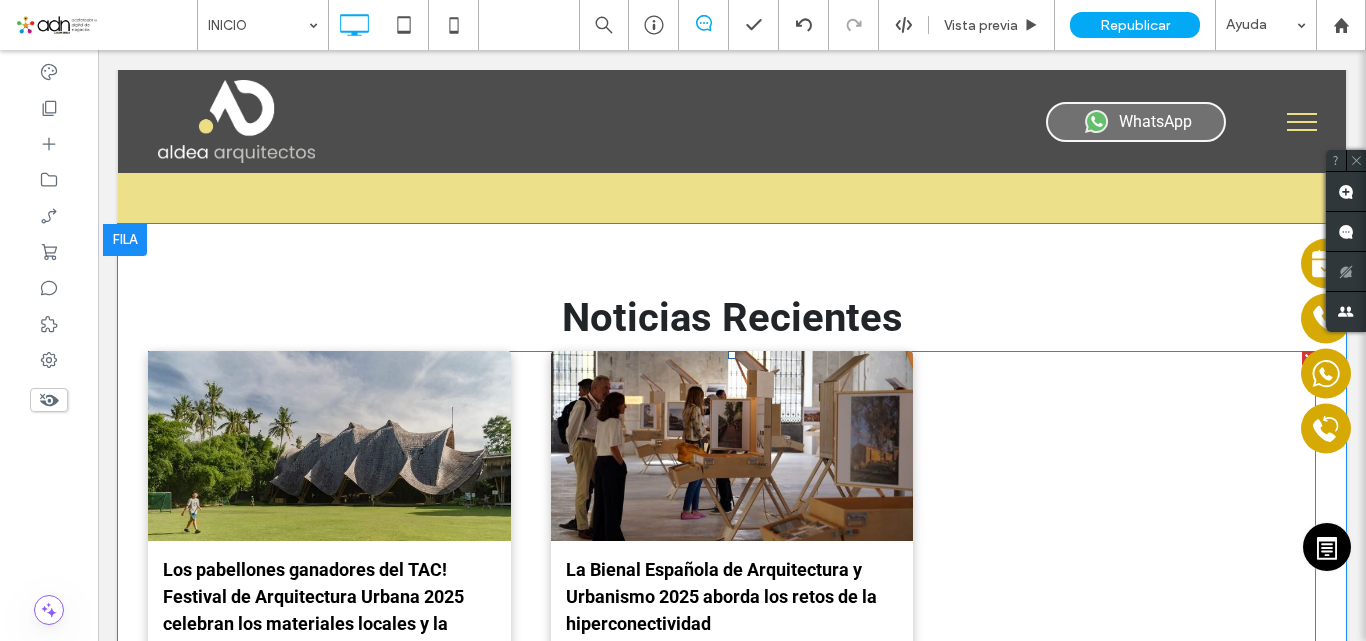 click at bounding box center (732, 445) 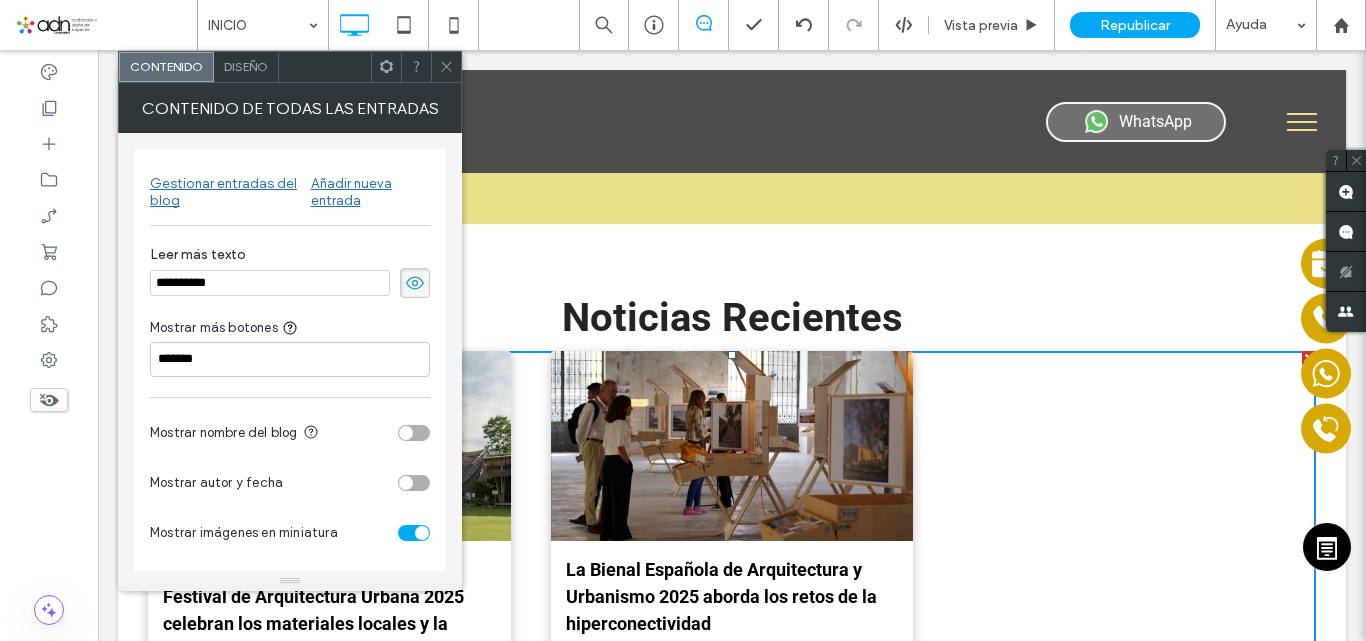 click on "Diseño" at bounding box center (246, 66) 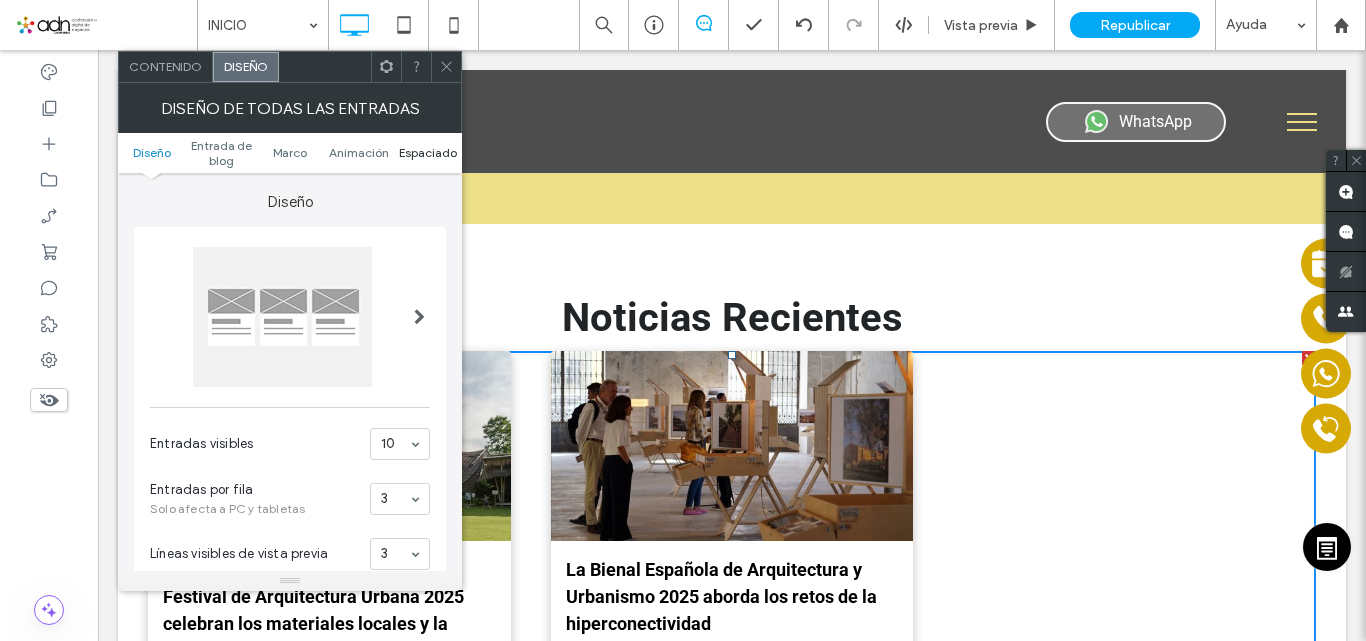 click on "Espaciado" at bounding box center [428, 152] 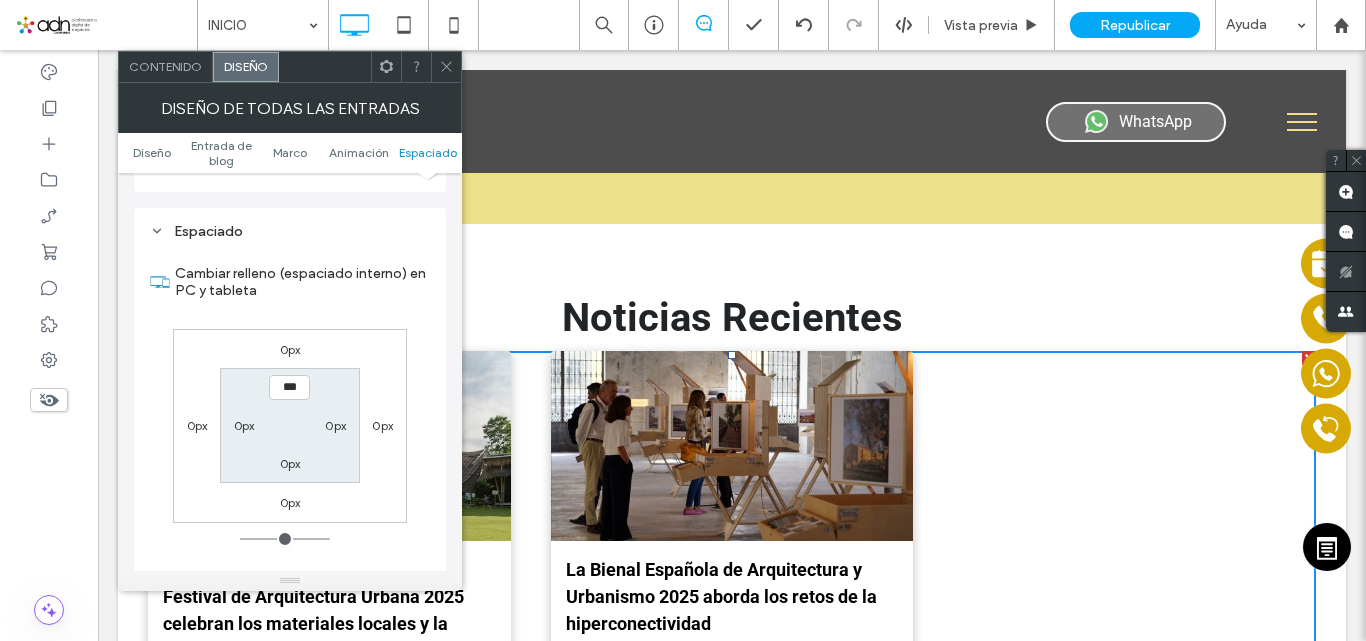 scroll, scrollTop: 972, scrollLeft: 0, axis: vertical 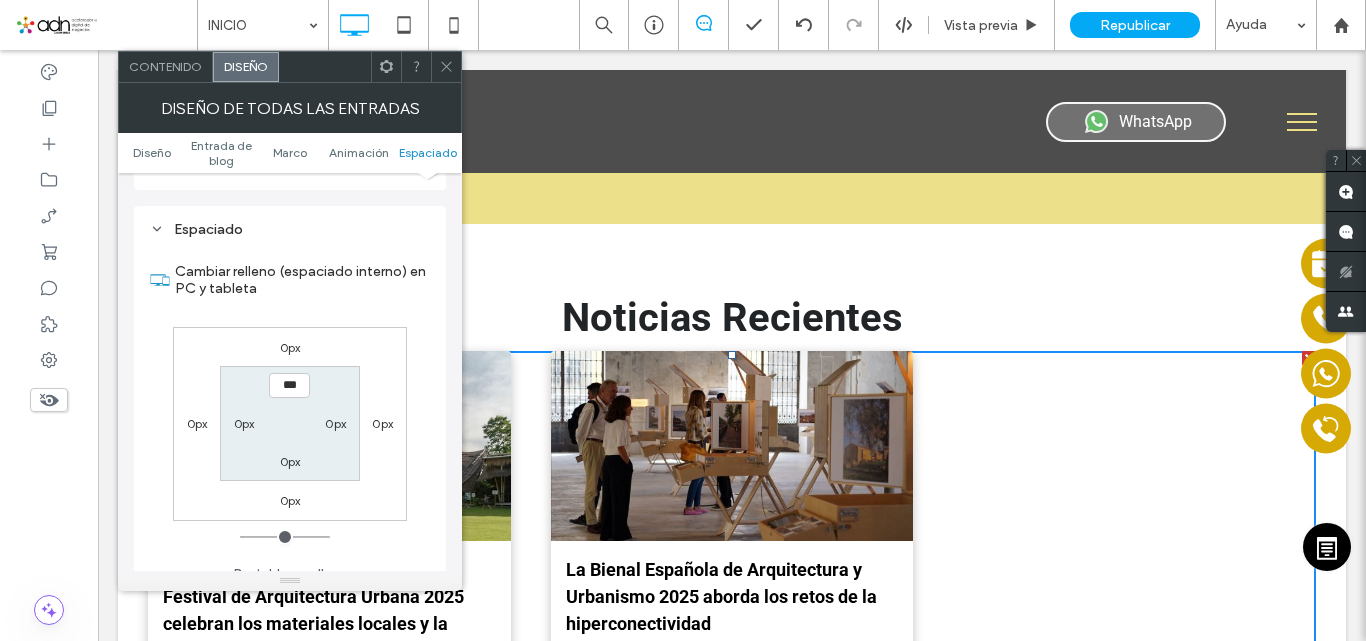 click on "0px" at bounding box center (290, 347) 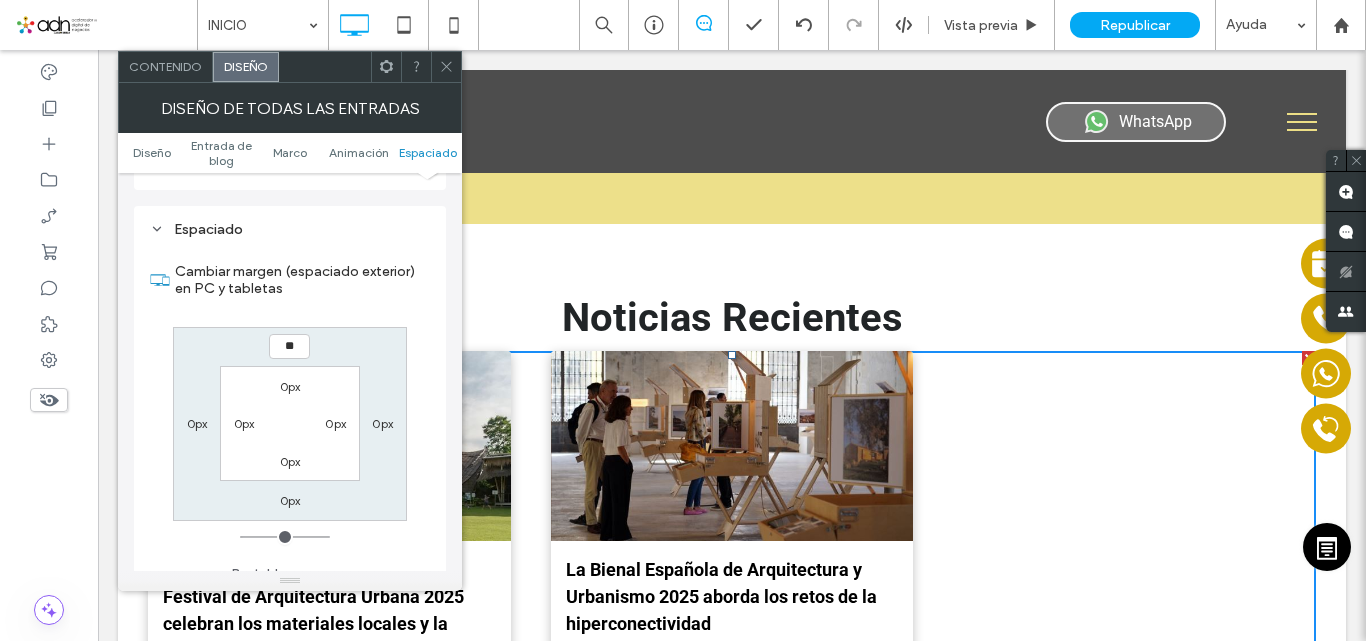 type on "**" 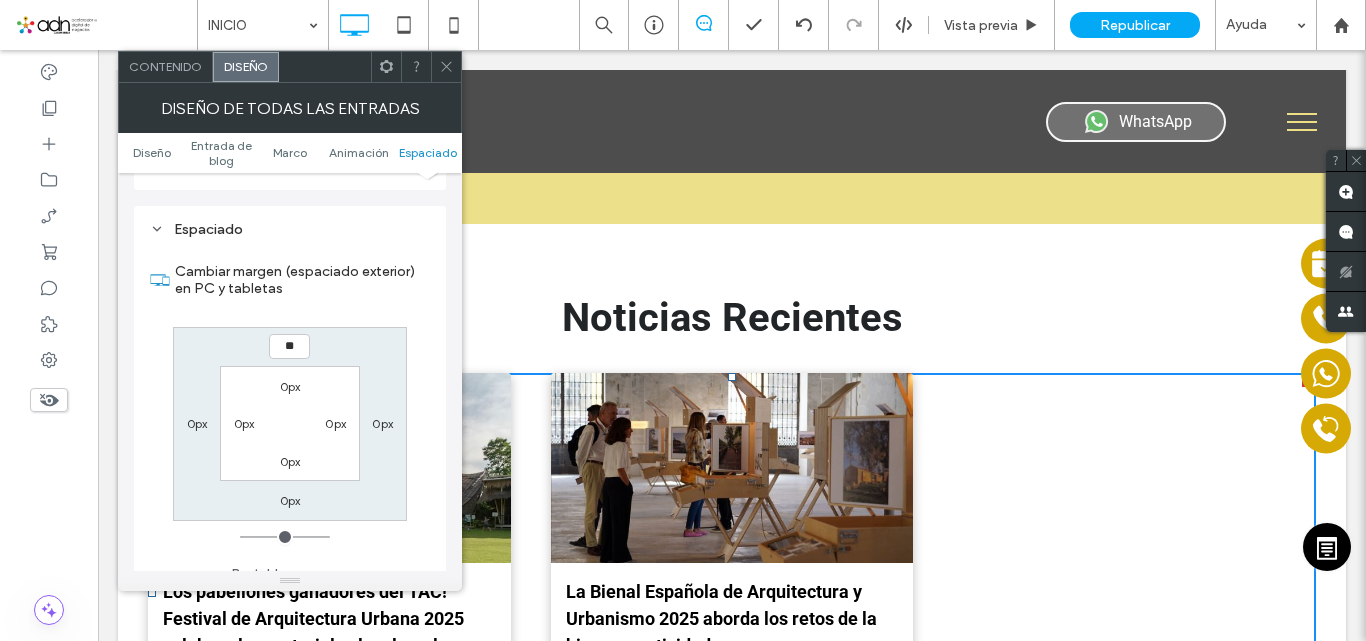 type on "**" 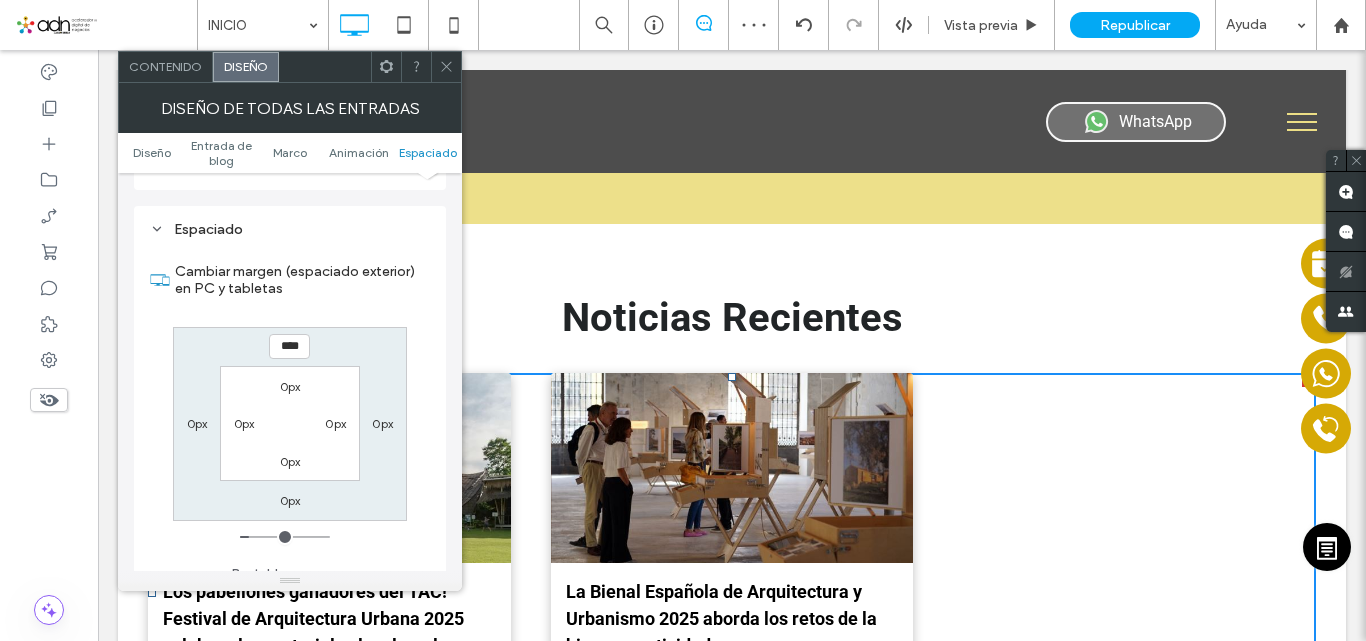 click 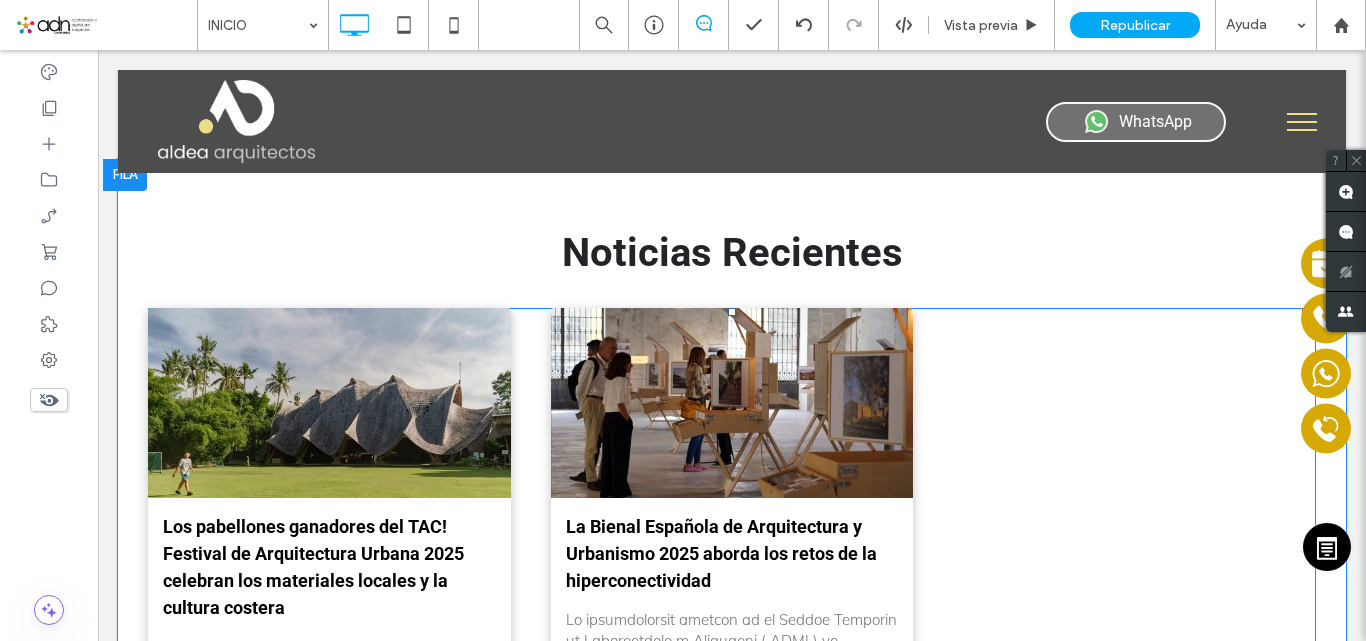 scroll, scrollTop: 2946, scrollLeft: 0, axis: vertical 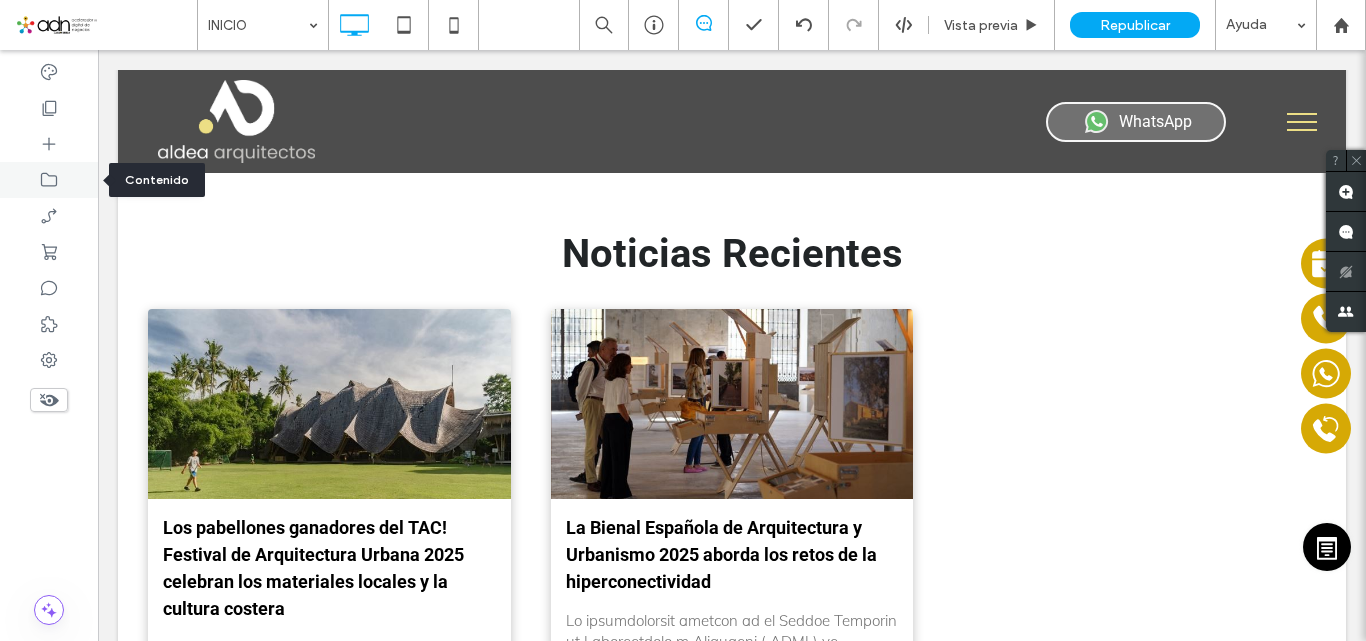 click 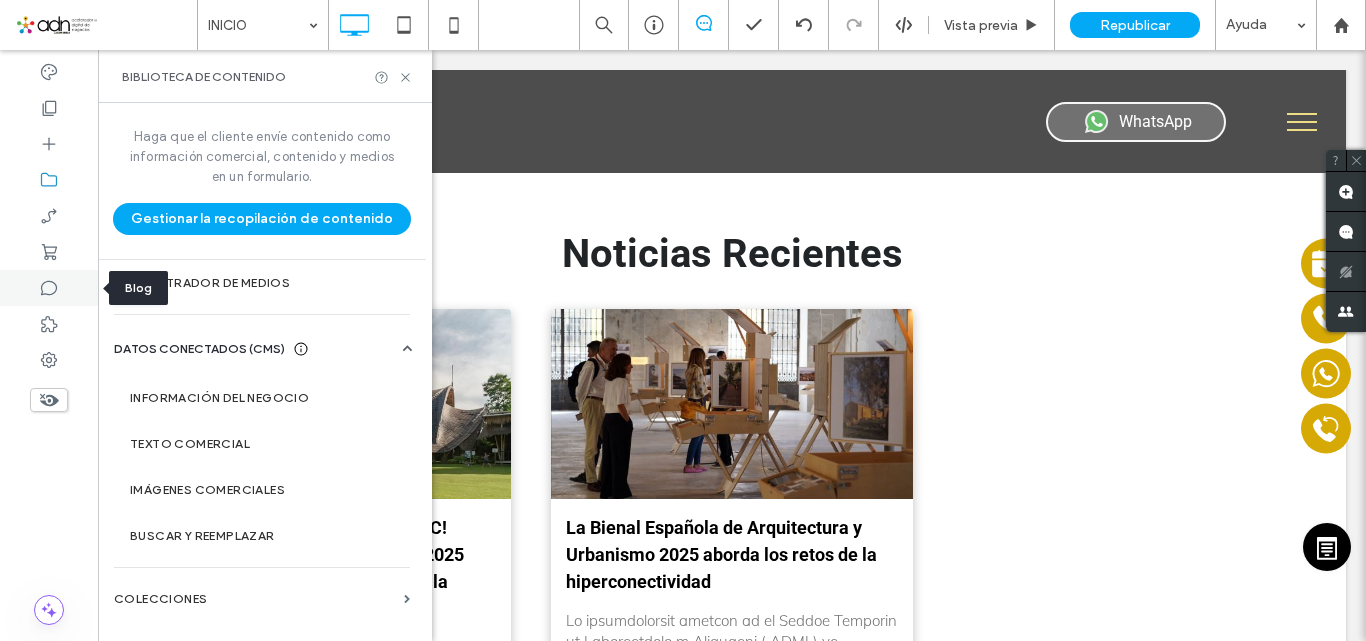 click 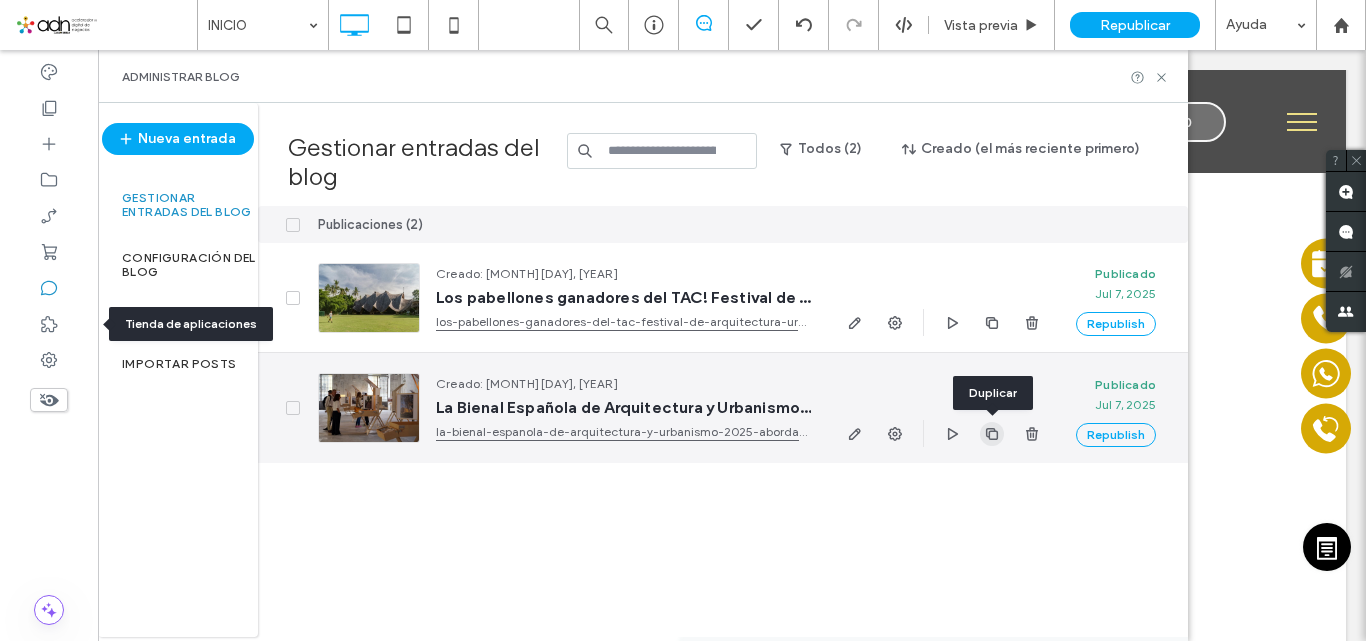 click 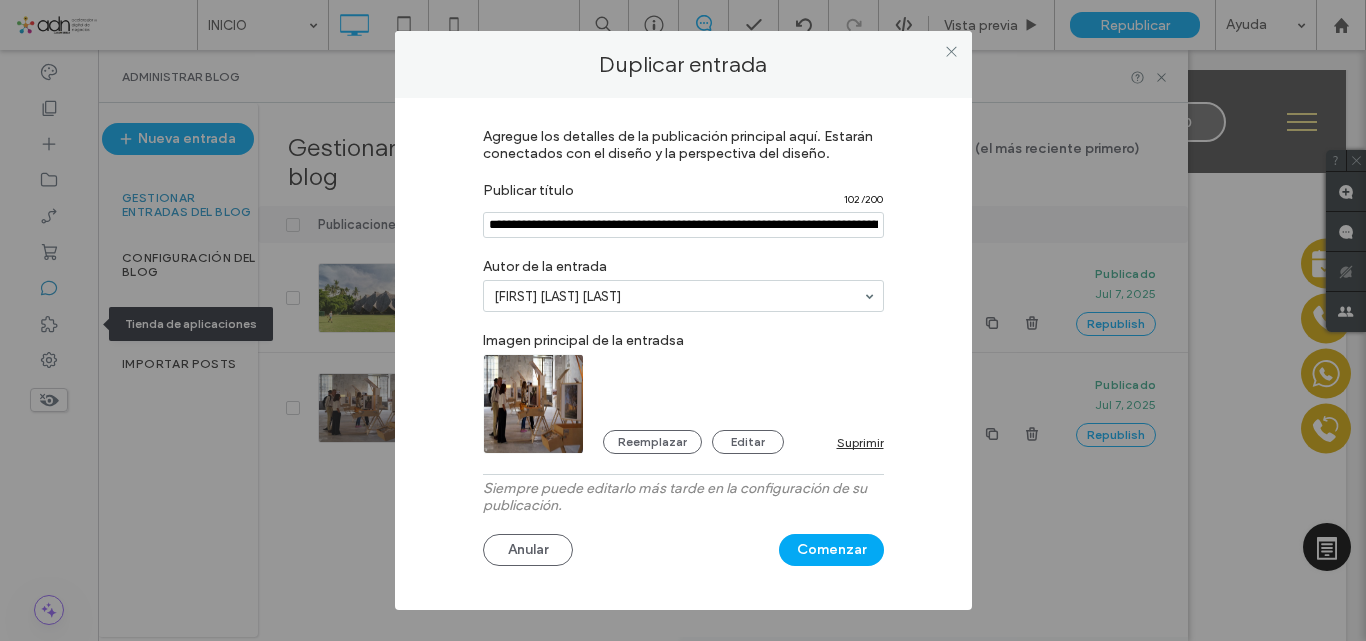 click at bounding box center [683, 225] 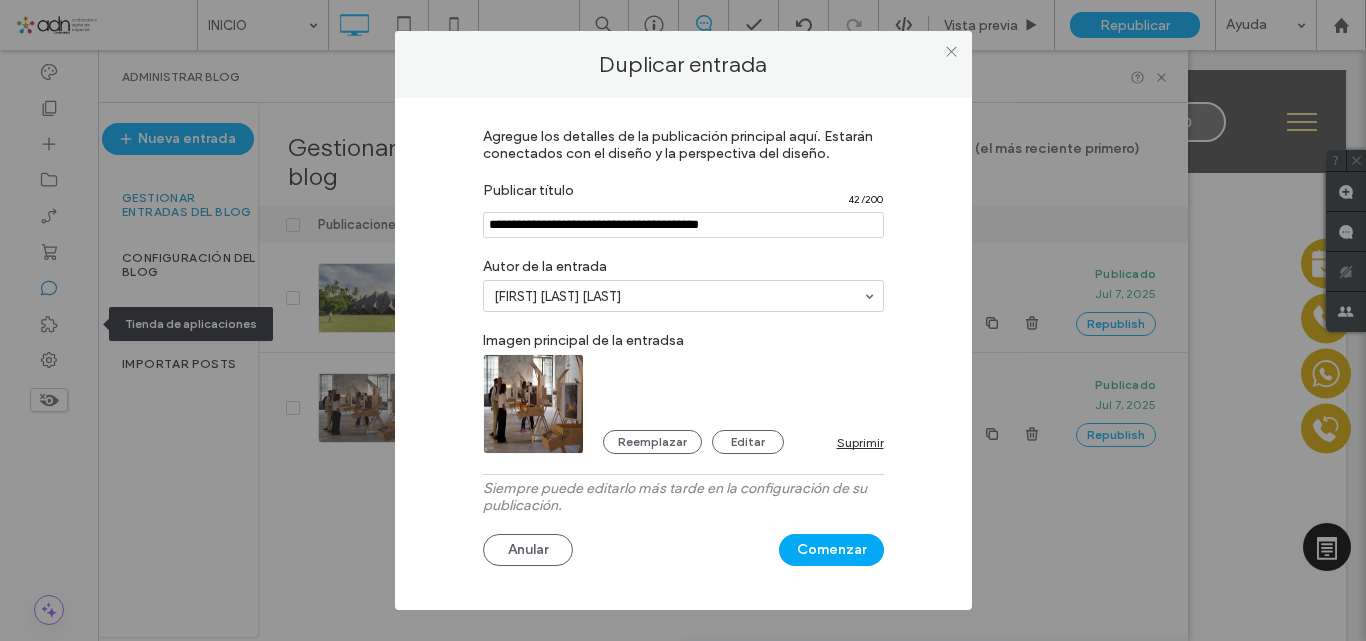 type on "**********" 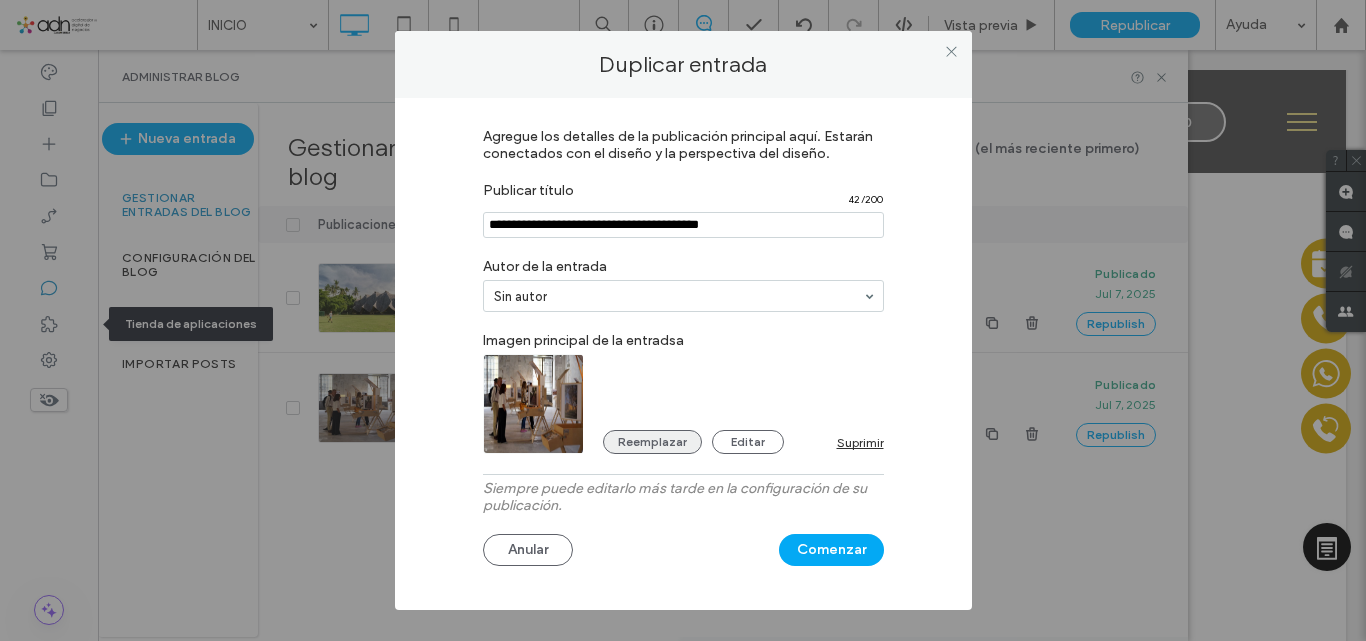 click on "Reemplazar" at bounding box center [652, 442] 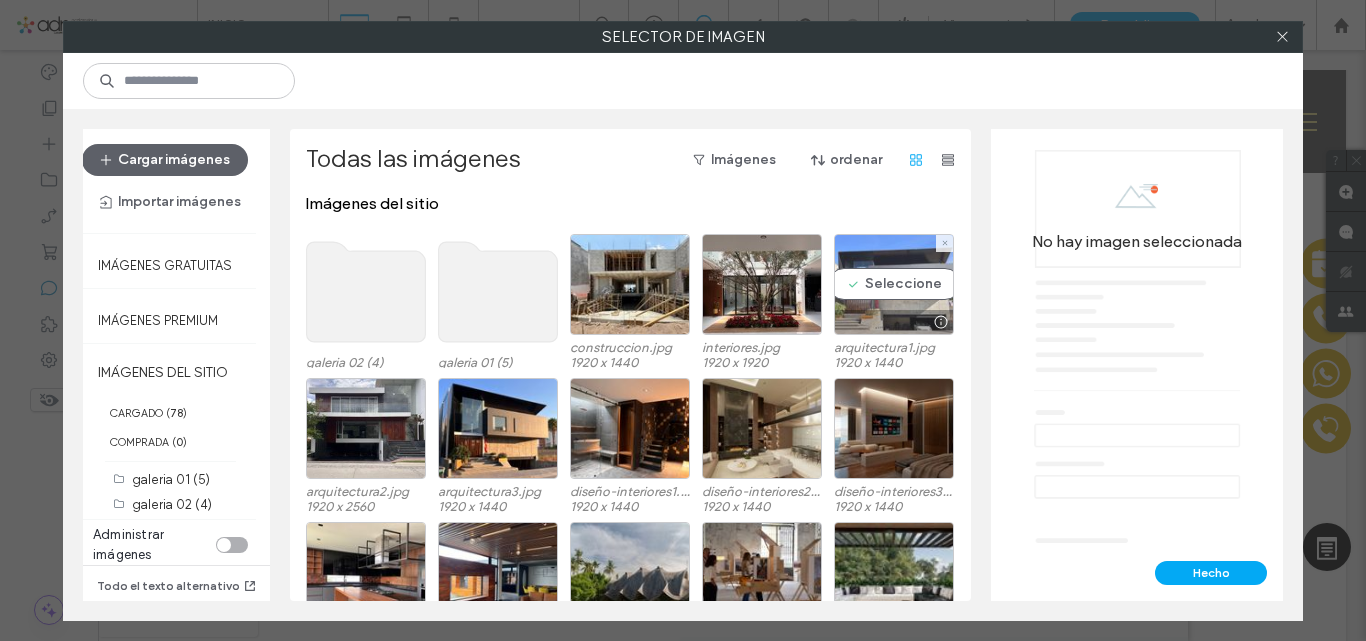 click on "Seleccione" at bounding box center (894, 284) 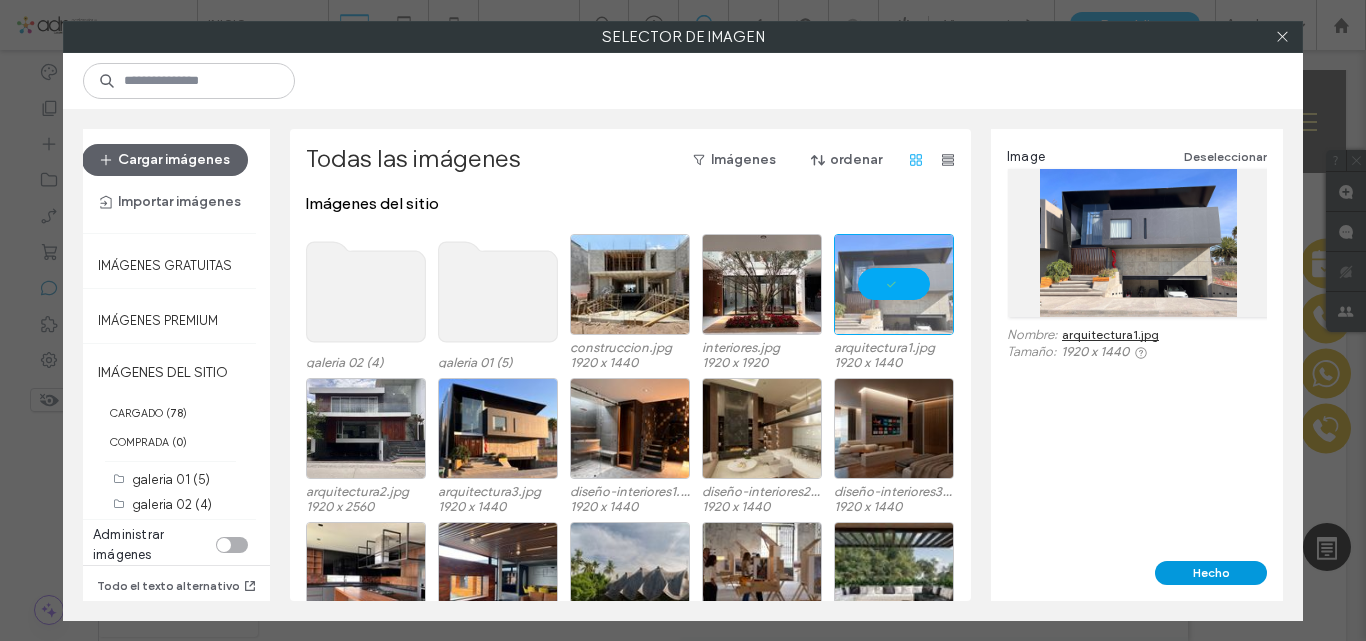 click on "Hecho" at bounding box center (1211, 573) 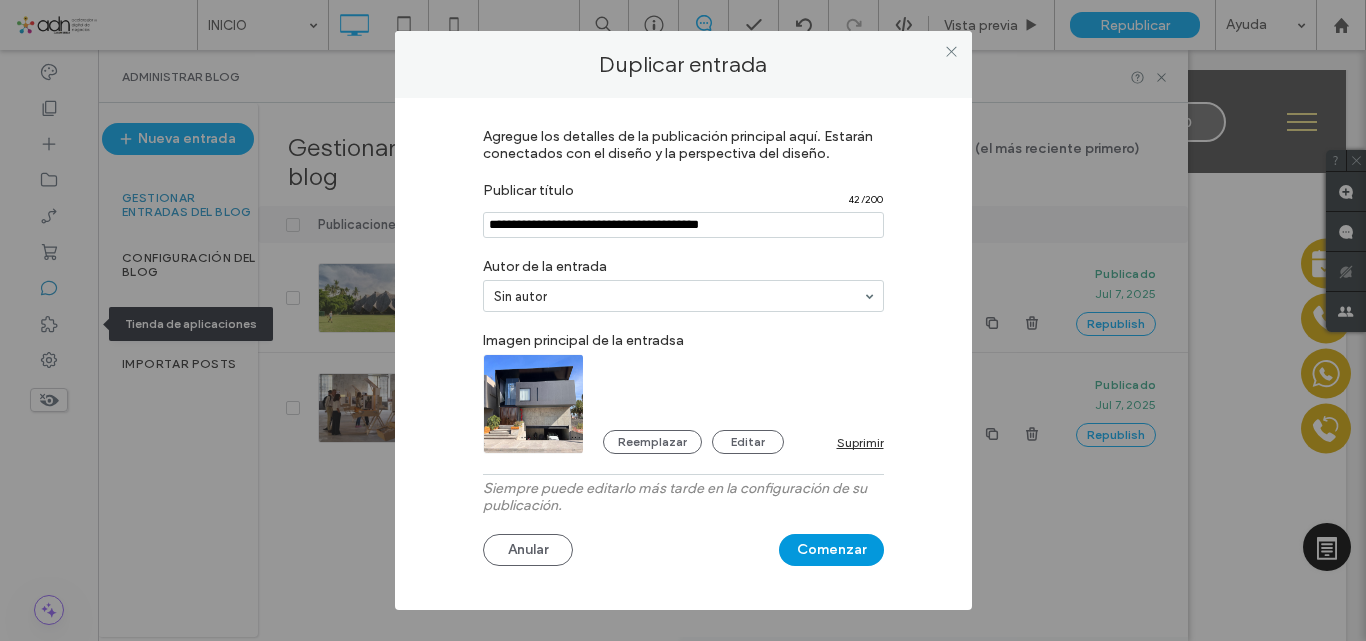 click on "Comenzar" at bounding box center [831, 550] 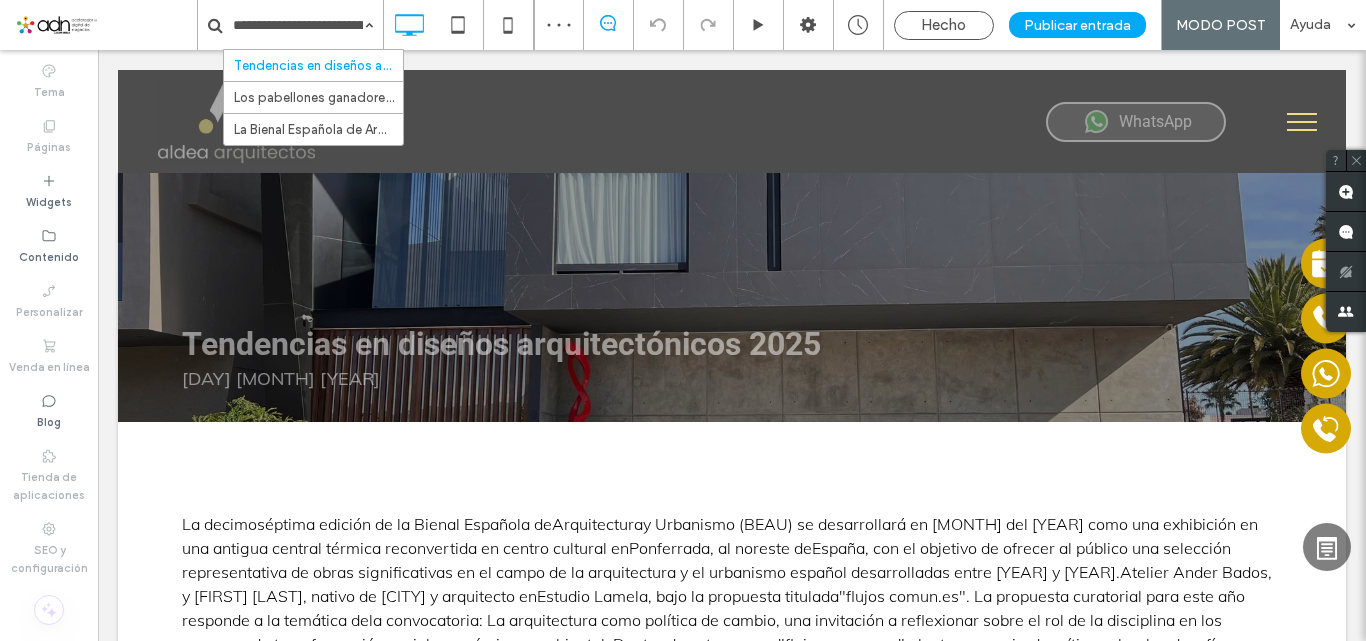 scroll, scrollTop: 0, scrollLeft: 0, axis: both 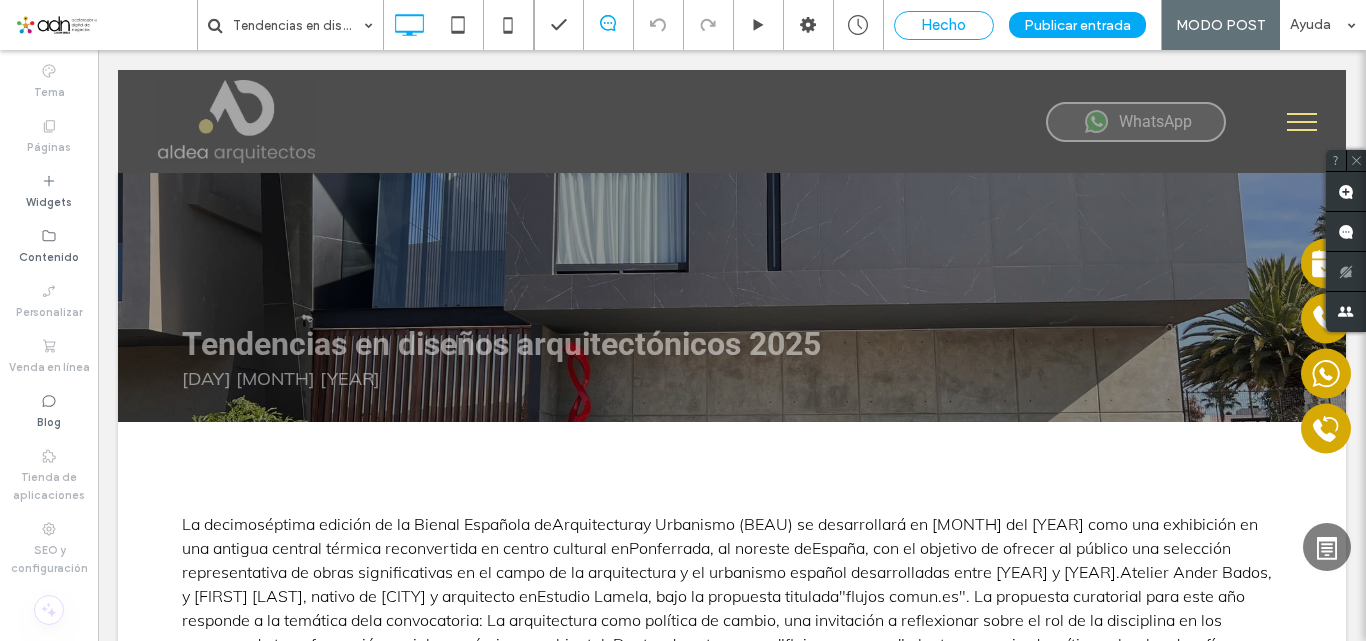 click on "Hecho" at bounding box center [944, 25] 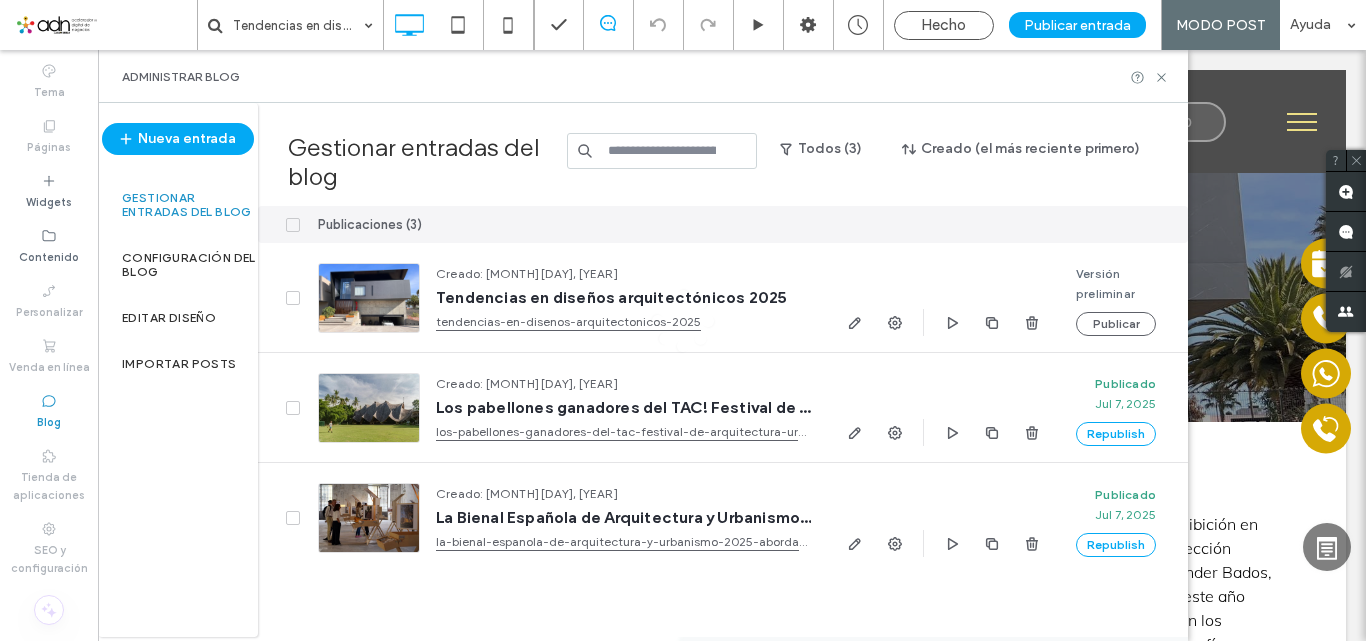 click at bounding box center [683, 320] 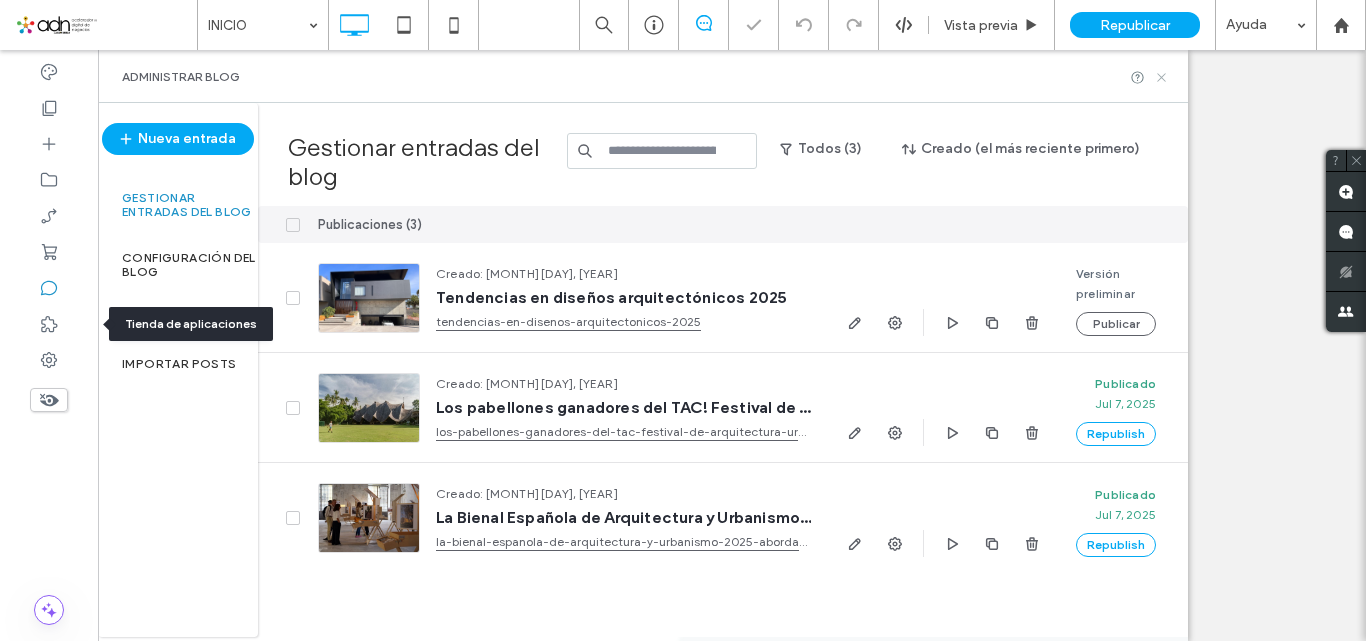 click 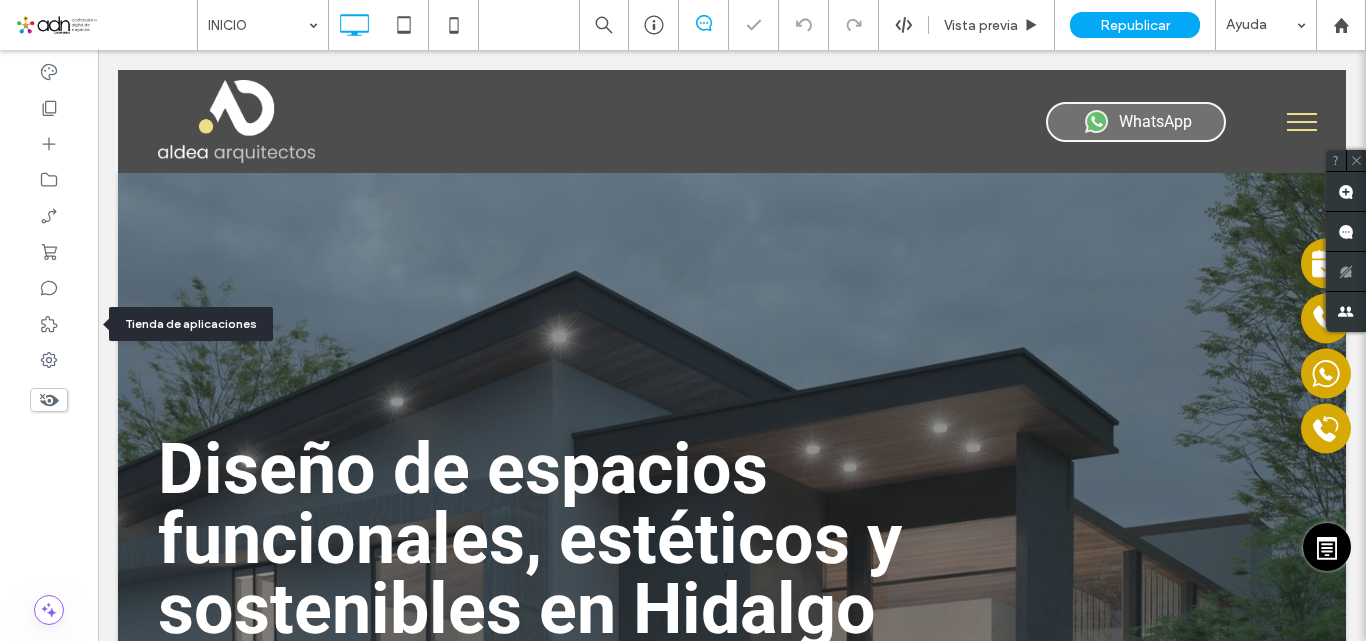 scroll, scrollTop: 0, scrollLeft: 0, axis: both 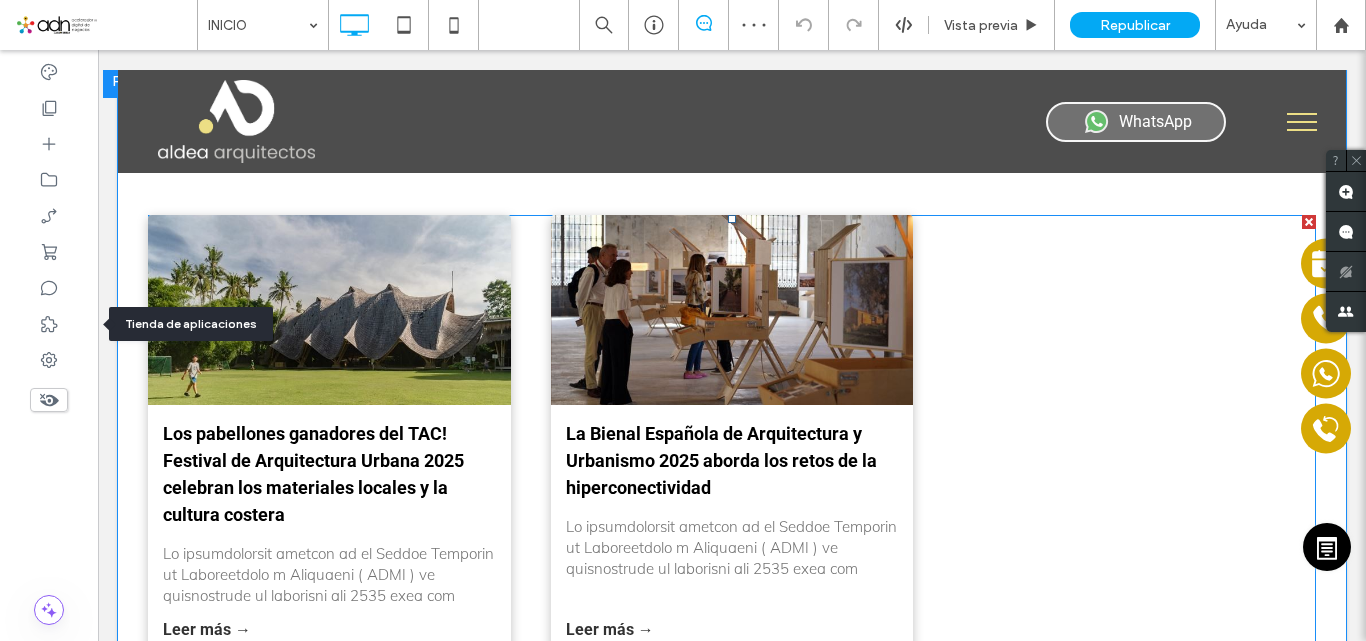 click on "Los pabellones ganadores del TAC! Festival de Arquitectura Urbana 2025 celebran los materiales locales y la cultura costera
7 de julio de 2025
Leer más →
La Bienal Española de Arquitectura y Urbanismo 2025 aborda los retos de la hiperconectividad
7 de julio de 2025
Leer más →" at bounding box center [732, 435] 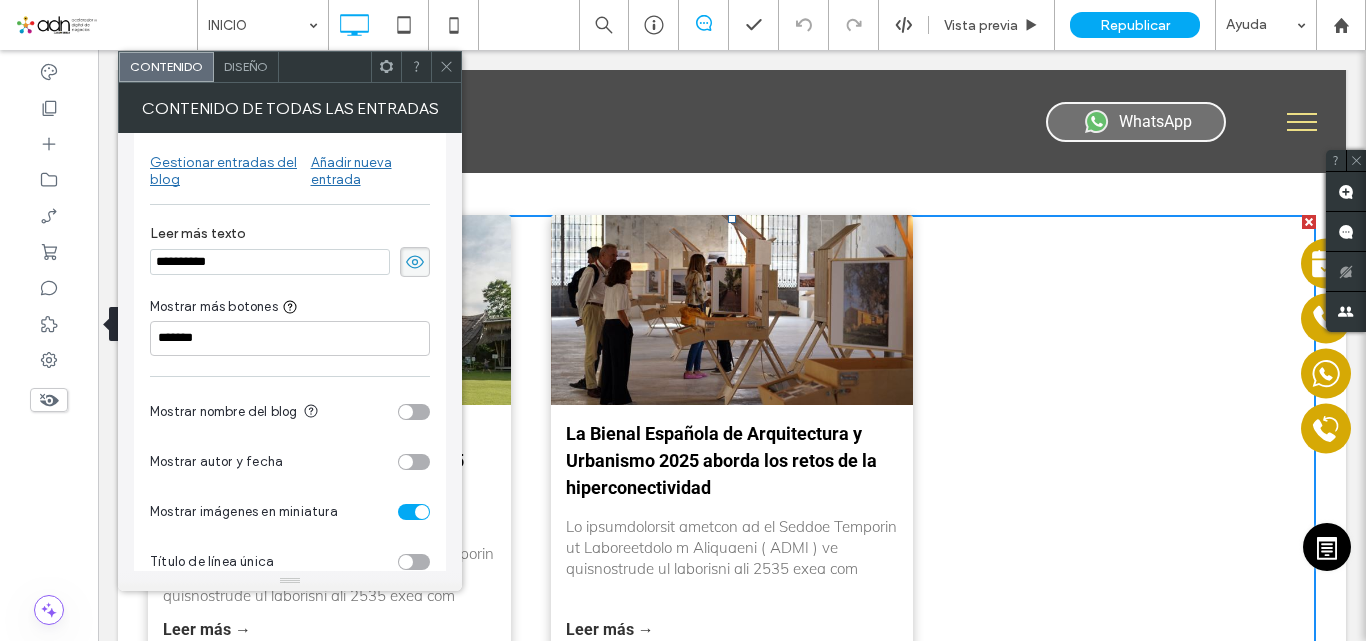 scroll, scrollTop: 0, scrollLeft: 0, axis: both 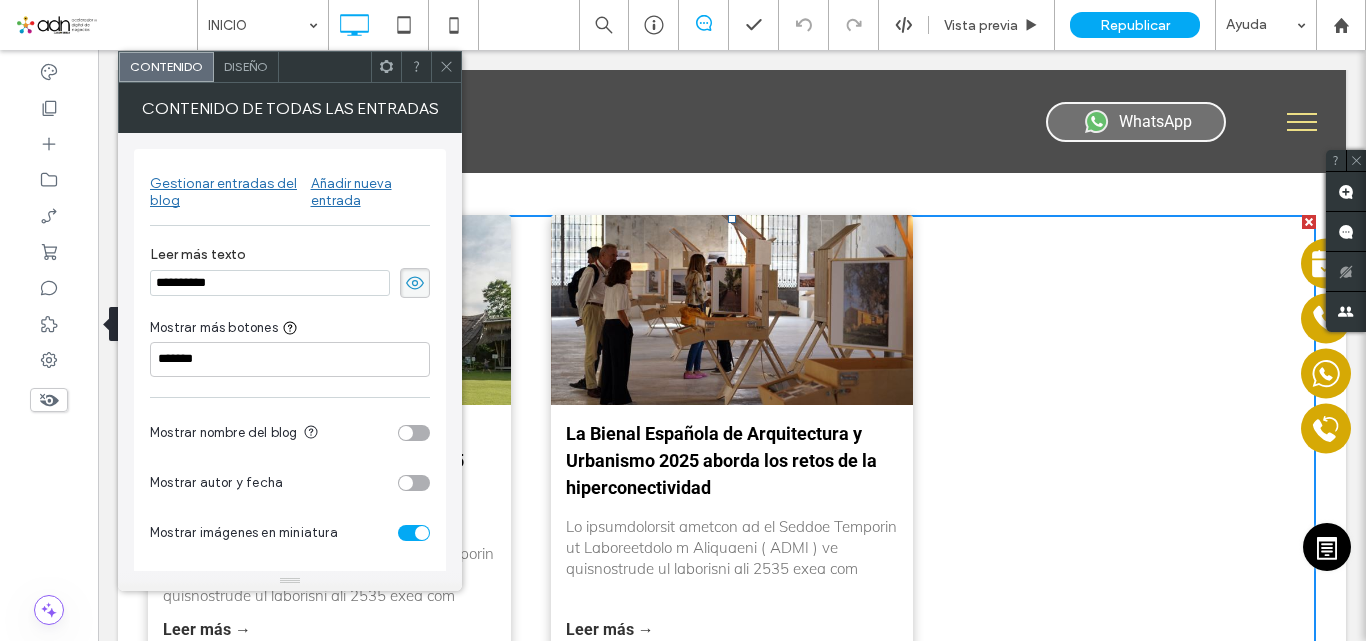 click on "Diseño" at bounding box center (246, 66) 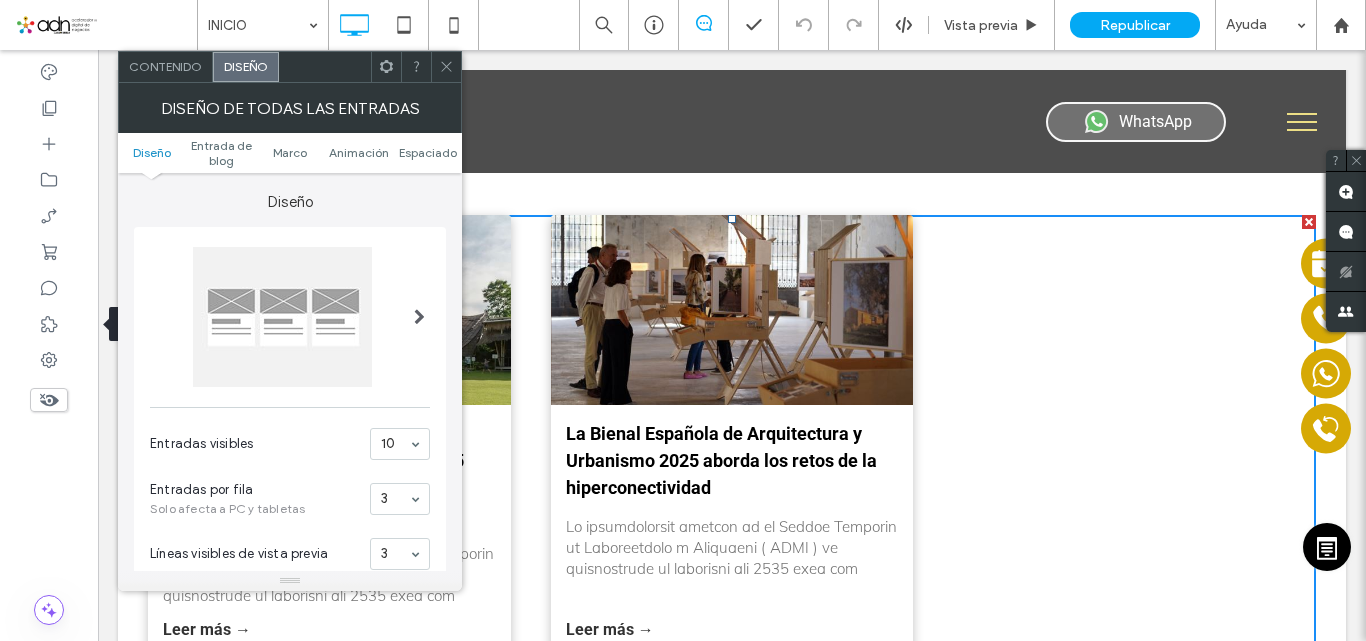 click at bounding box center [446, 67] 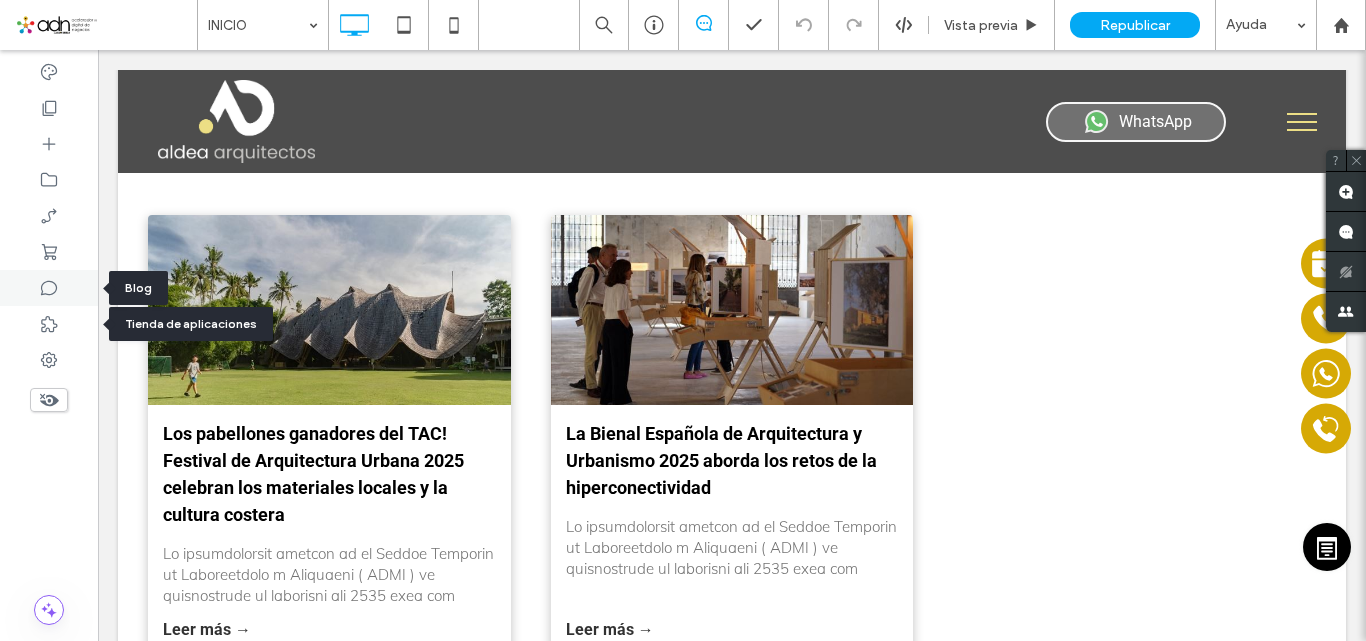 click 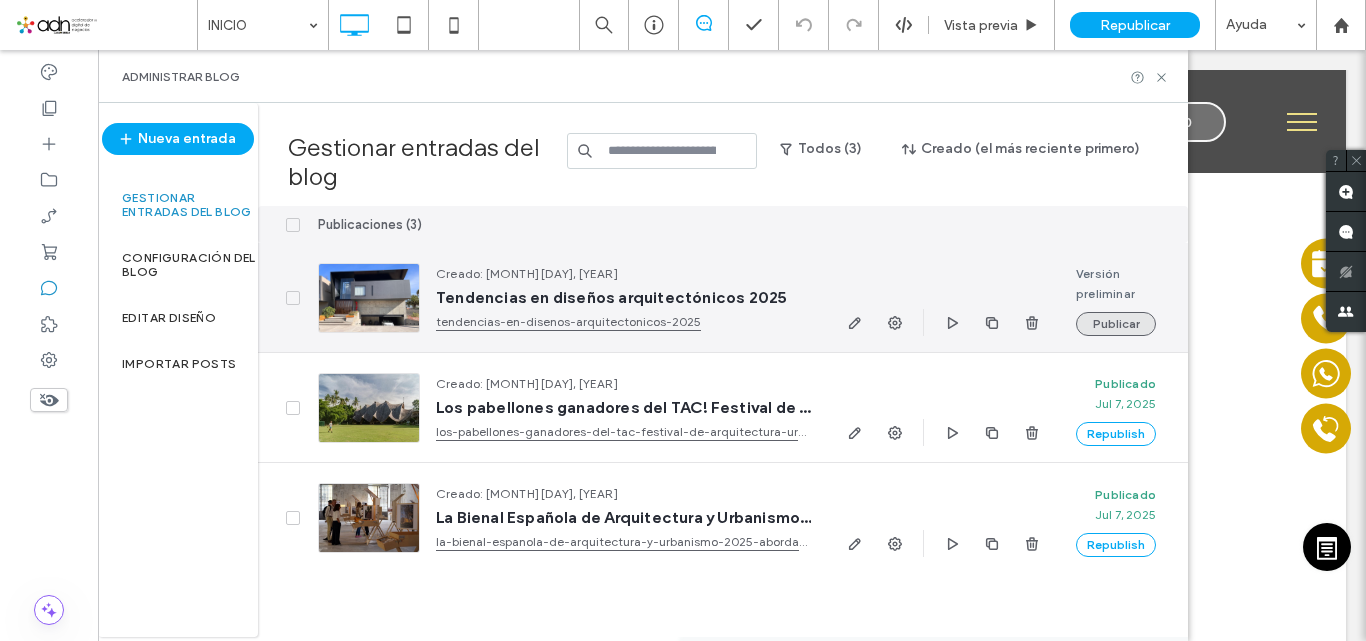 click on "Publicar" at bounding box center [1116, 324] 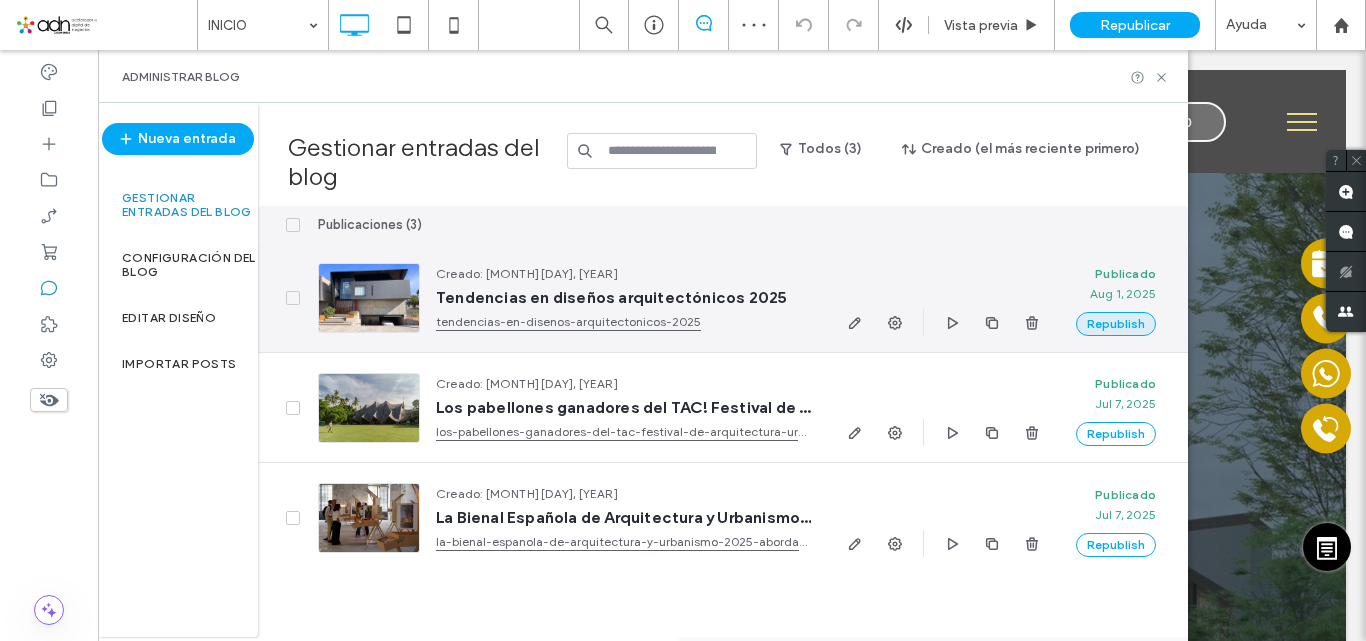 scroll, scrollTop: 0, scrollLeft: 0, axis: both 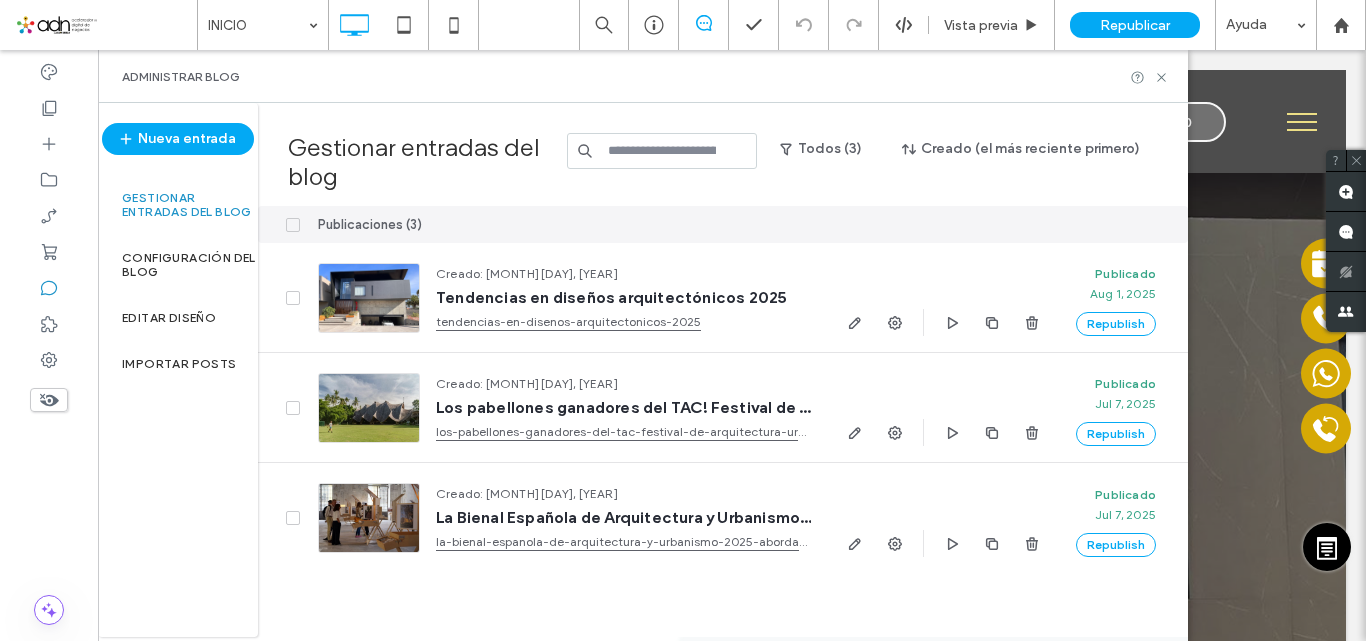 click on "Click To Paste
Fila
INICIO
QUIENES SOMOS
SERVICIOS
PROYECTOS
CONTACTO
BLOG
Click To Paste
Fila
55-7829-3399
5-555-5555
5-555-5555
aldea.arquitectos@gmail.com
Click To Paste
Fila
Menu
Click To Paste
WhatsApp
Click To Paste
encabezado
Diseño de espacios funcionales, estéticos y sostenibles en Hidalgo
WELCOME TO ARCHIC DESIGN
Button
Contáctanos
Click To Paste     +" at bounding box center (732, 2052) 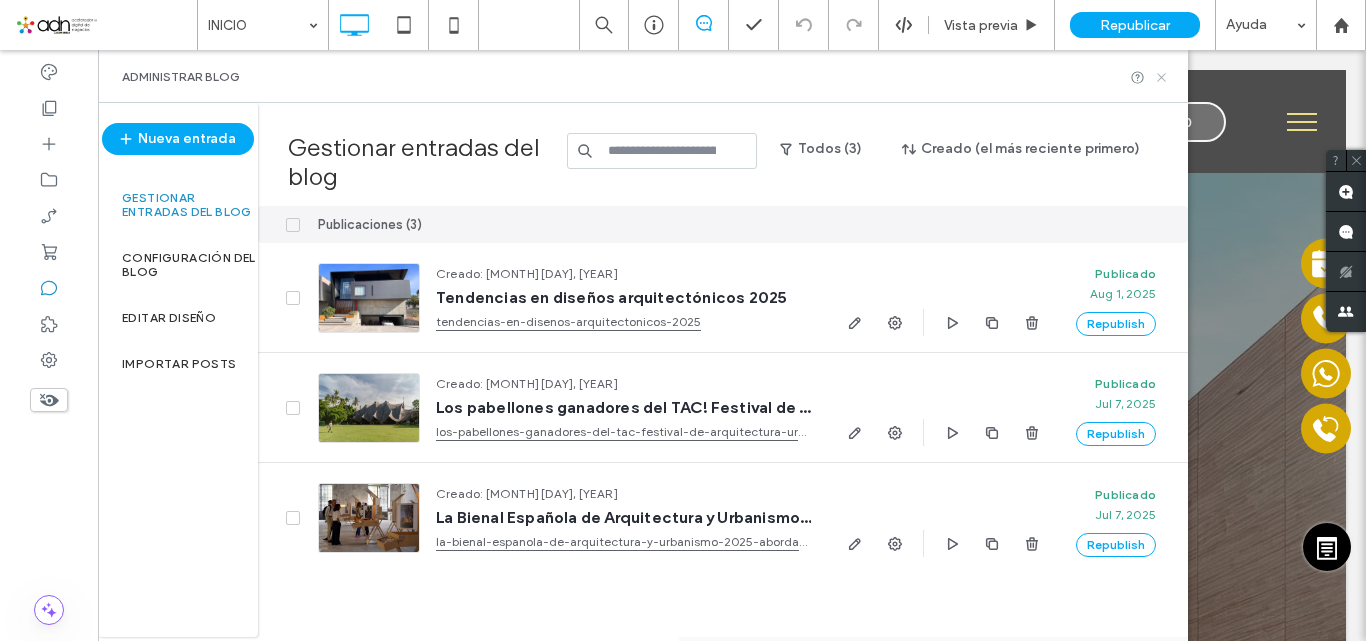 click 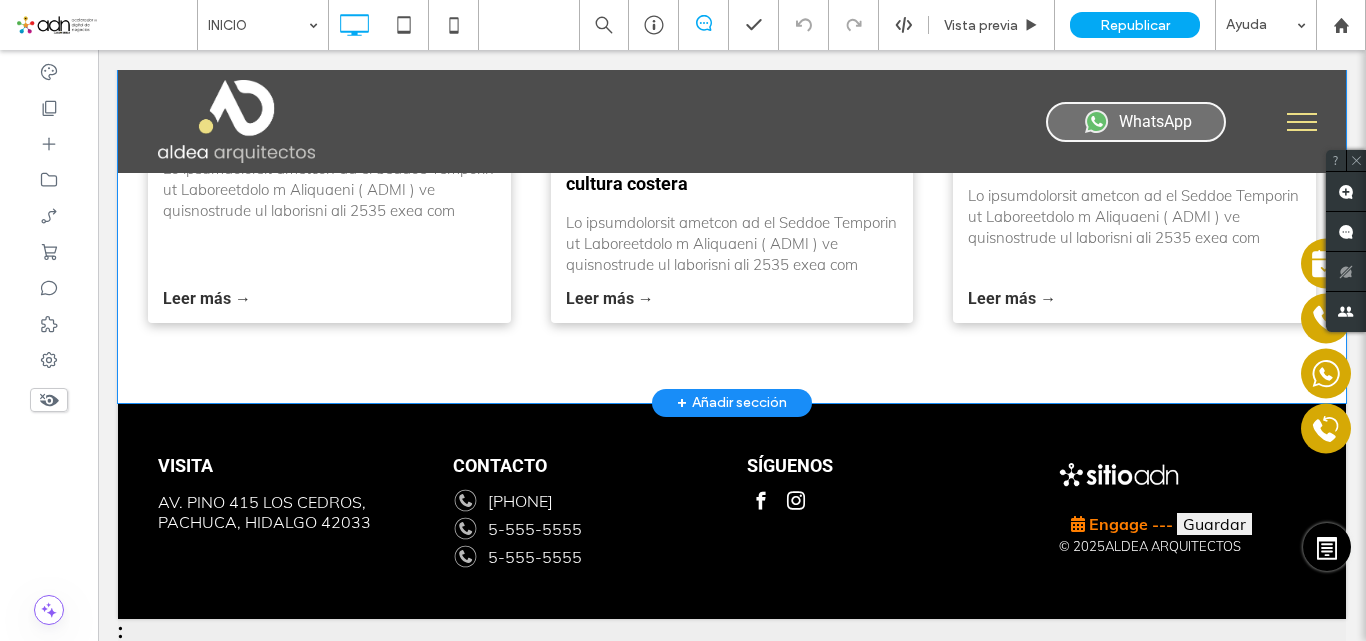 scroll, scrollTop: 3417, scrollLeft: 0, axis: vertical 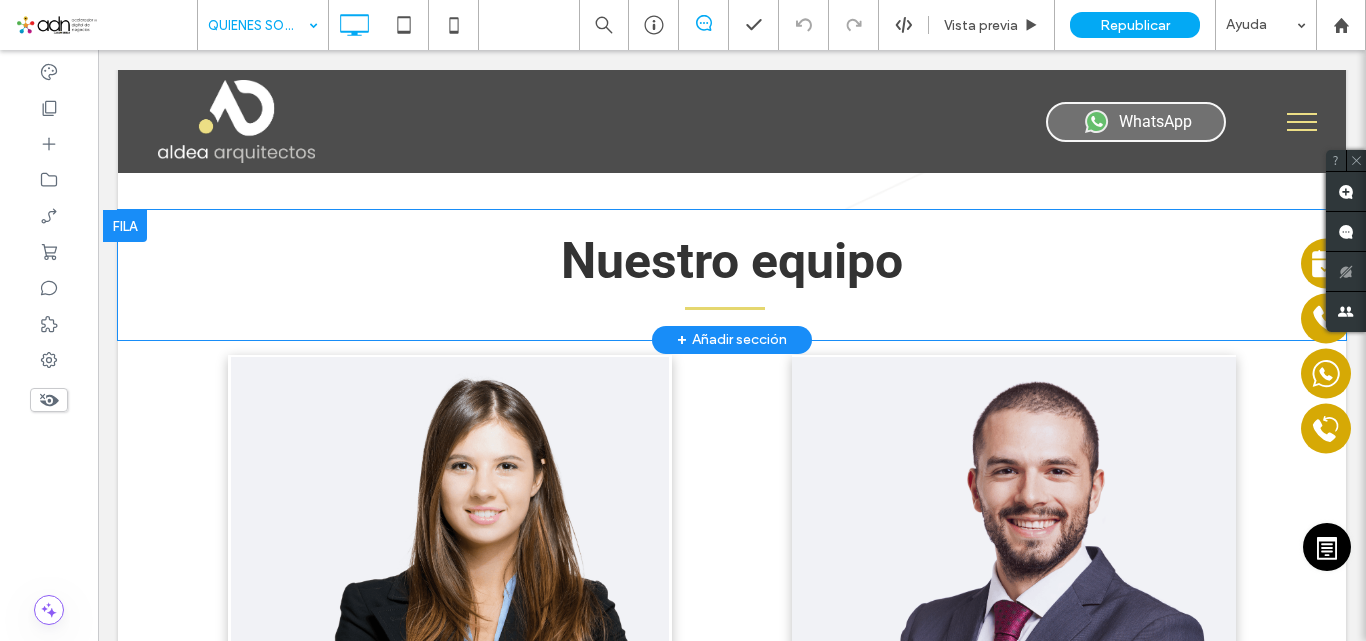 click at bounding box center (125, 226) 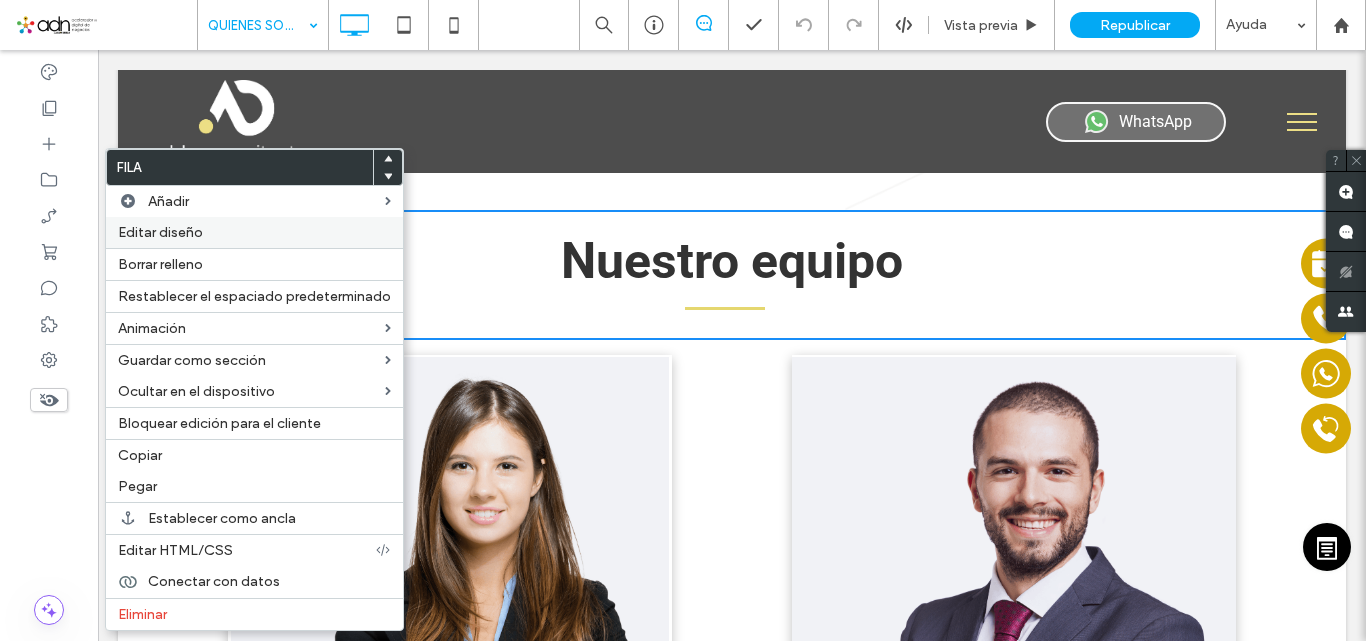 click on "Editar diseño" at bounding box center (160, 232) 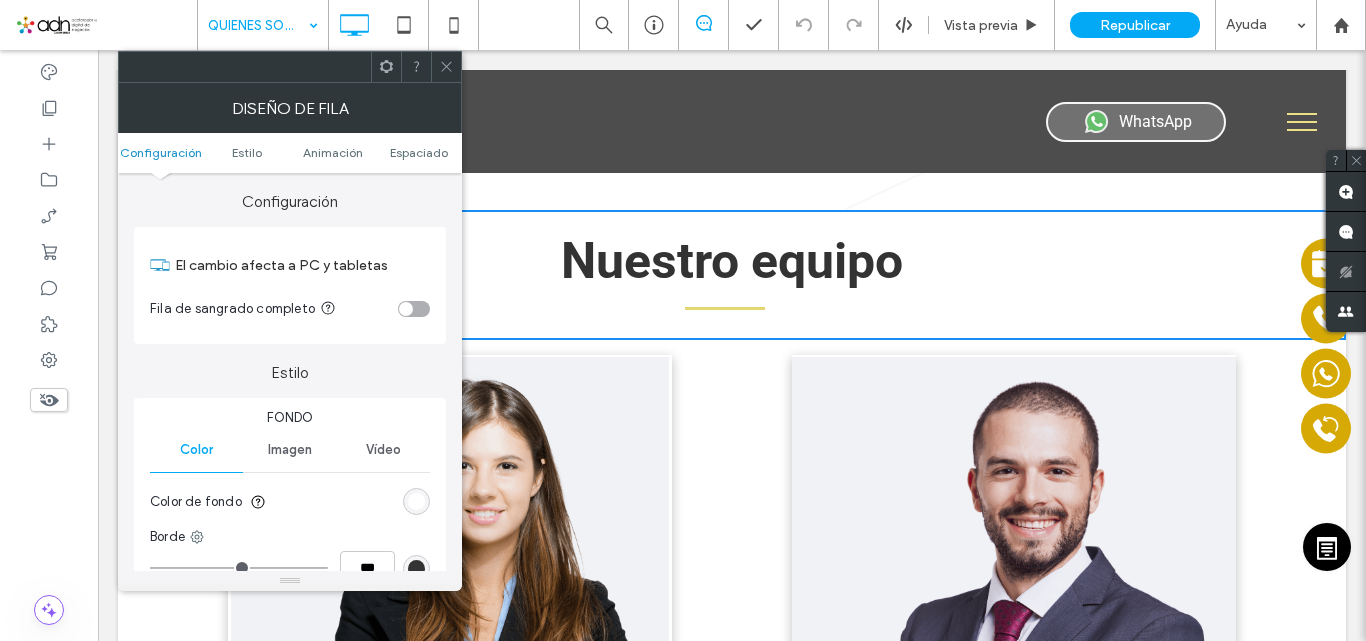 click at bounding box center [416, 501] 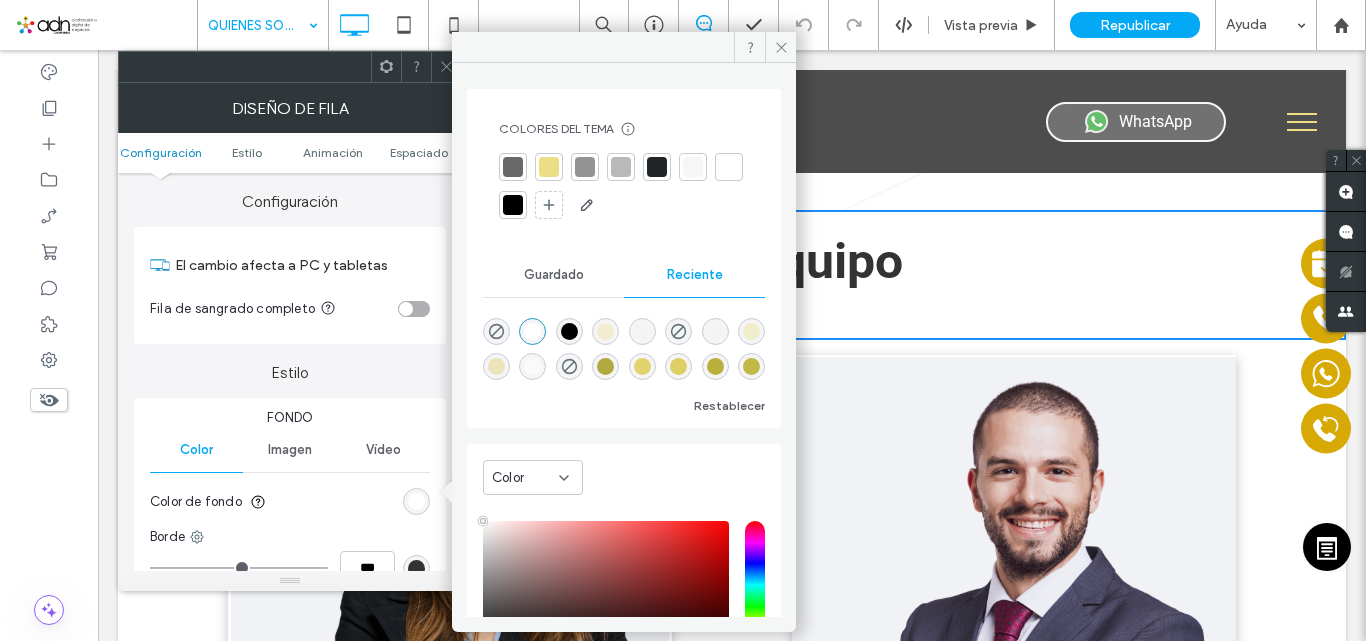 click at bounding box center [642, 331] 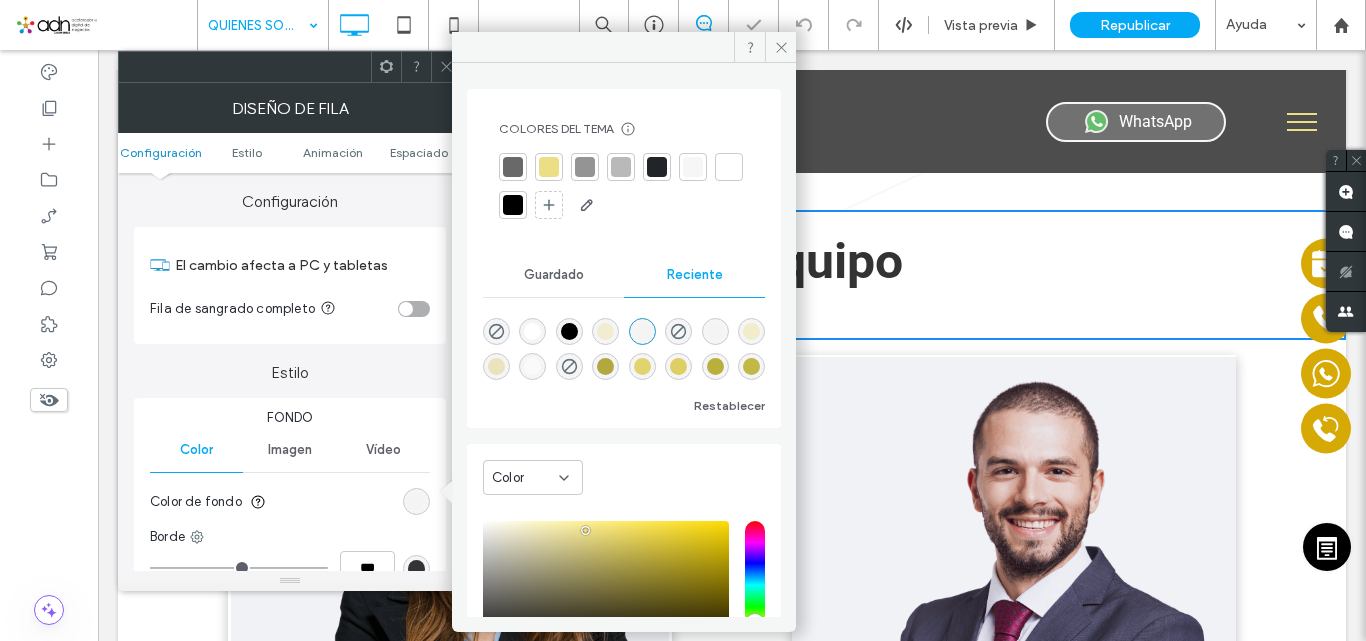 type on "*******" 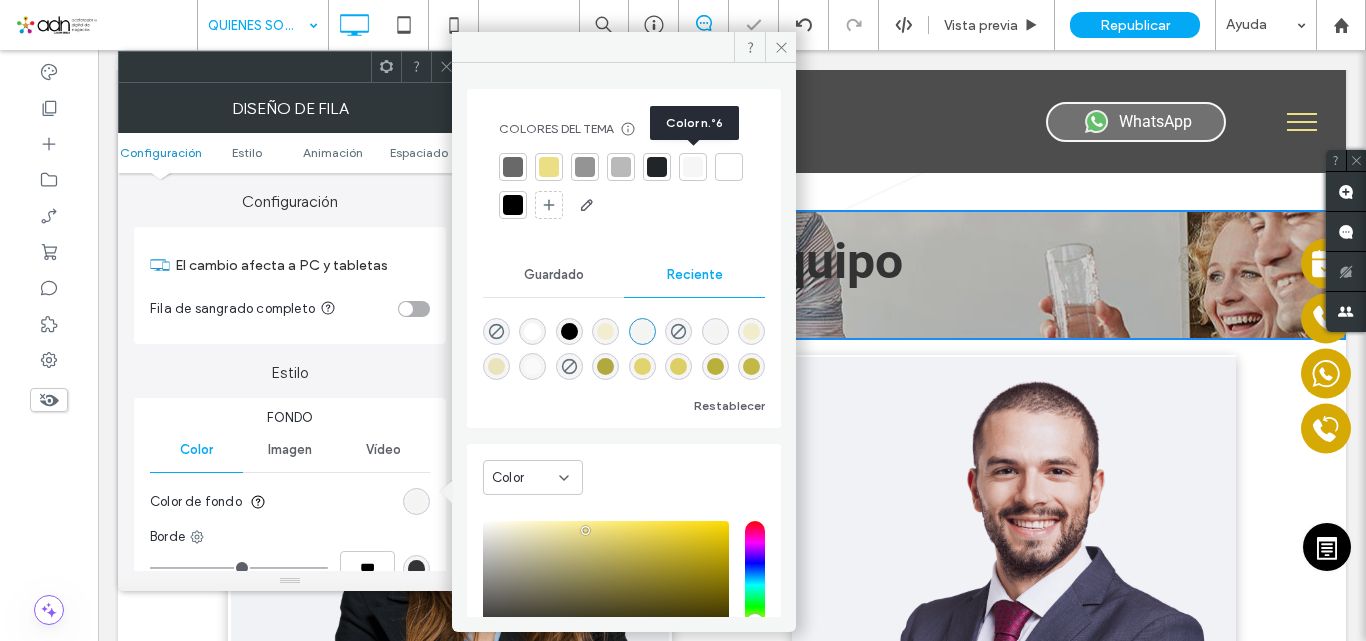 click at bounding box center (693, 167) 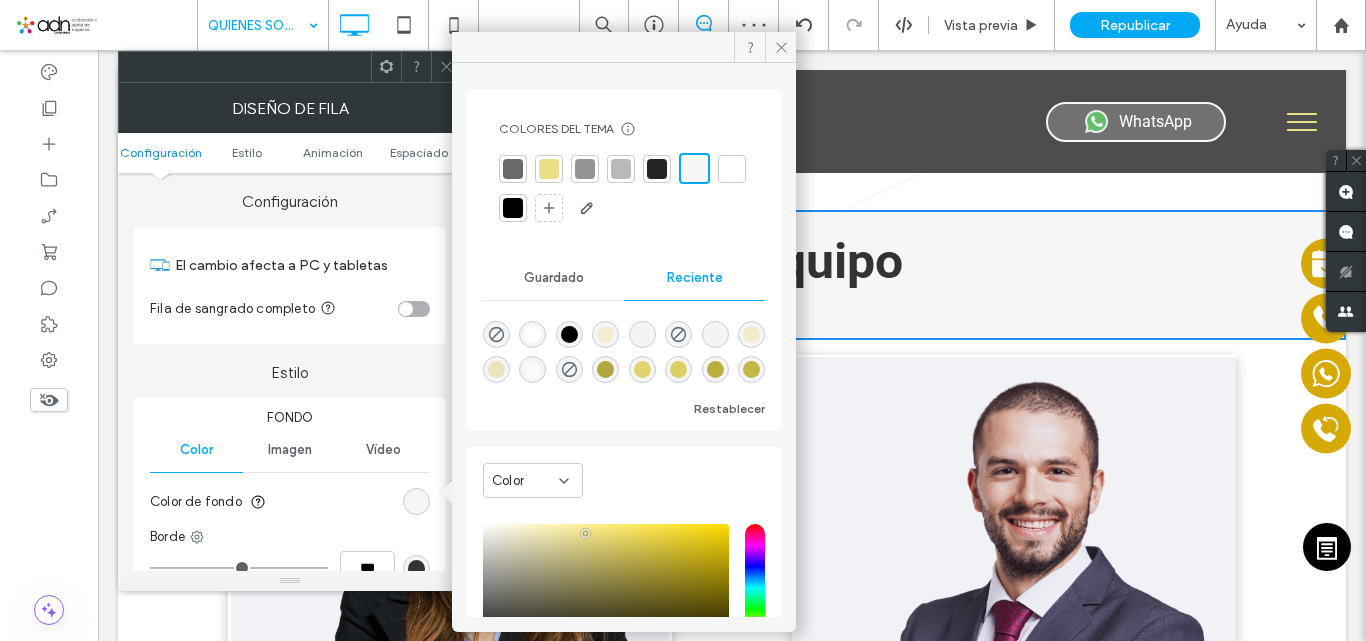click on "Estilo" at bounding box center (290, 363) 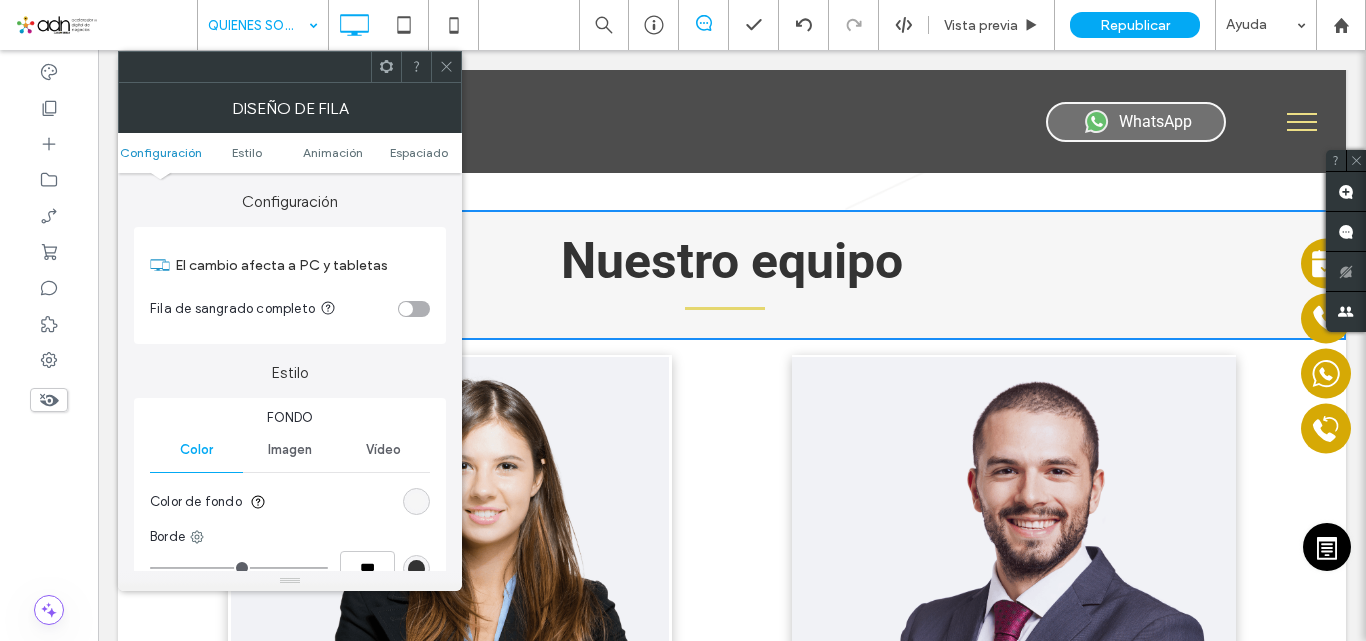 click 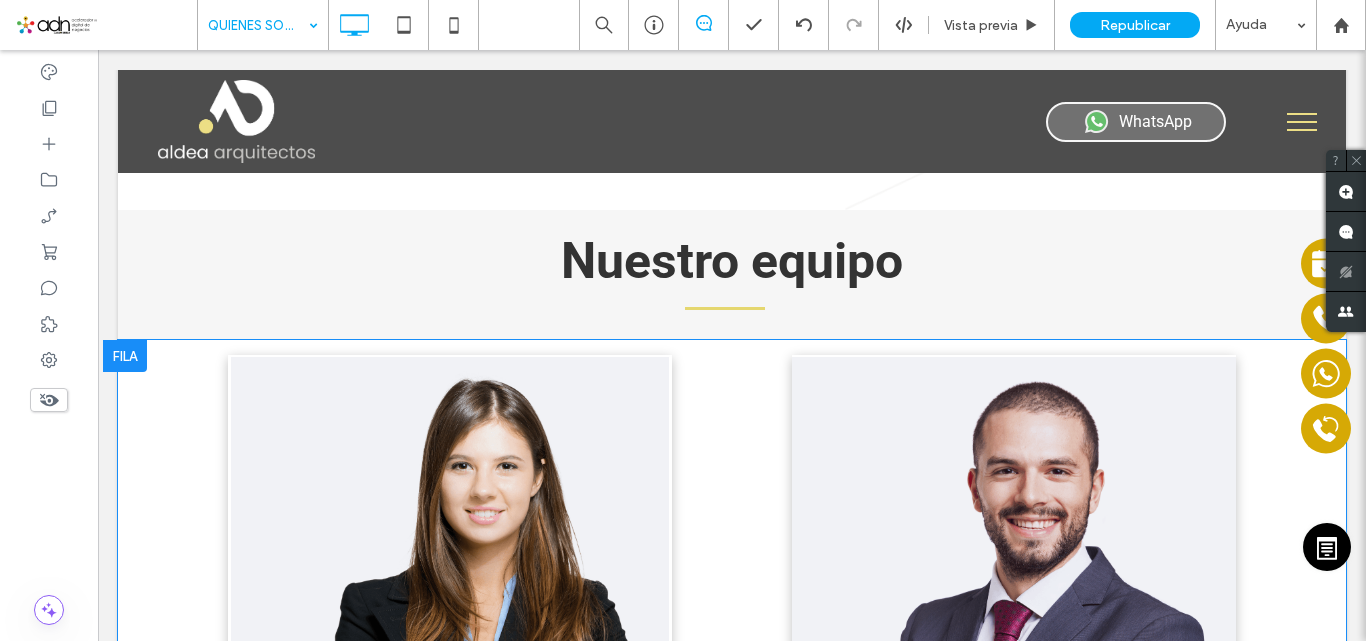click at bounding box center [125, 356] 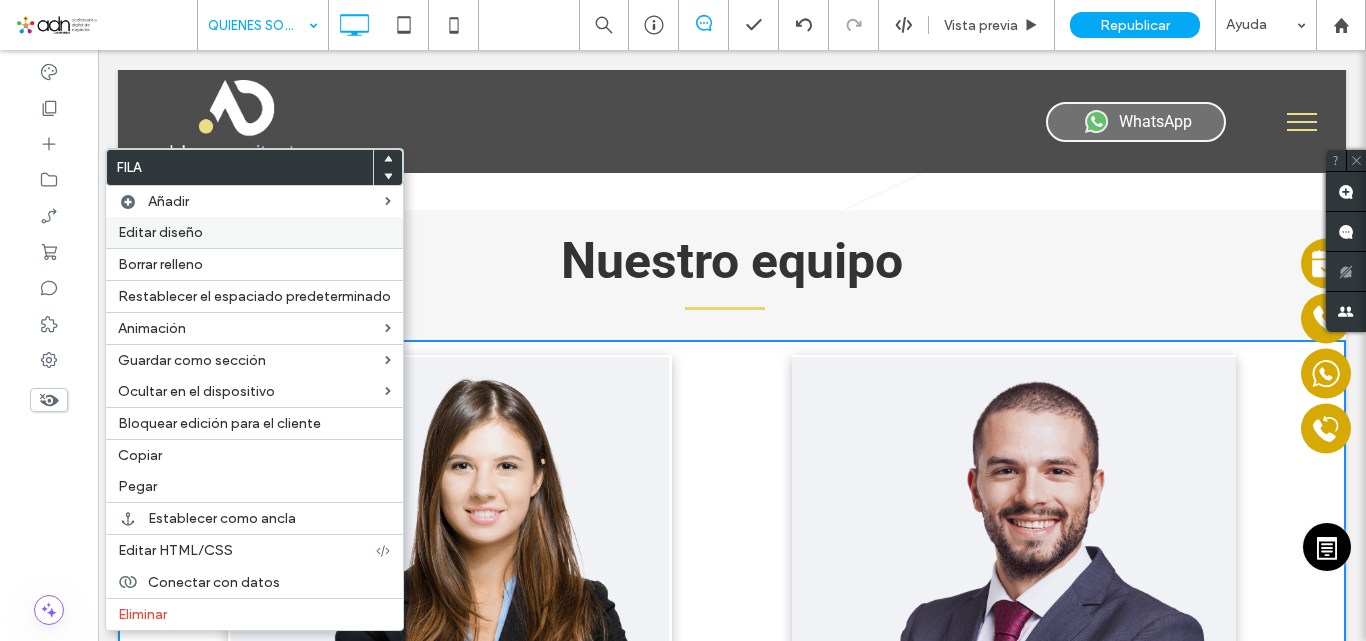 click on "Editar diseño" at bounding box center [254, 232] 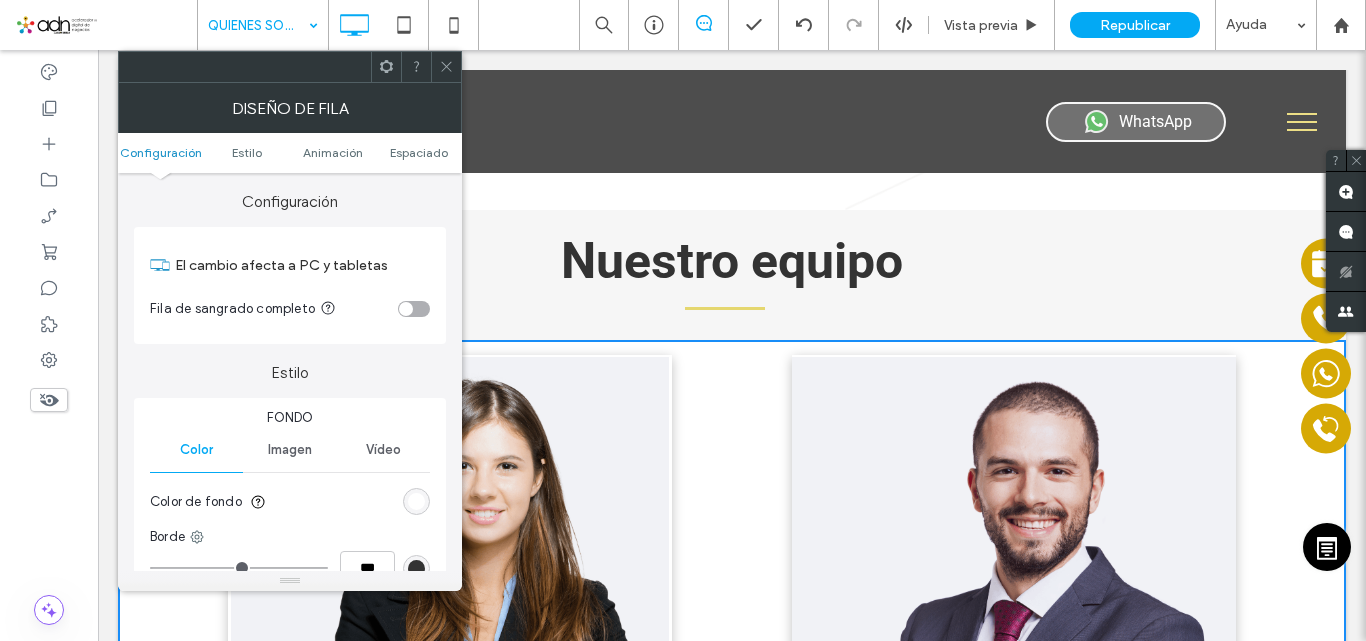 click at bounding box center (416, 501) 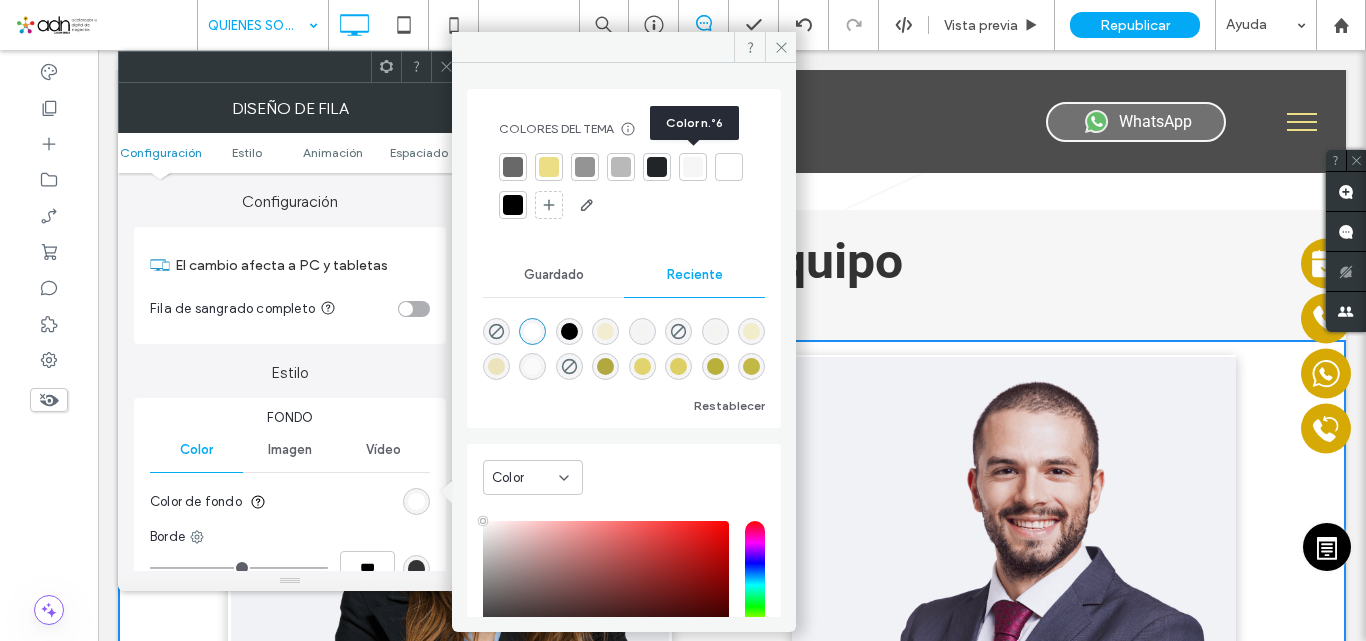 click at bounding box center (693, 167) 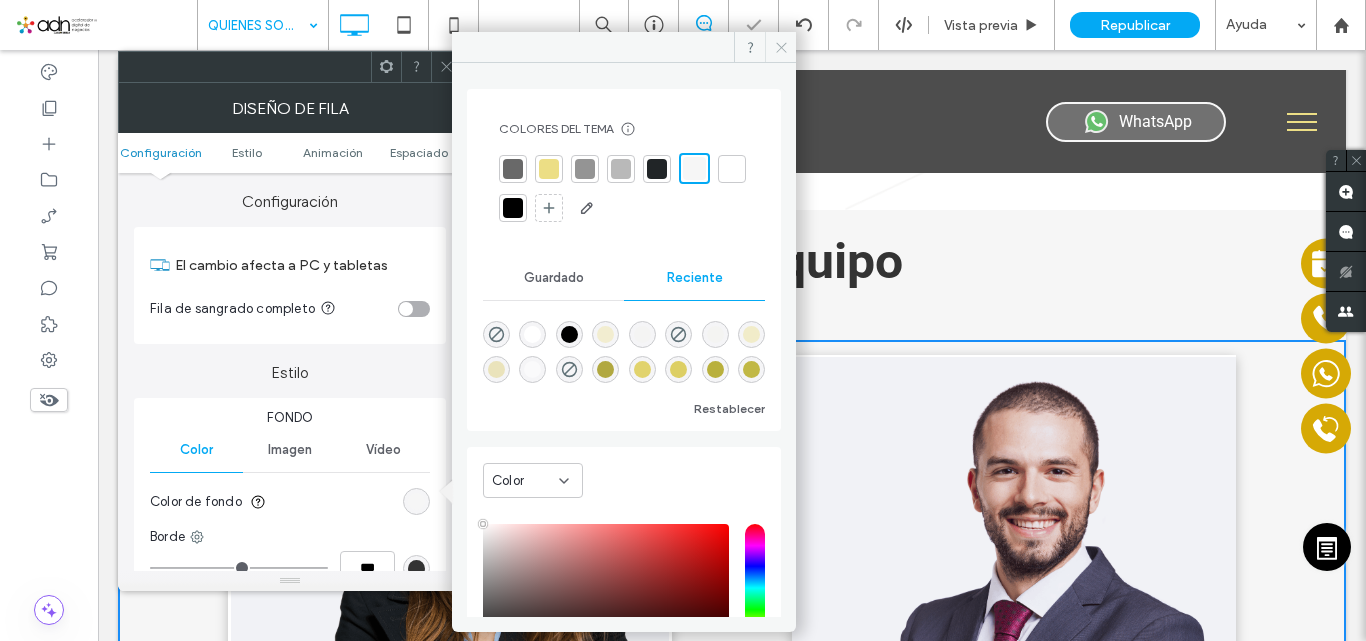 click 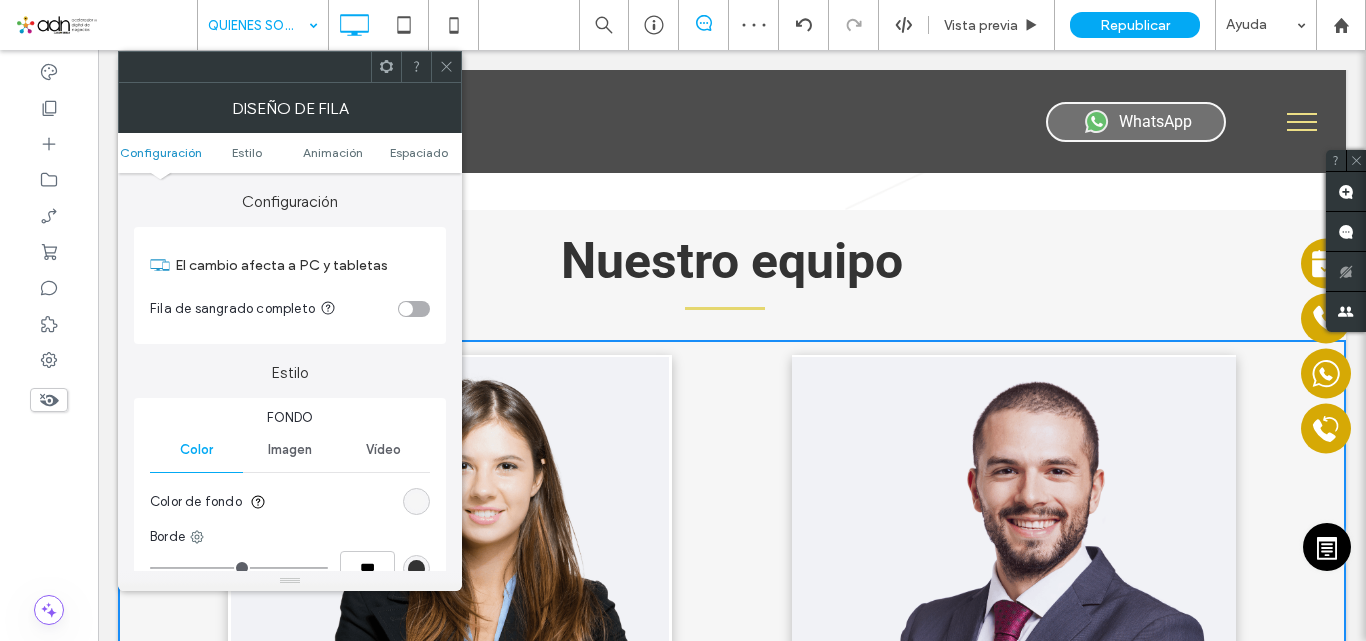 click 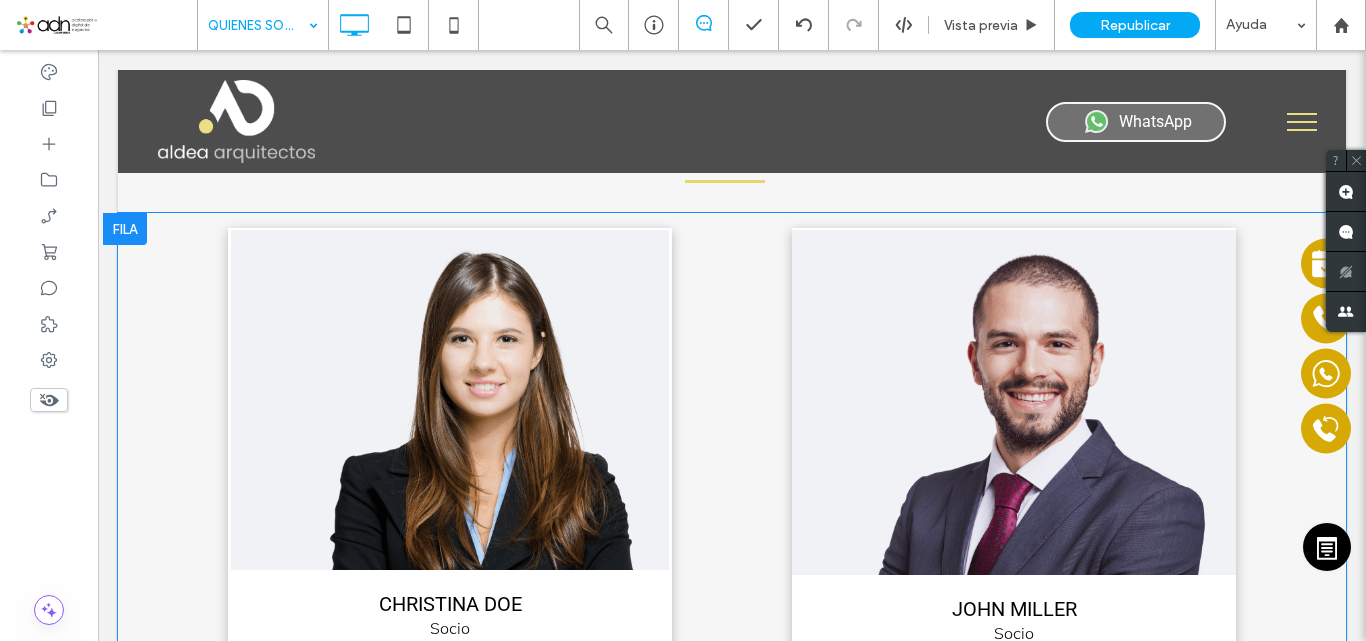 scroll, scrollTop: 1174, scrollLeft: 0, axis: vertical 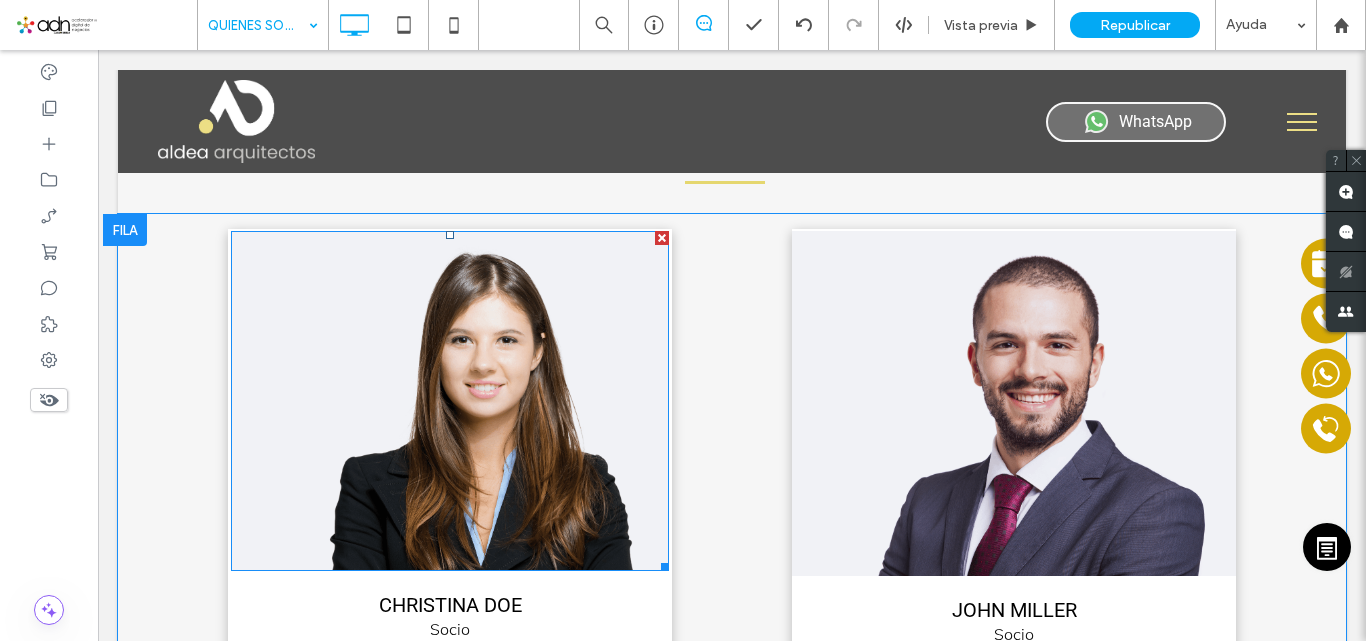 click at bounding box center (450, 401) 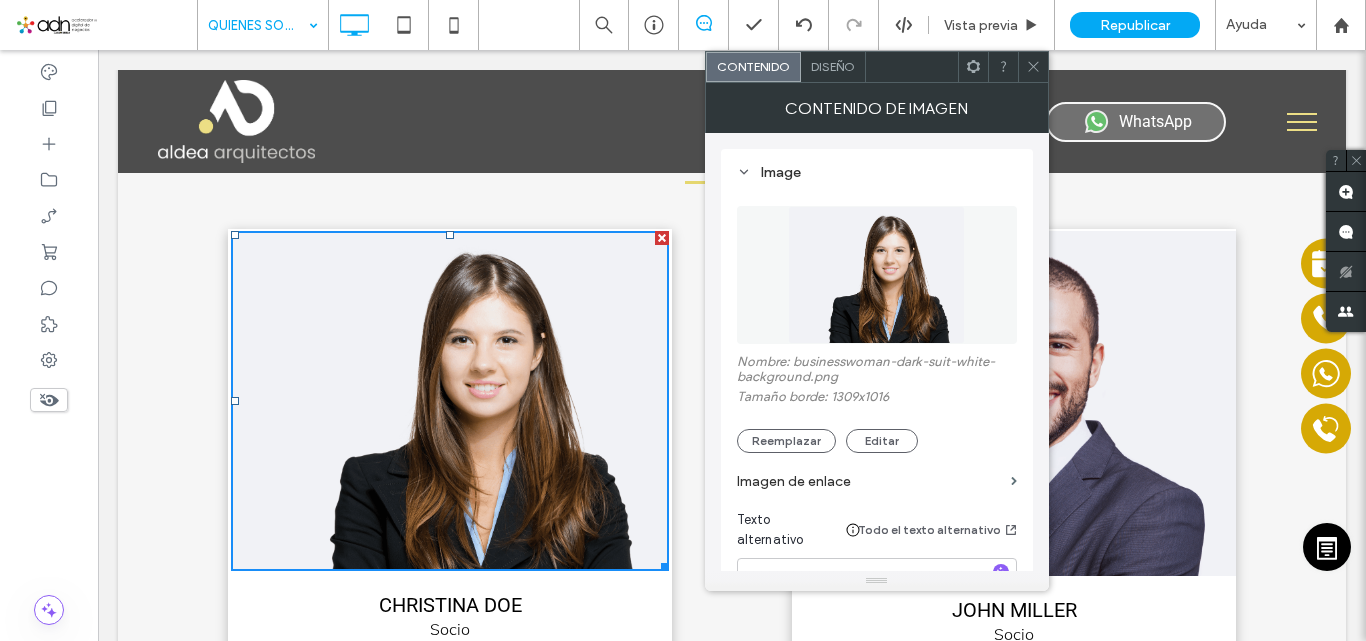click 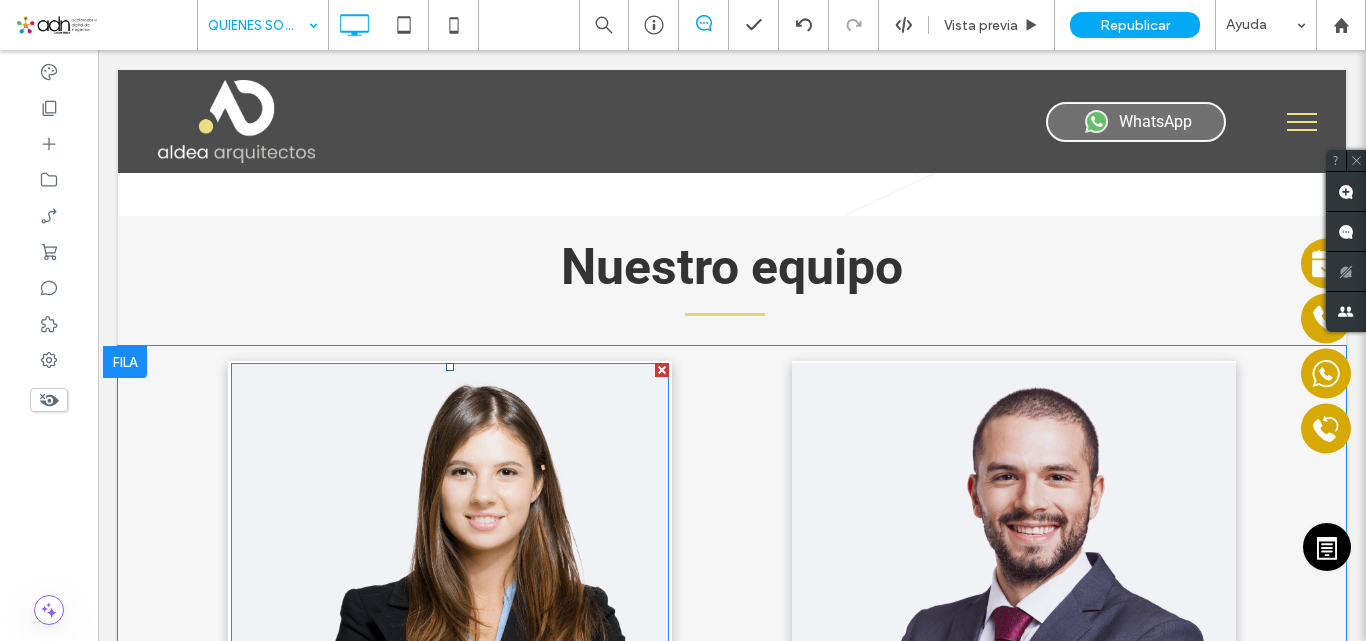 scroll, scrollTop: 979, scrollLeft: 0, axis: vertical 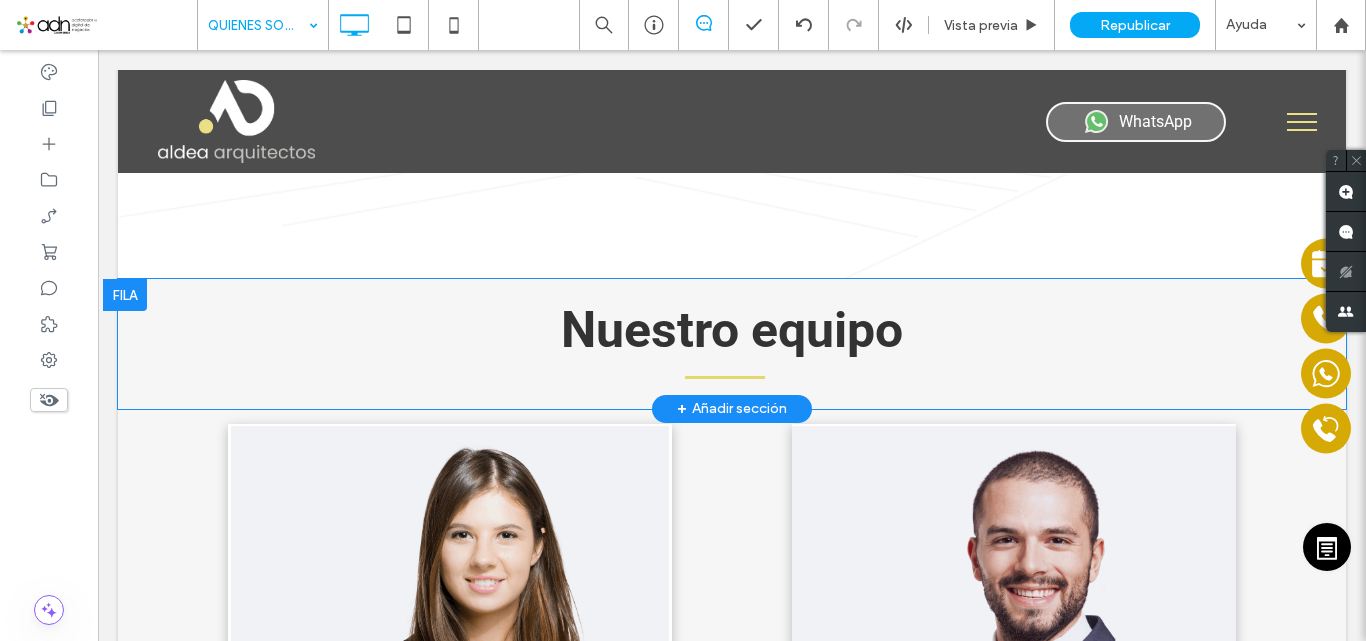 click at bounding box center [125, 295] 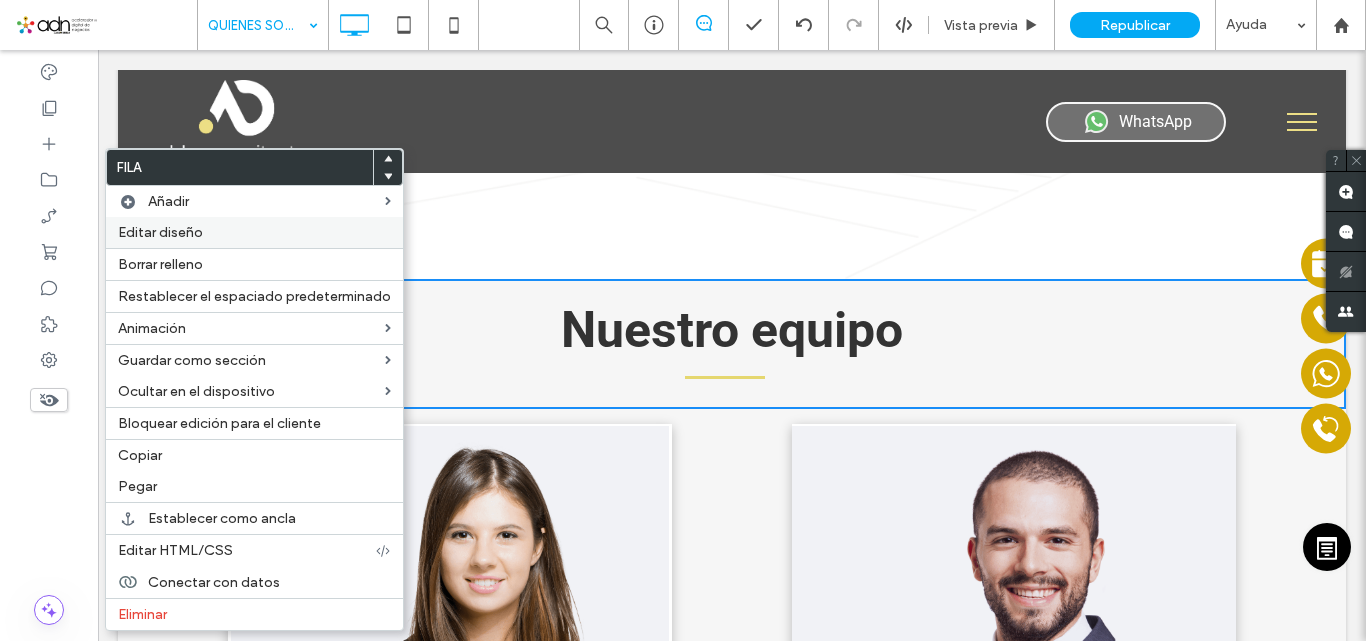 click on "Editar diseño" at bounding box center (254, 232) 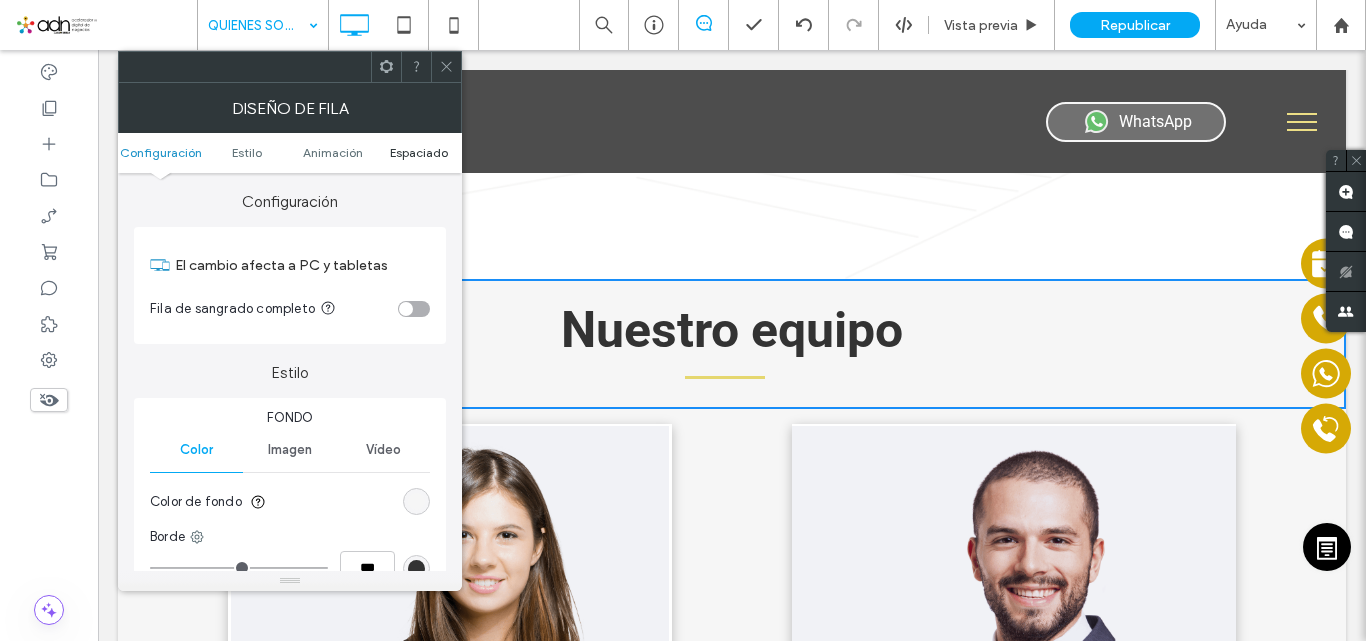 click on "Espaciado" at bounding box center (419, 152) 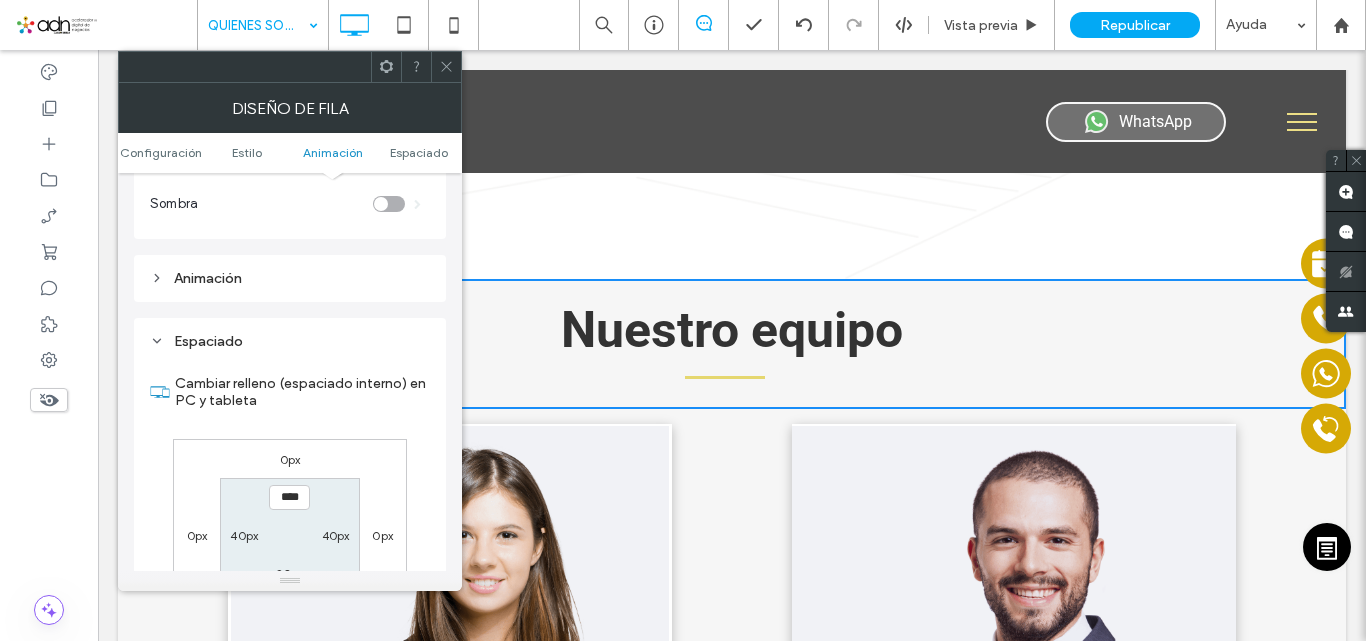 scroll, scrollTop: 531, scrollLeft: 0, axis: vertical 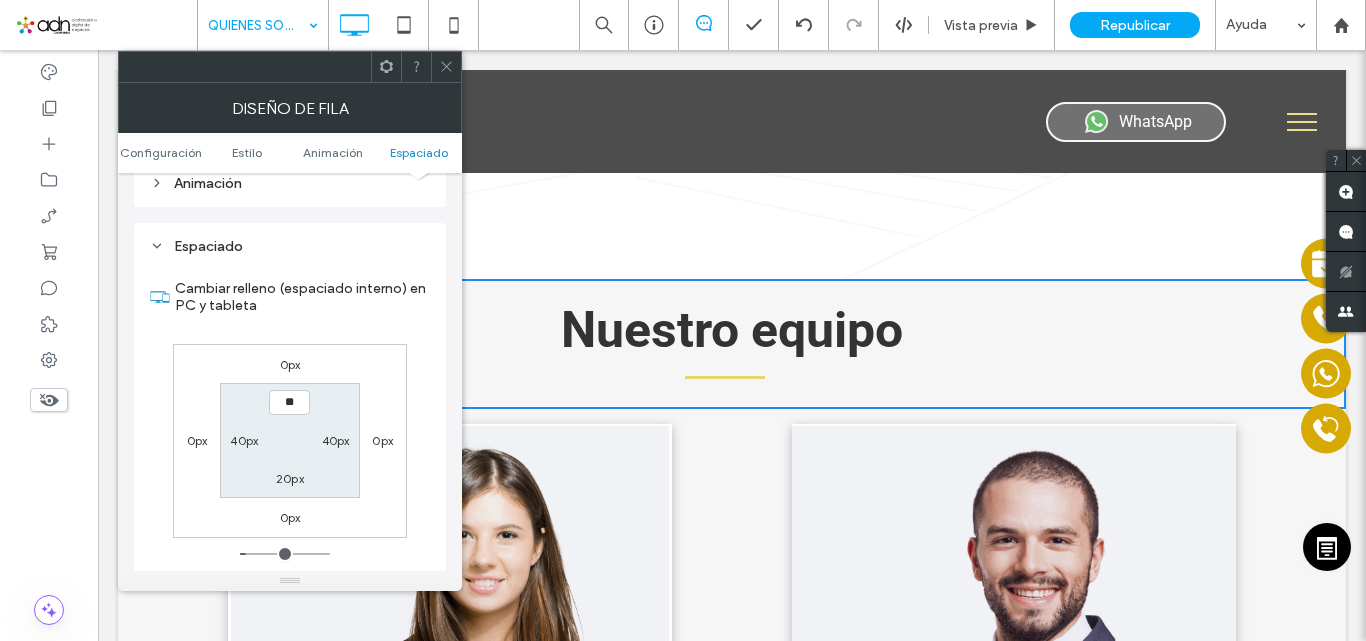 type on "****" 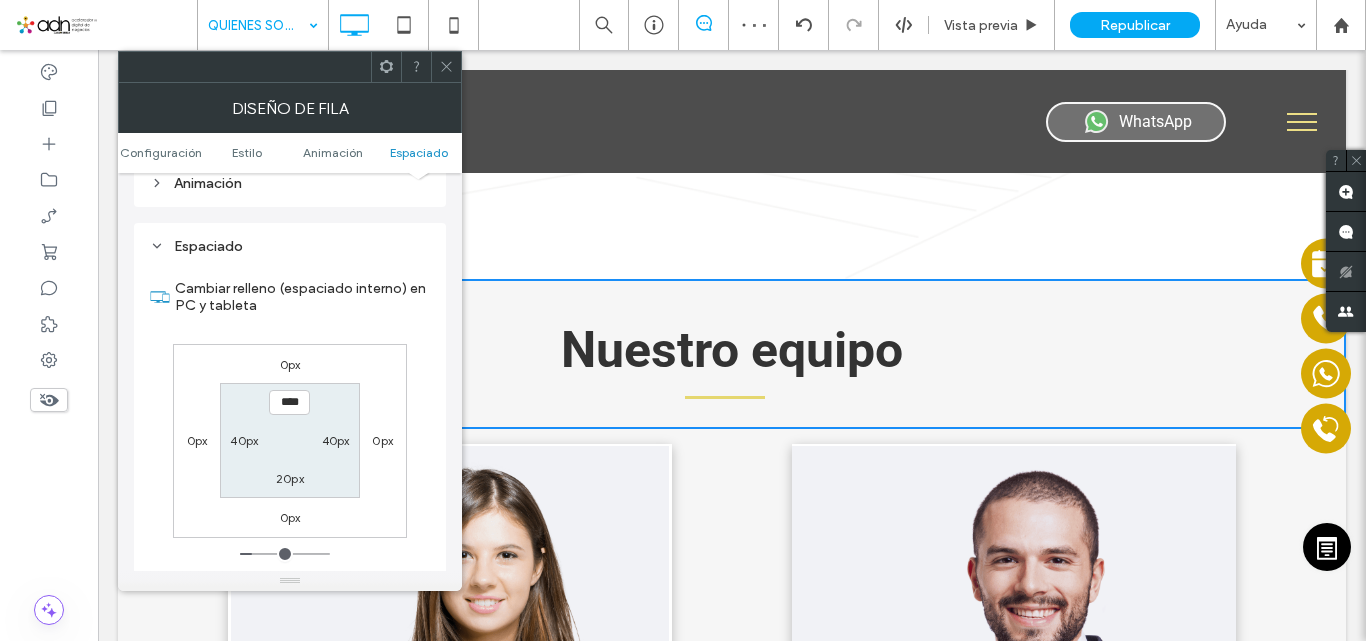 click on "****" at bounding box center [289, 402] 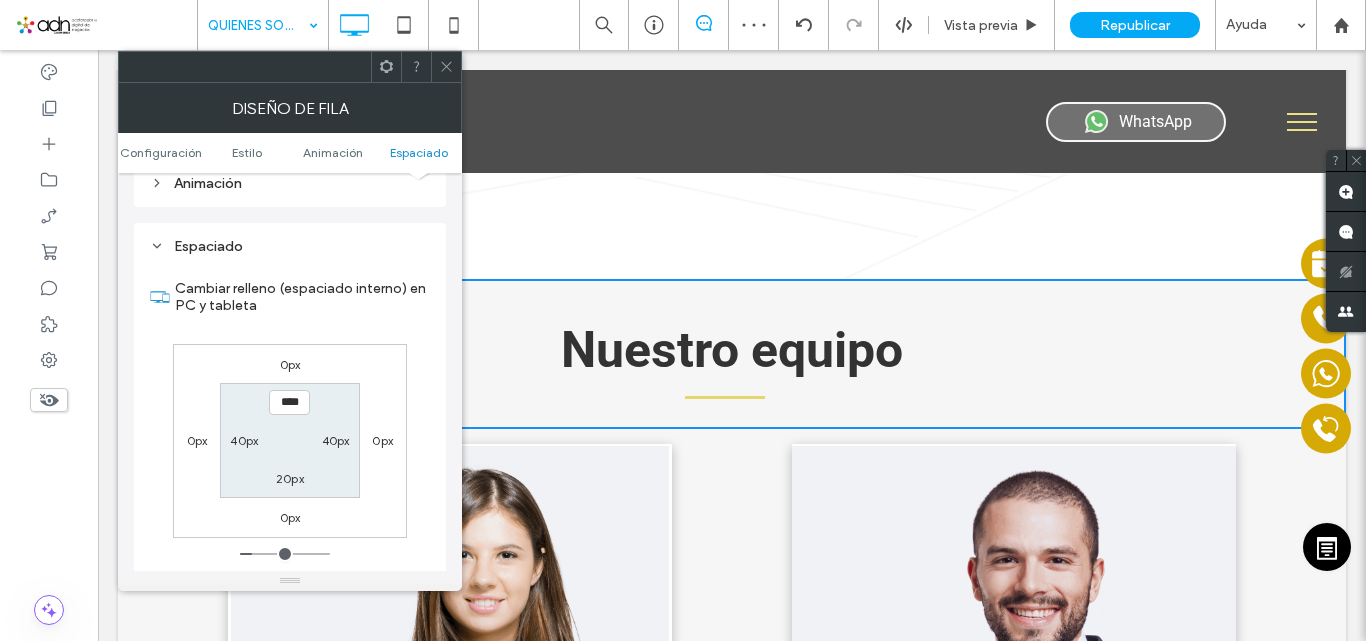 click on "****" at bounding box center (289, 402) 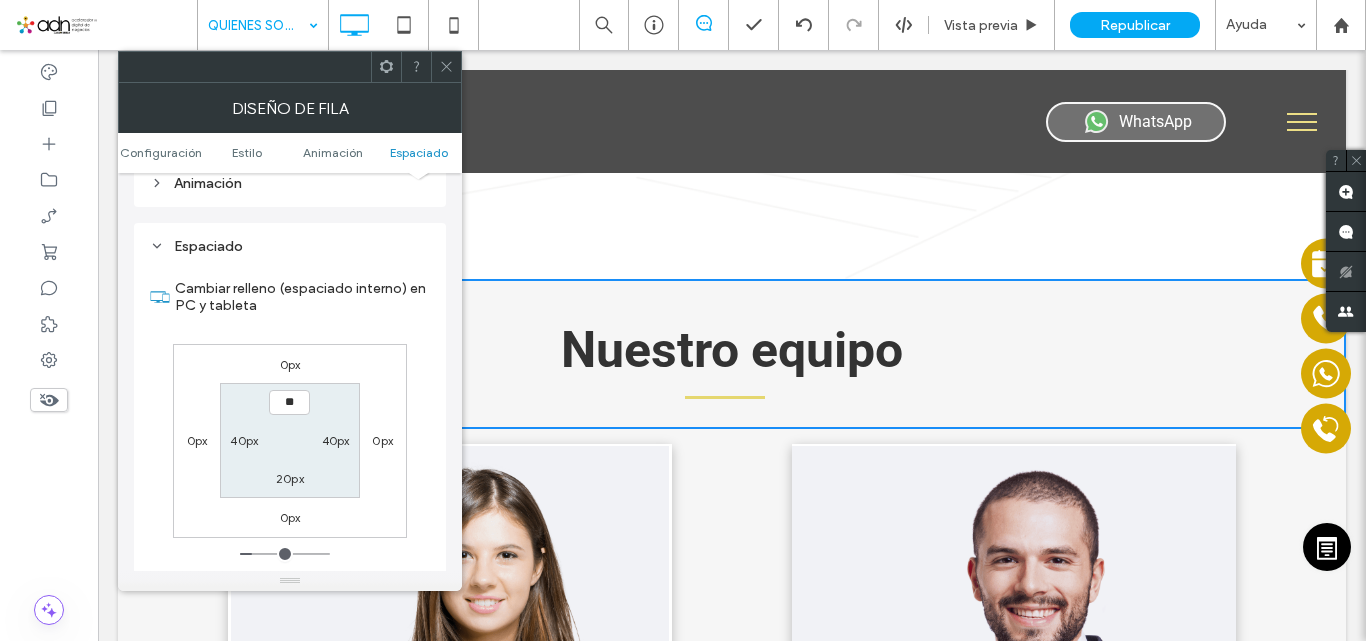 type on "****" 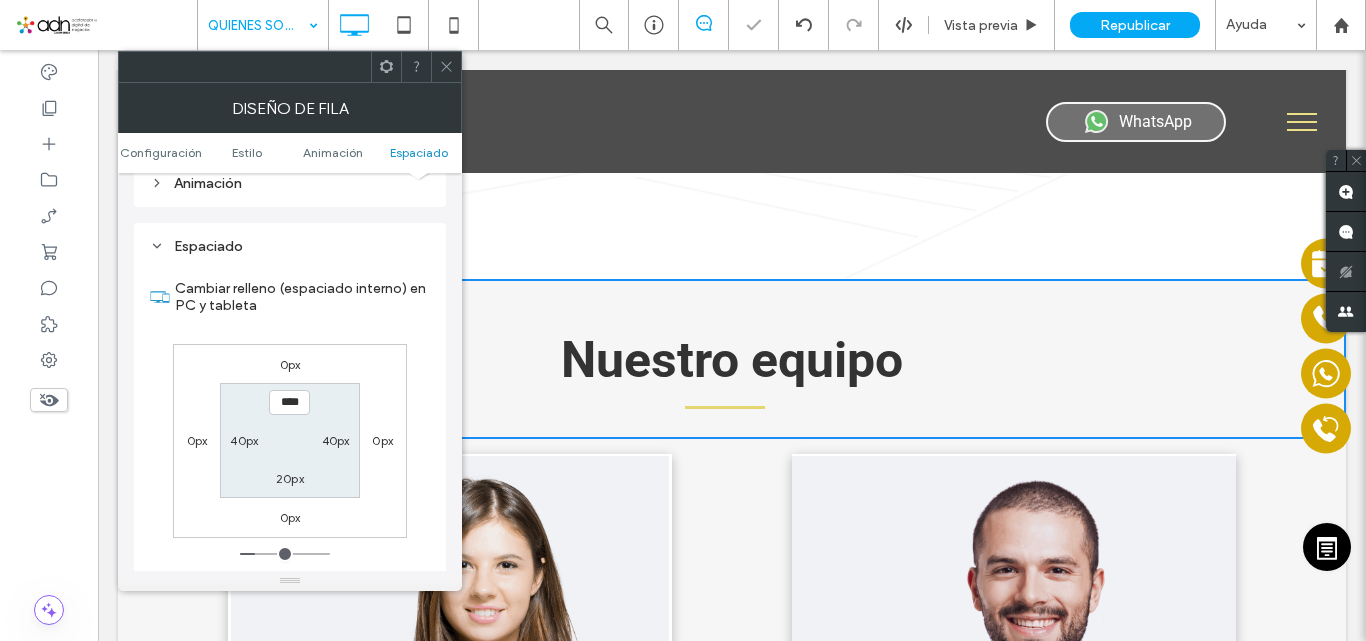 click 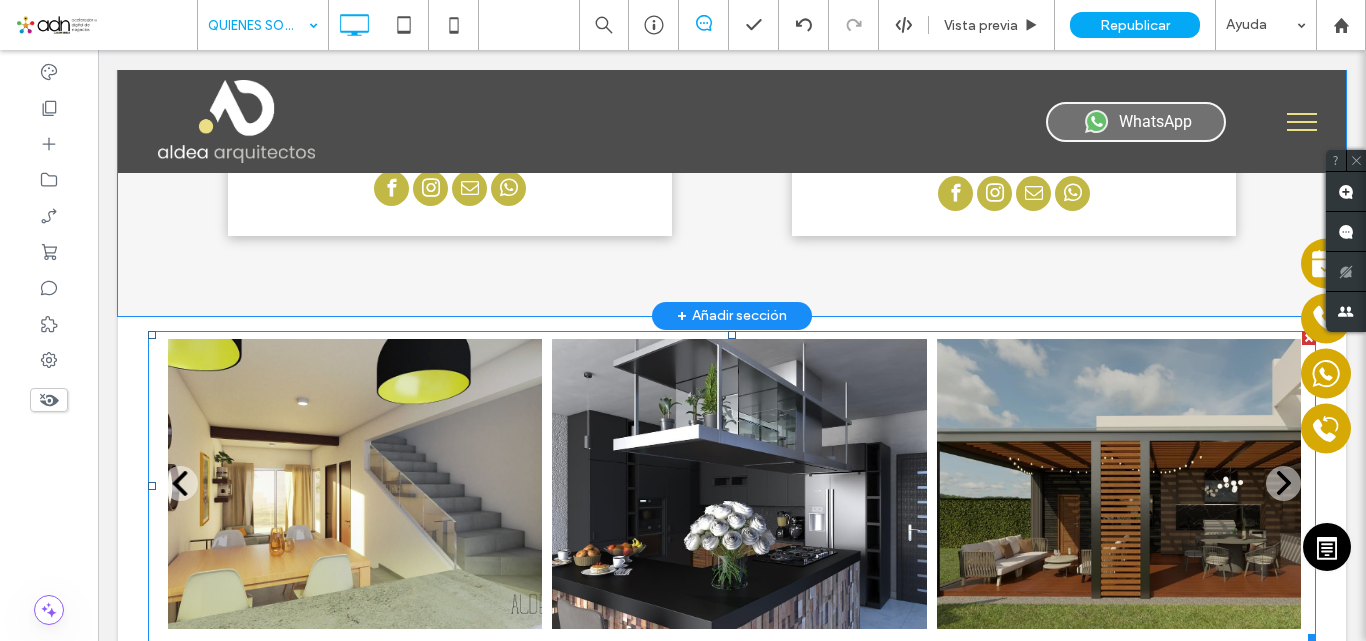 scroll, scrollTop: 1747, scrollLeft: 0, axis: vertical 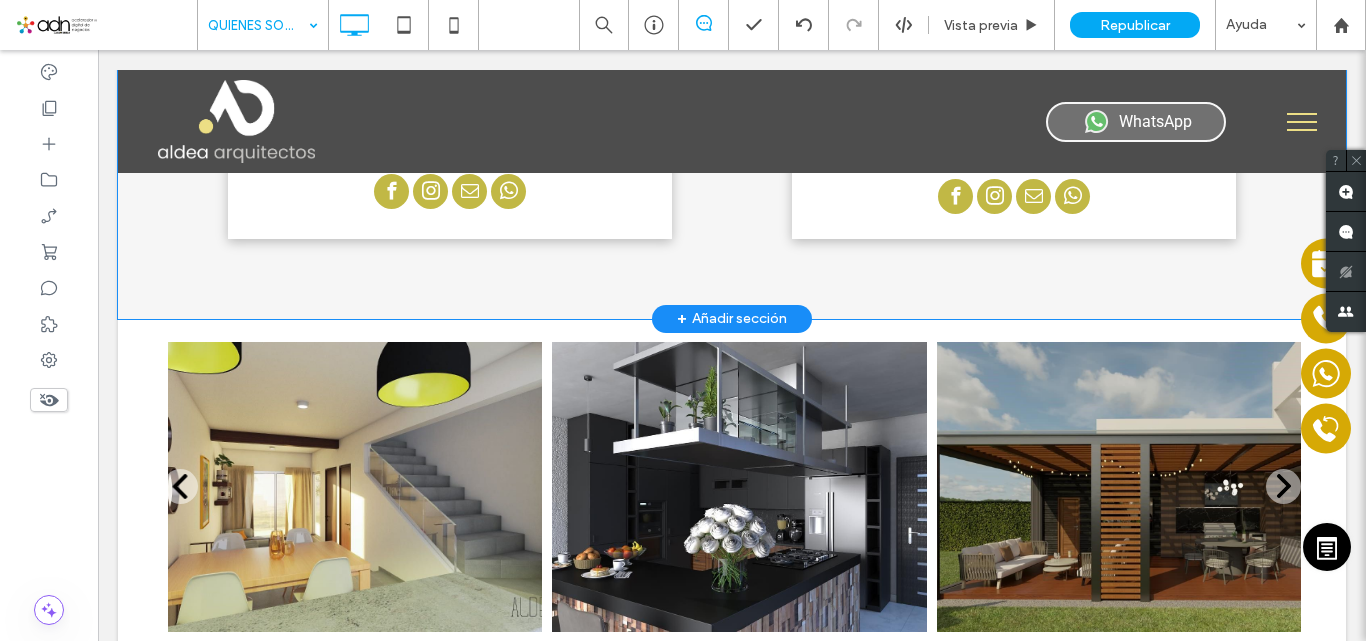 click on "+ Añadir sección" at bounding box center (732, 319) 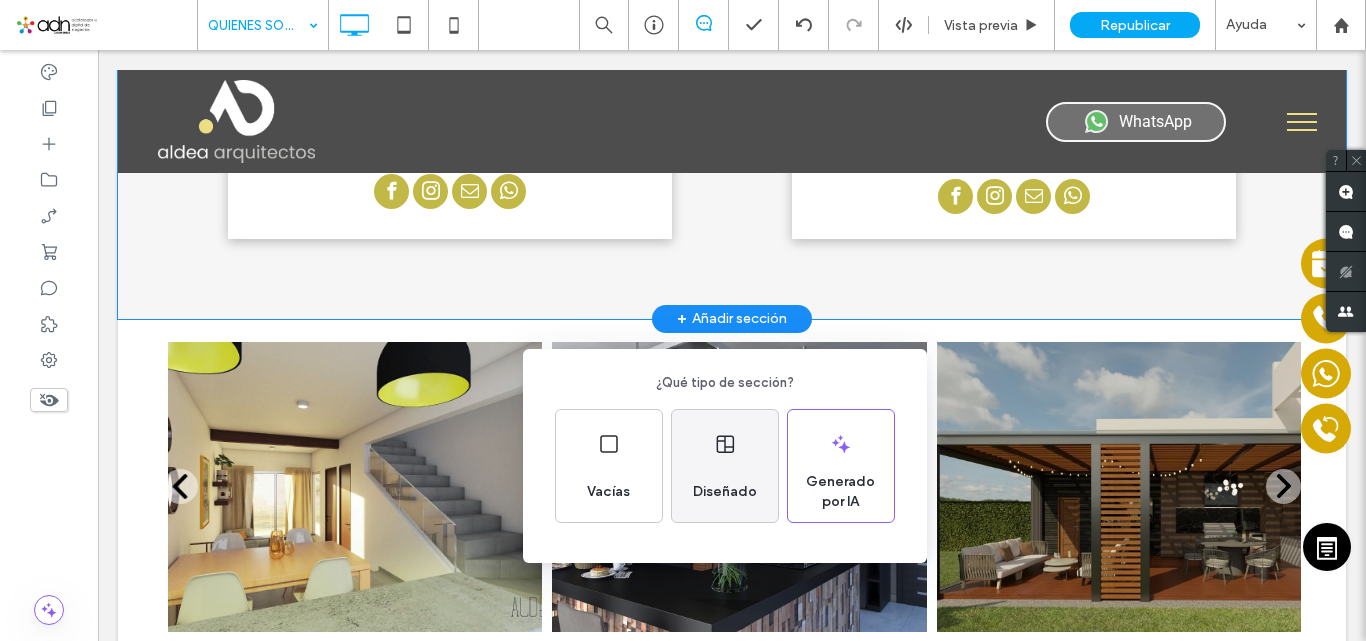 click on "Diseñado" at bounding box center [725, 466] 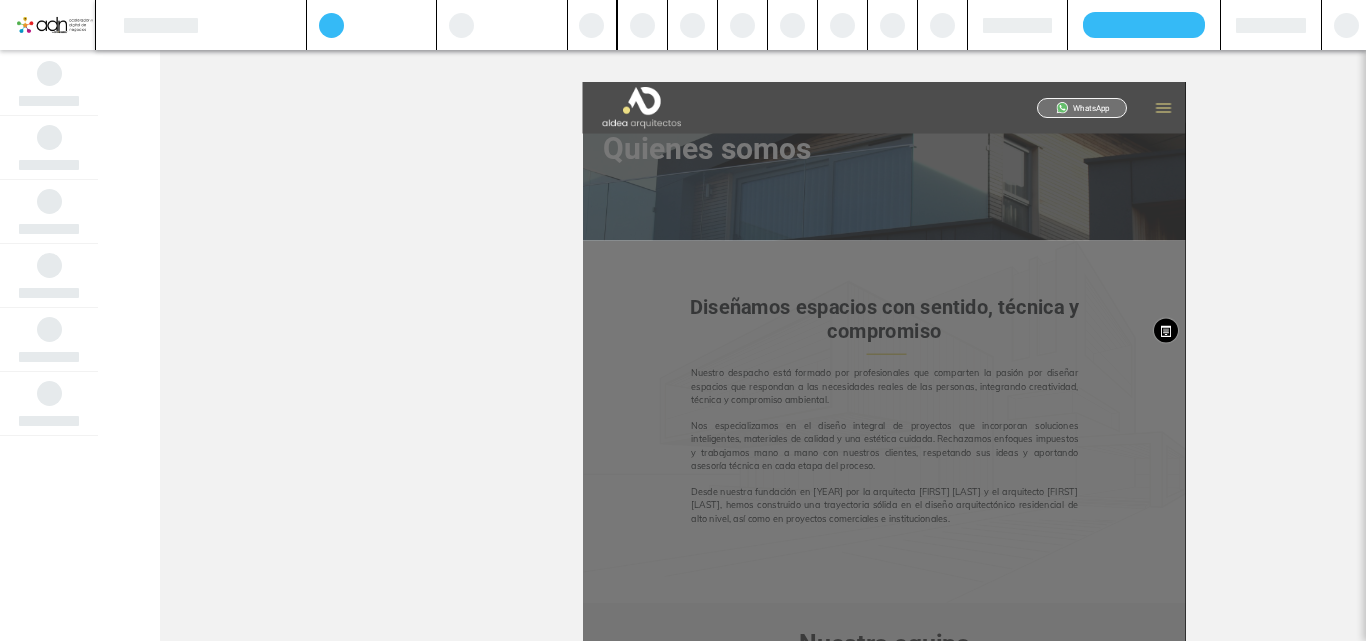scroll, scrollTop: 147, scrollLeft: 0, axis: vertical 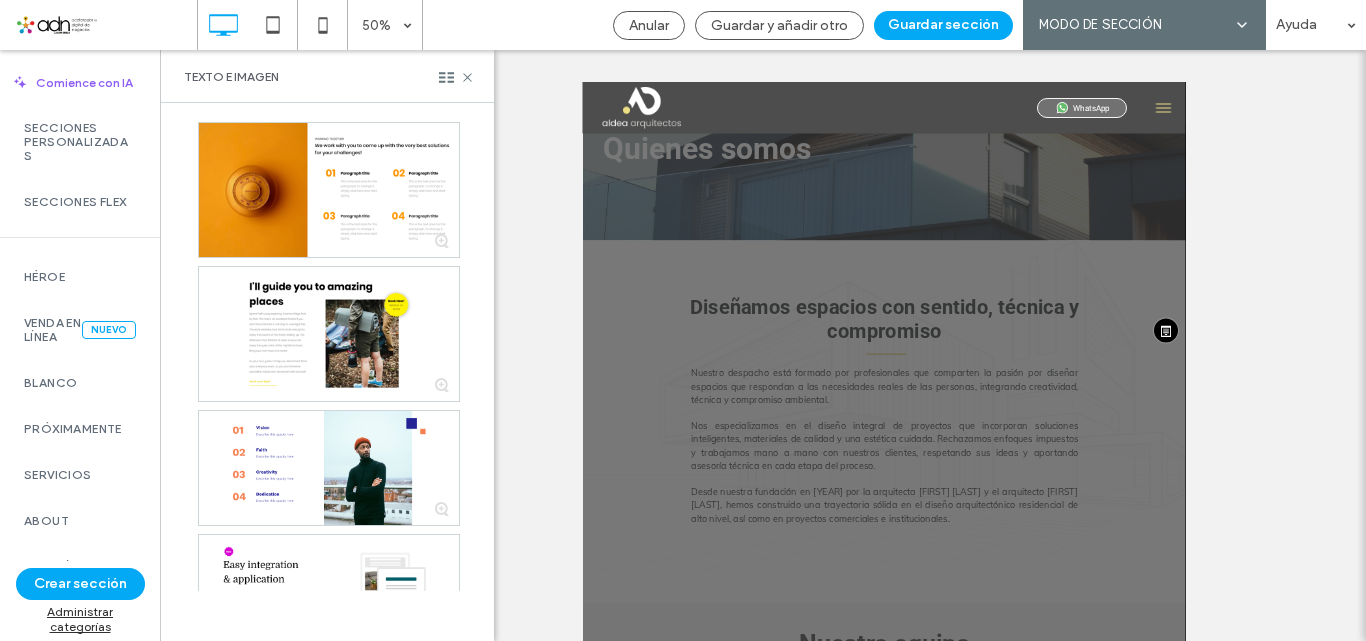 click on "Logotipos" at bounding box center [80, 613] 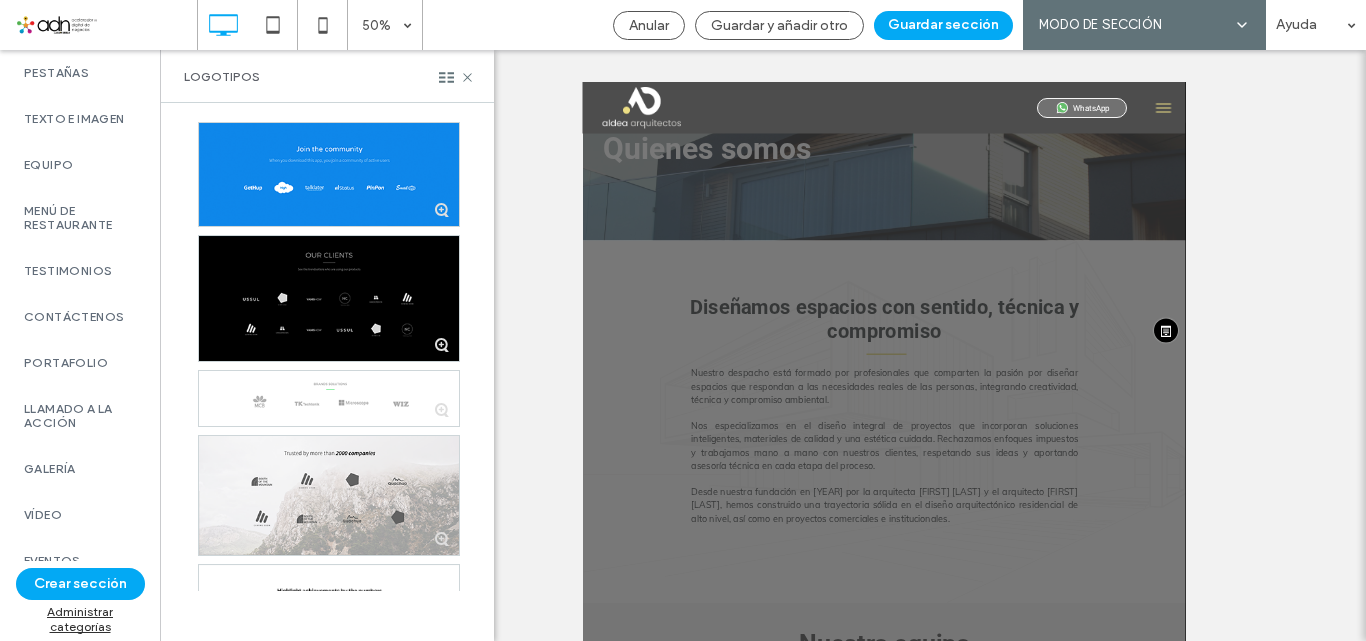 scroll, scrollTop: 639, scrollLeft: 0, axis: vertical 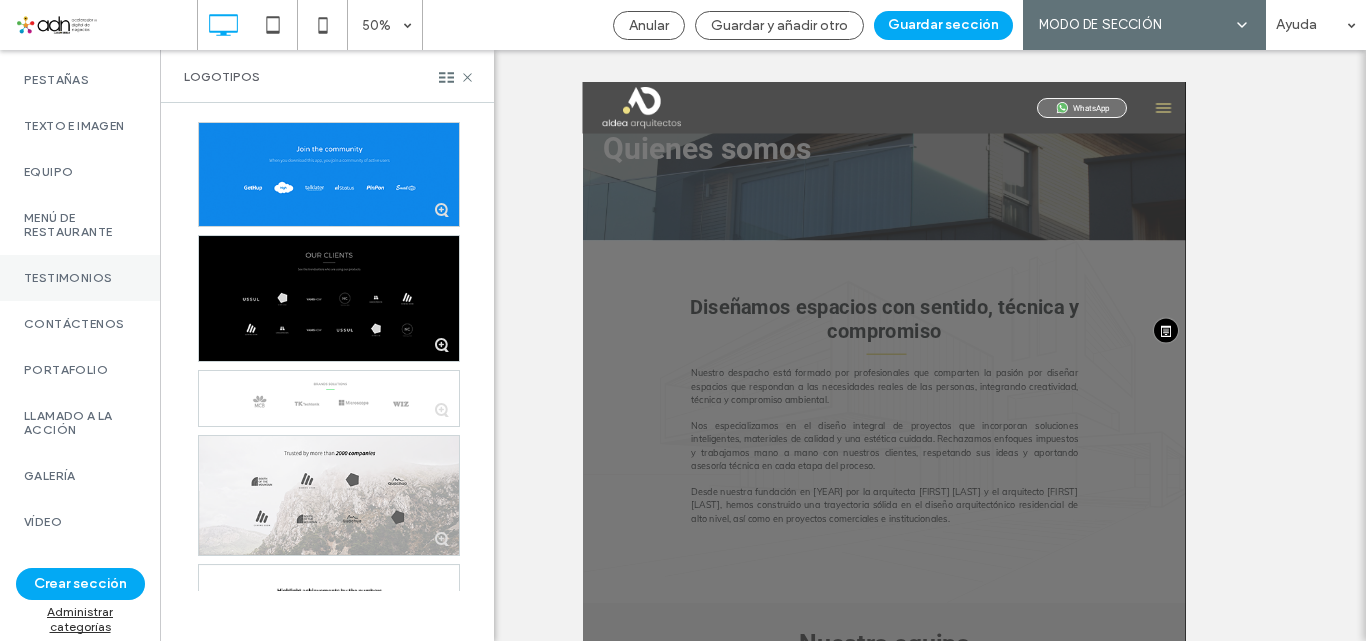 click on "Testimonios" at bounding box center [80, 278] 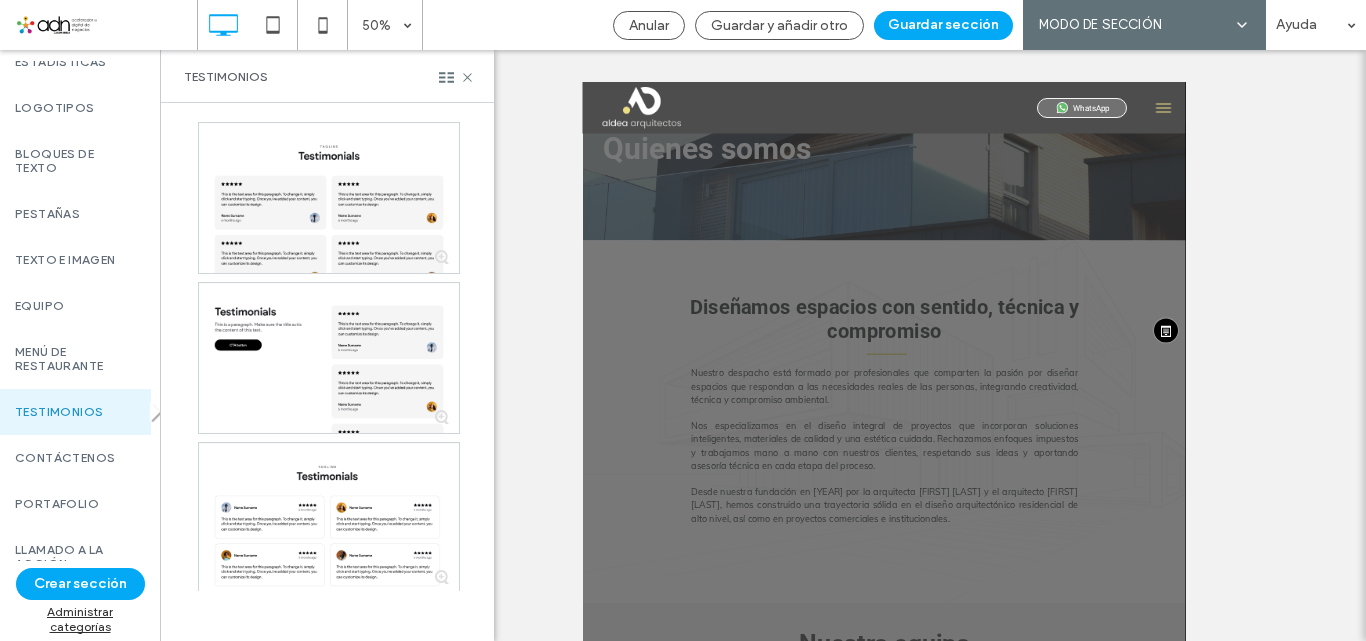 scroll, scrollTop: 502, scrollLeft: 9, axis: both 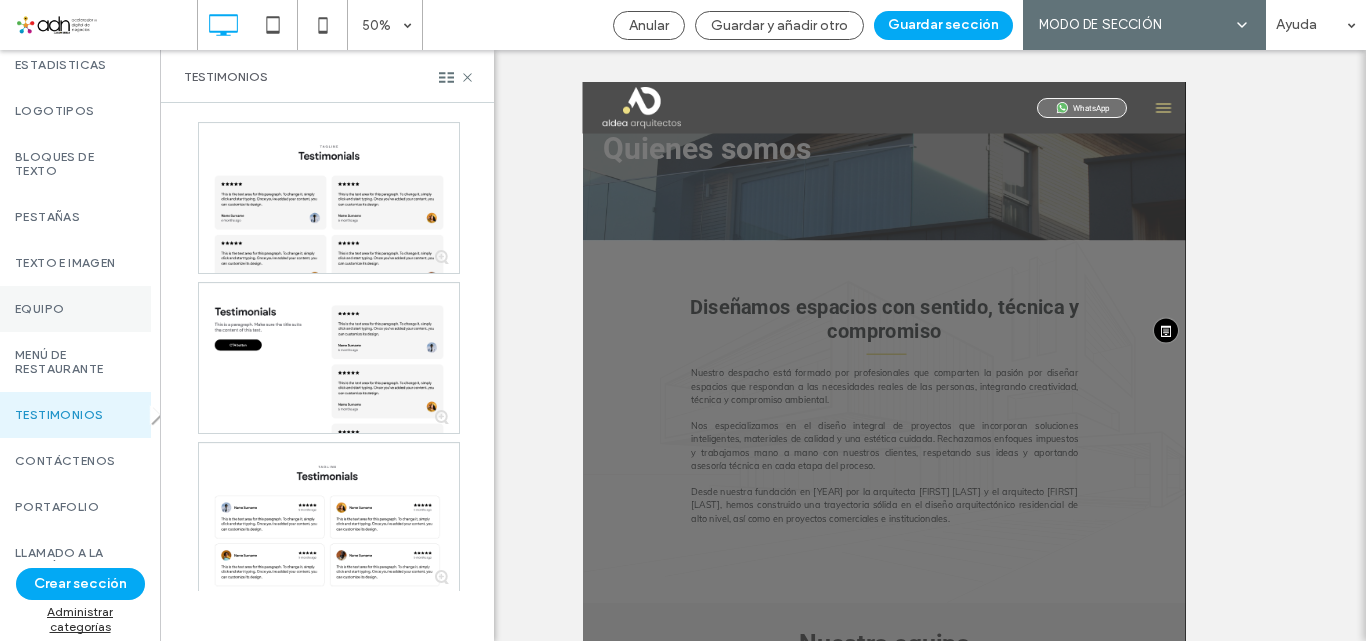 click on "Equipo" at bounding box center (71, 309) 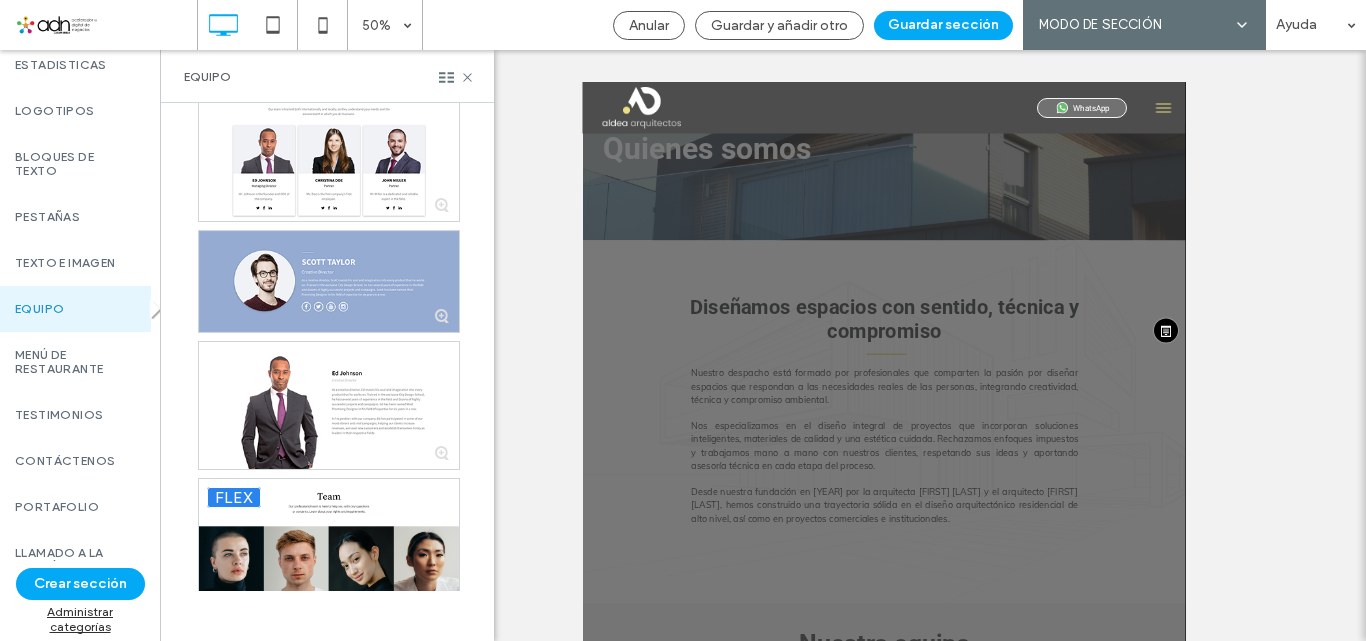 scroll, scrollTop: 2320, scrollLeft: 0, axis: vertical 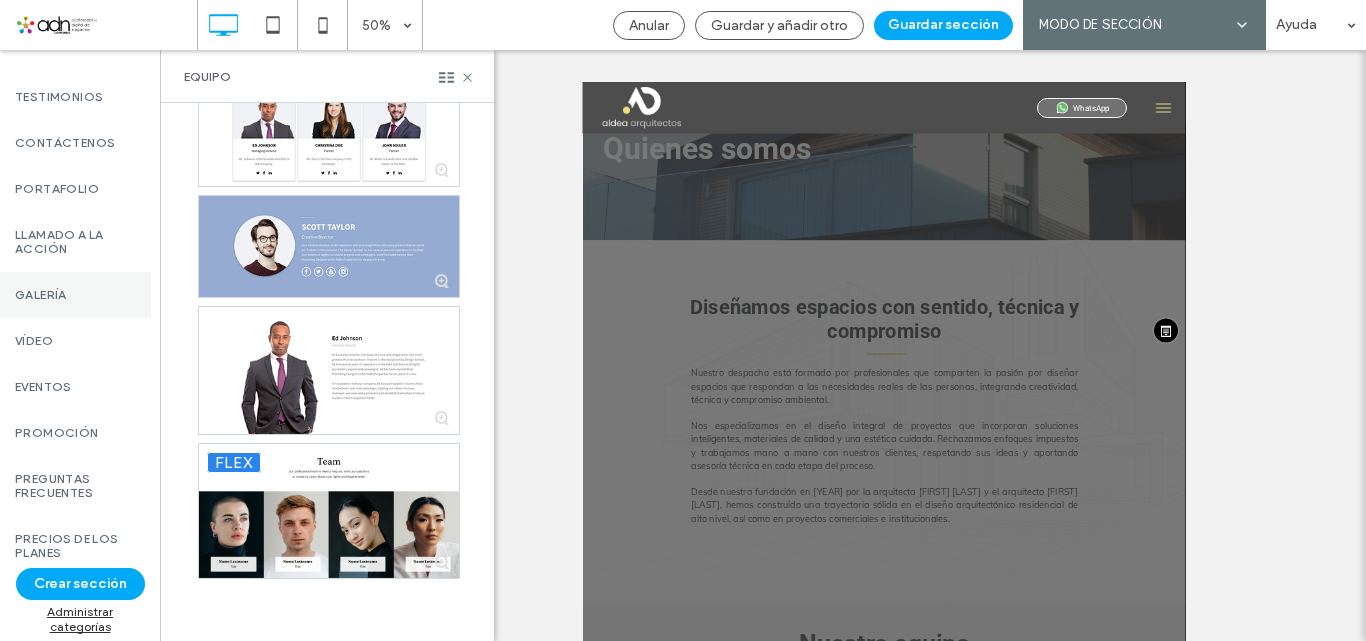 click on "Galería" at bounding box center [71, 295] 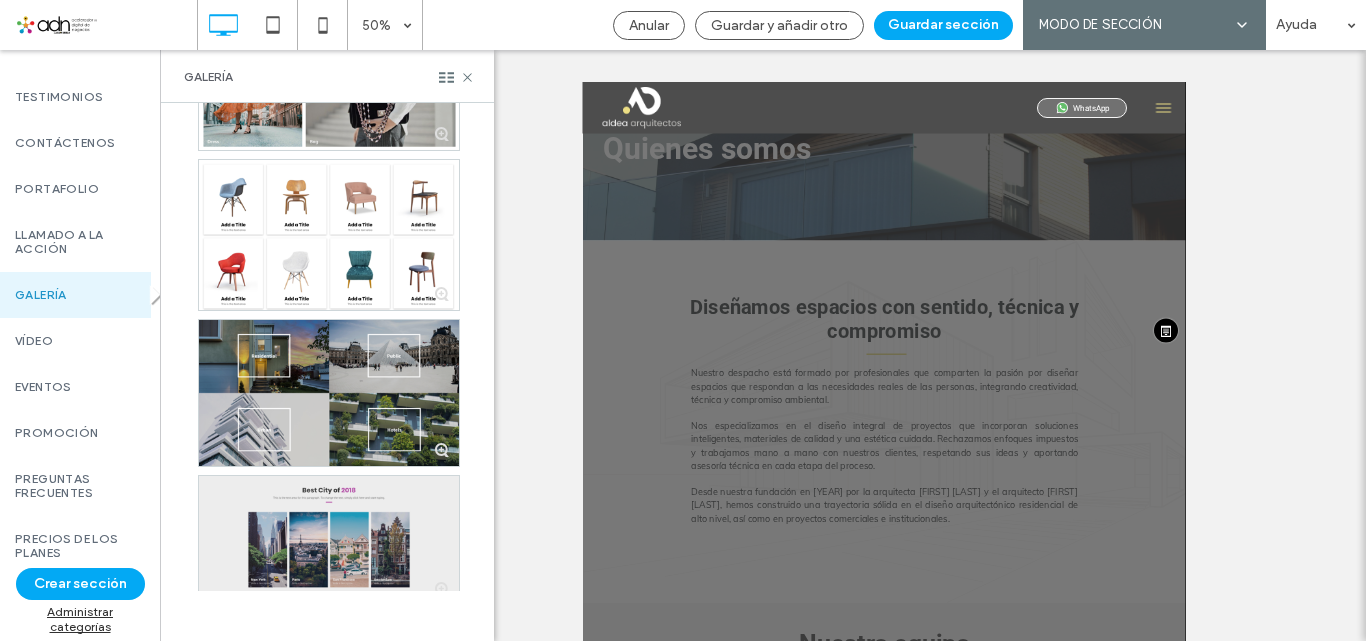 scroll, scrollTop: 241, scrollLeft: 0, axis: vertical 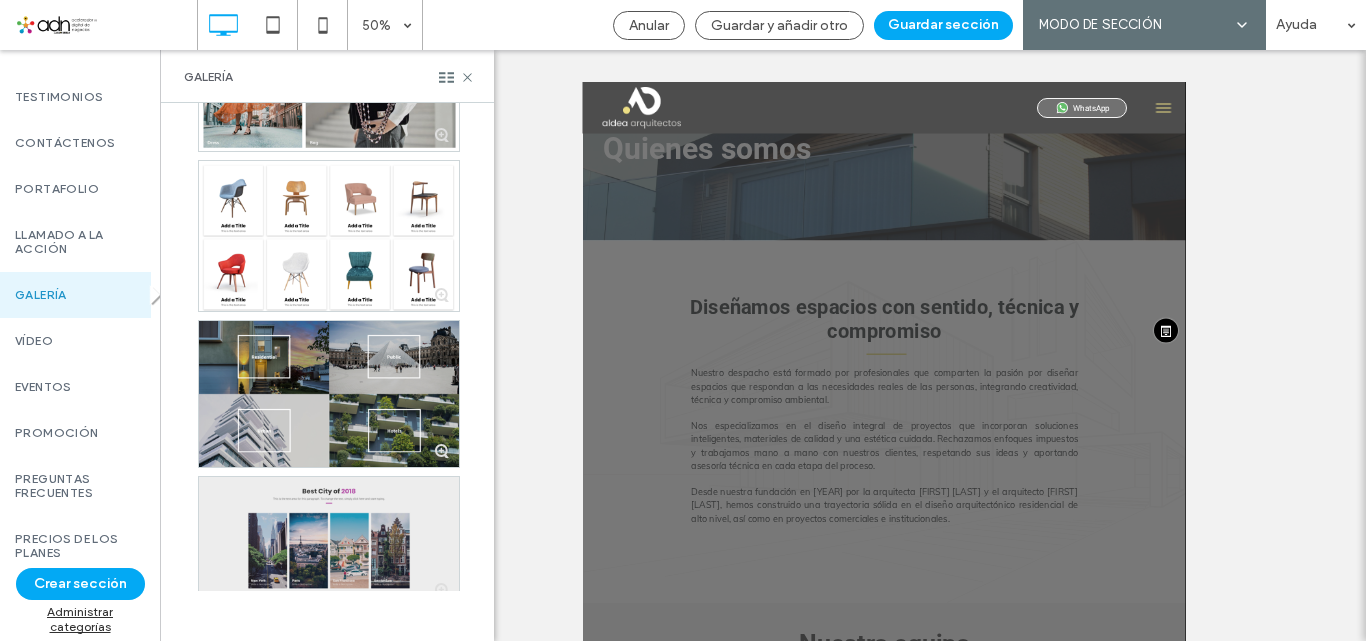 click at bounding box center [329, 394] 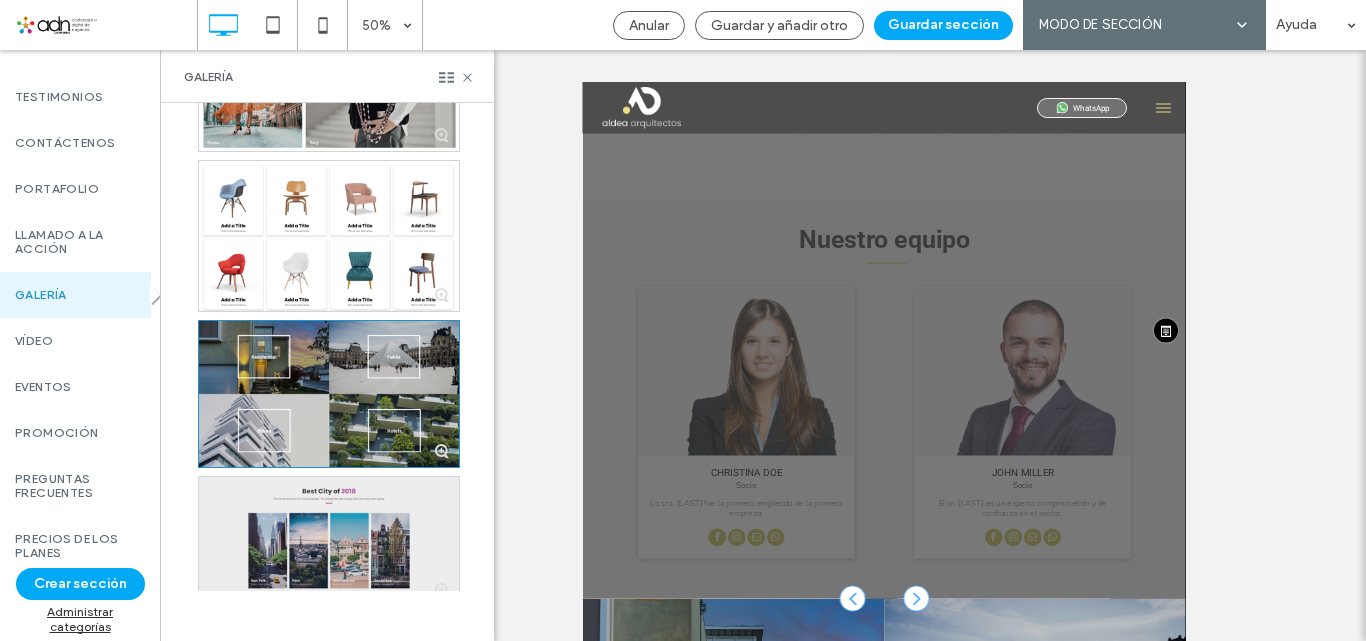 scroll, scrollTop: 959, scrollLeft: 0, axis: vertical 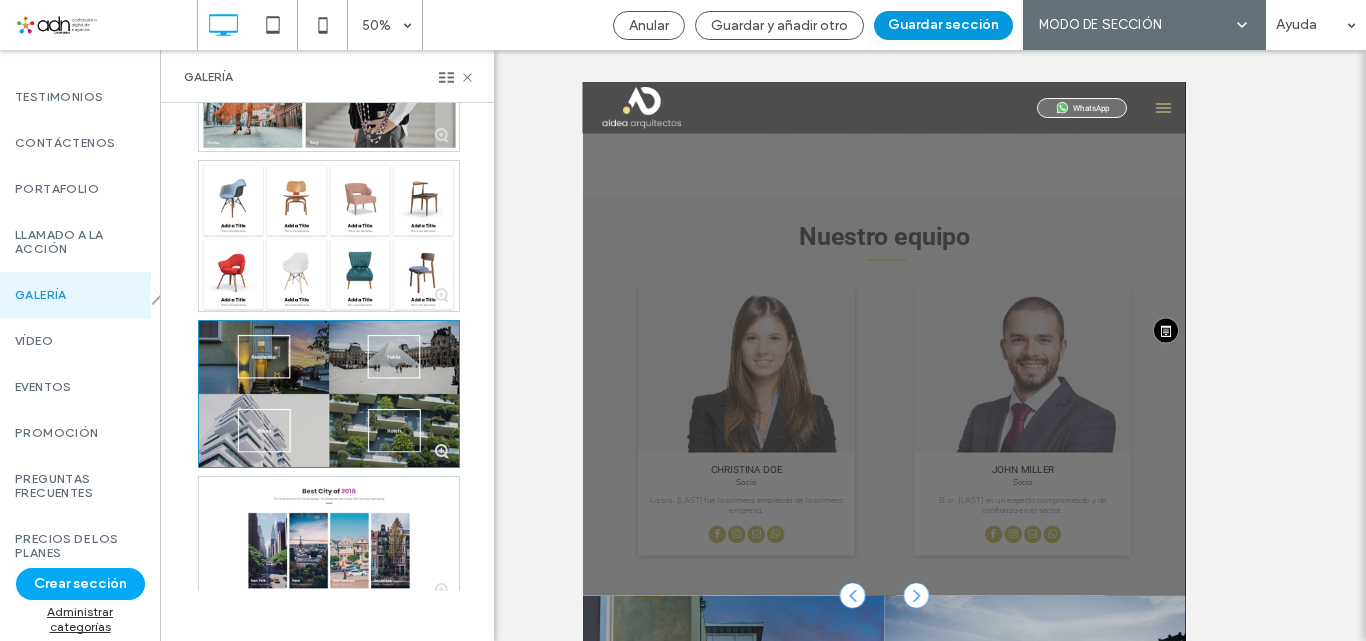 click on "Guardar sección" at bounding box center [943, 25] 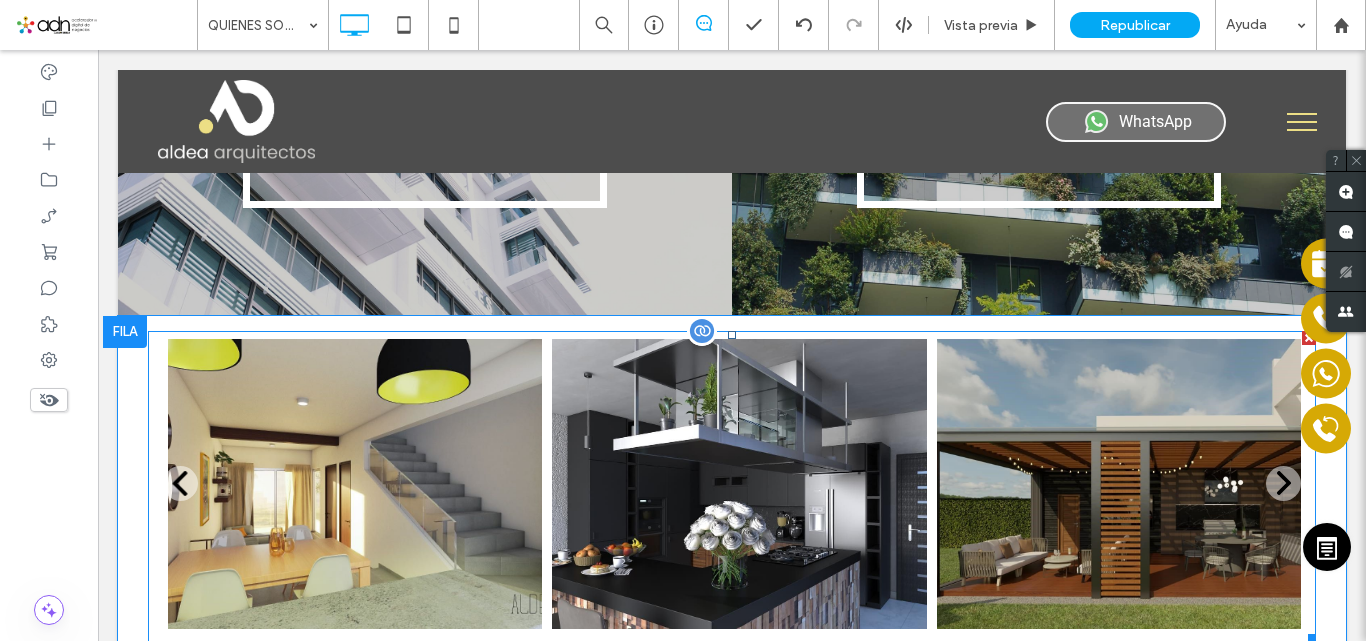 scroll, scrollTop: 2763, scrollLeft: 0, axis: vertical 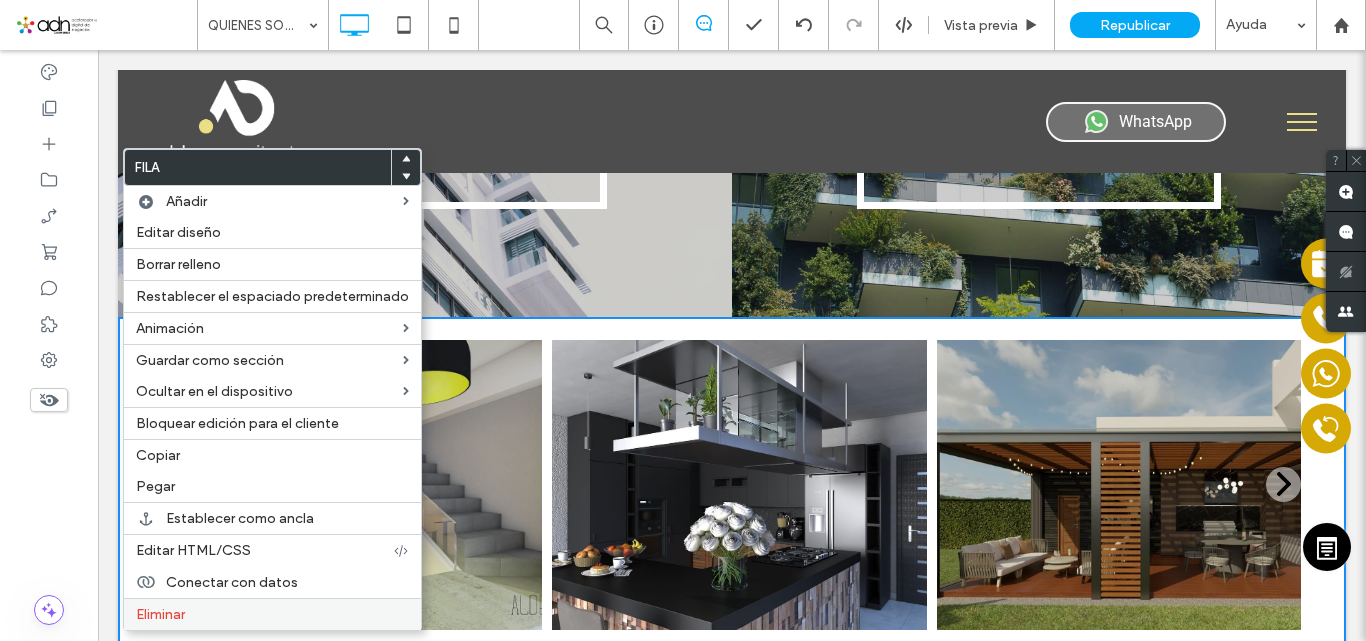 click on "Eliminar" at bounding box center [272, 614] 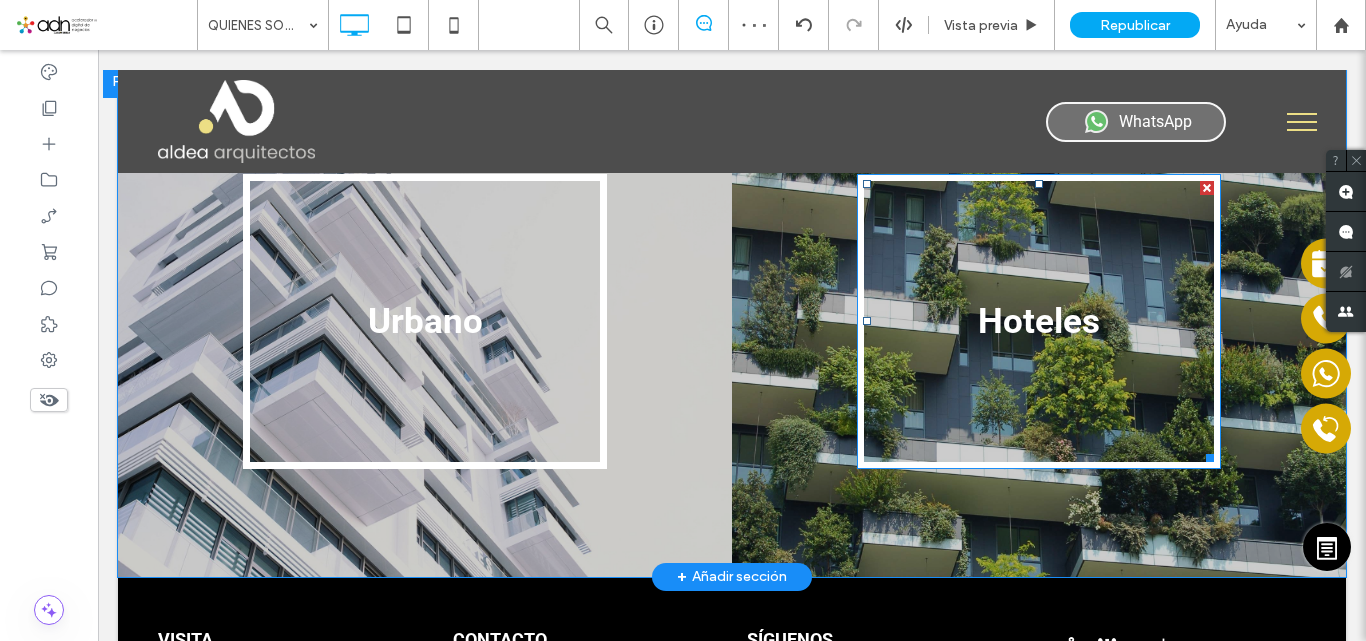scroll, scrollTop: 2178, scrollLeft: 0, axis: vertical 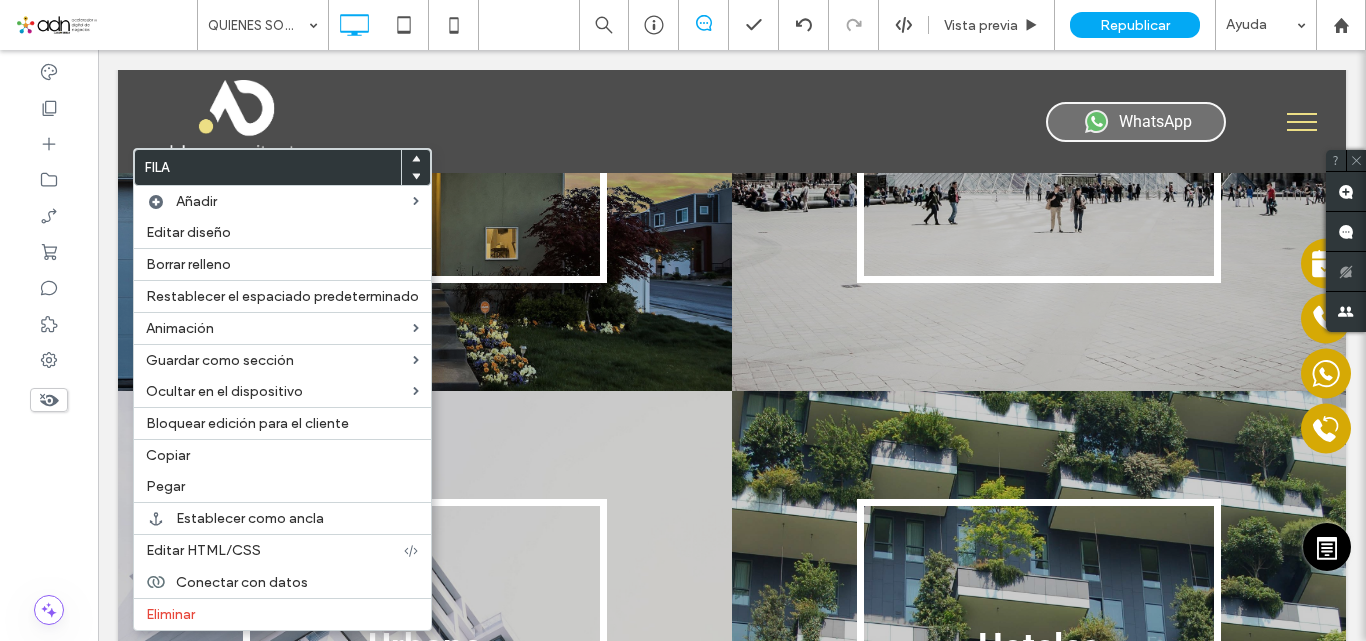 click on "Residencial Click To Paste" at bounding box center (425, 139) 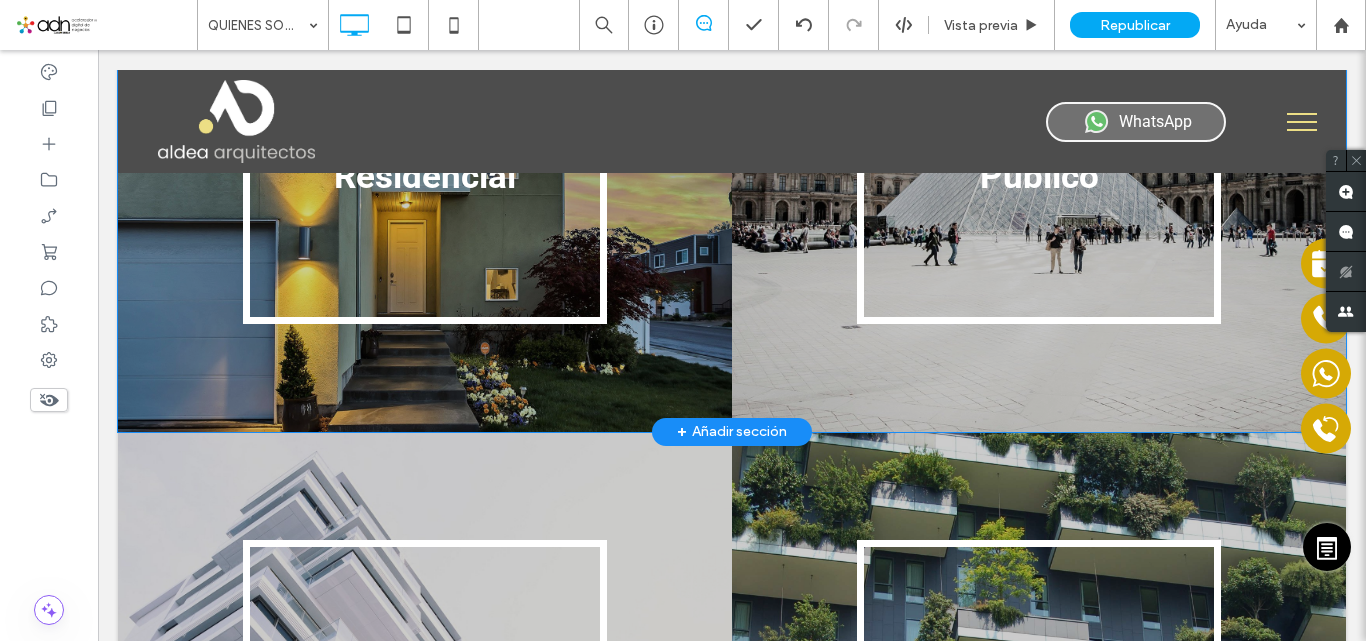 scroll, scrollTop: 2136, scrollLeft: 0, axis: vertical 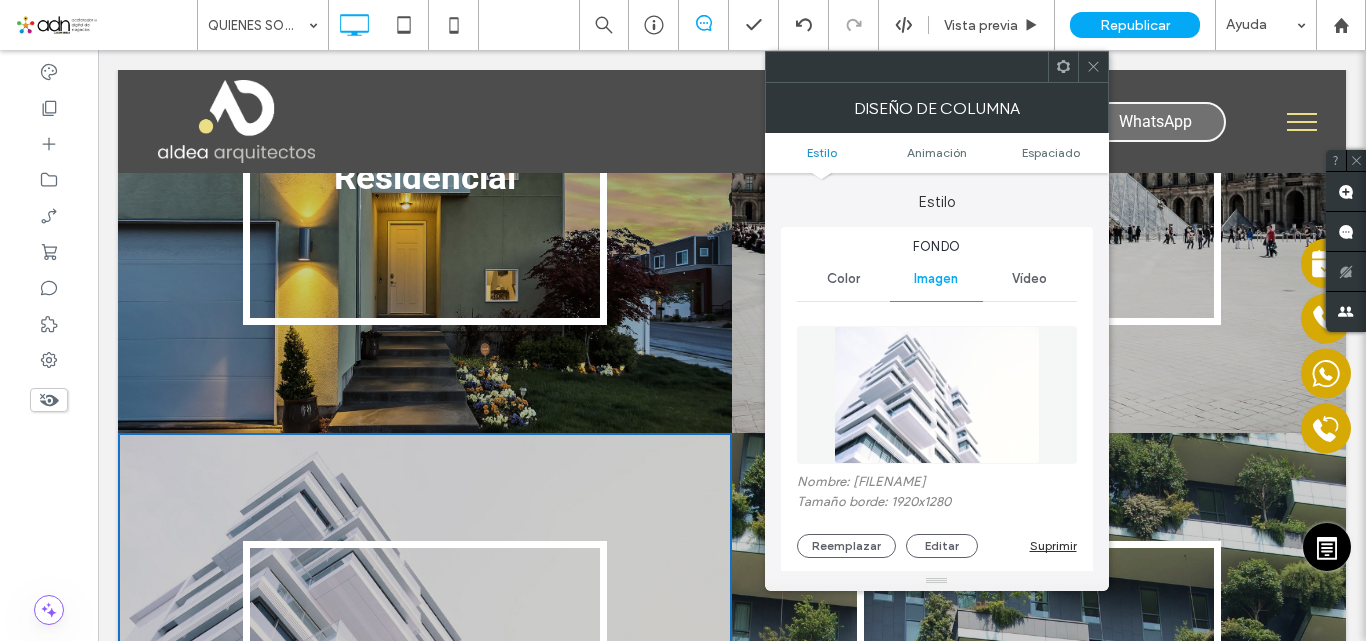 click 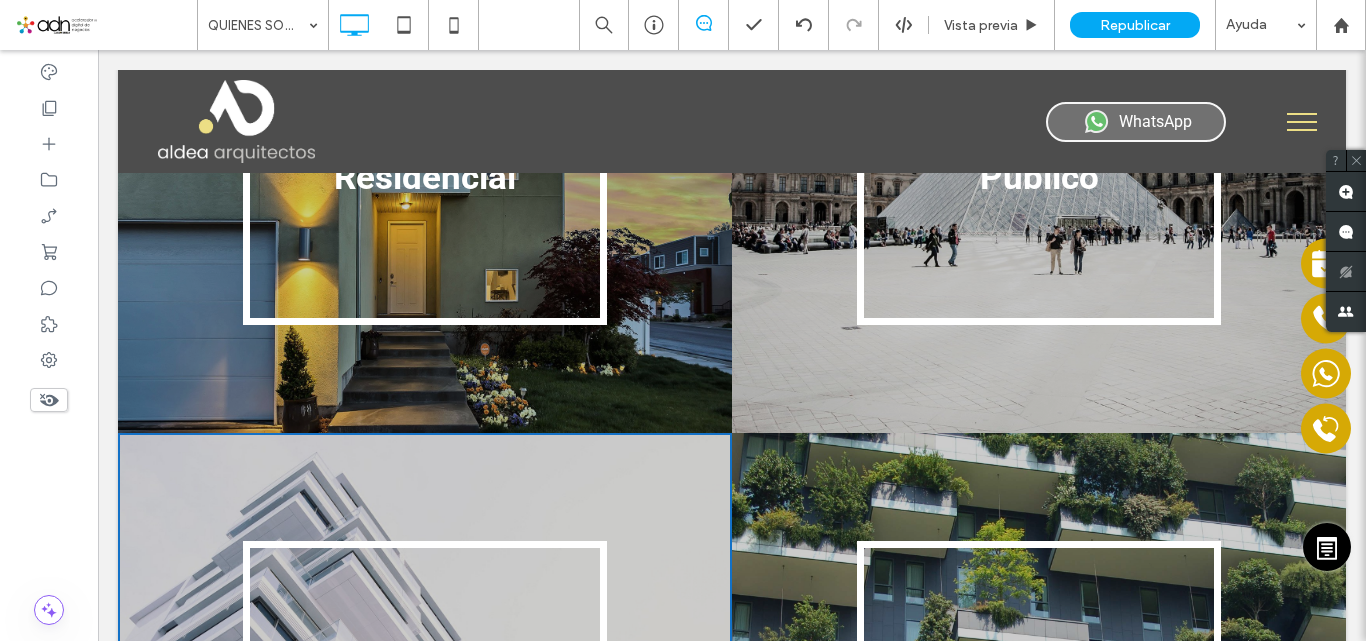 scroll, scrollTop: 0, scrollLeft: 0, axis: both 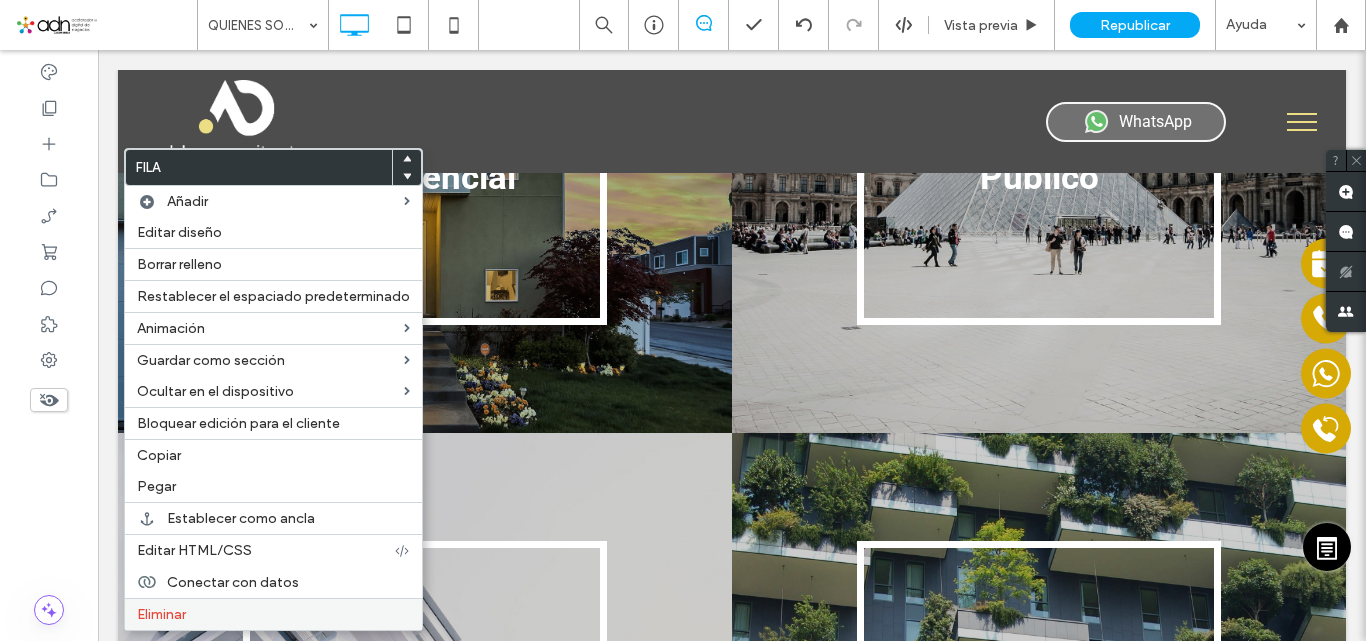 click on "Eliminar" at bounding box center (161, 614) 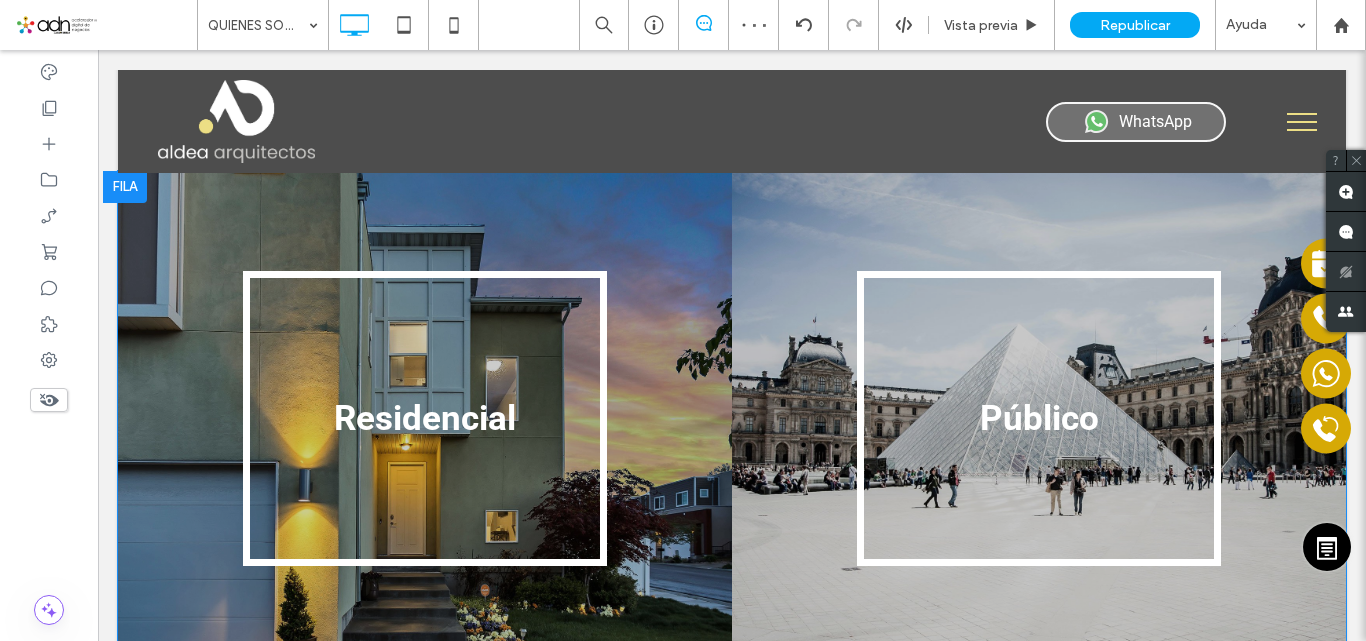 scroll, scrollTop: 1897, scrollLeft: 0, axis: vertical 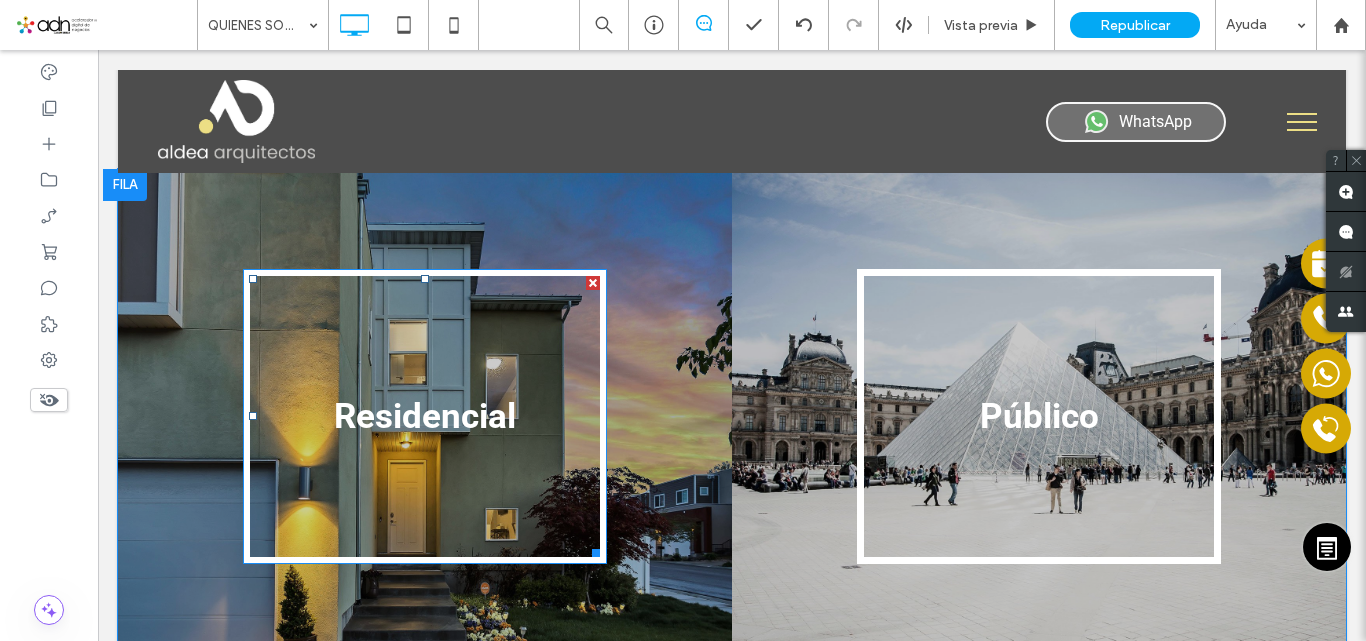 click on "Residencial" at bounding box center [425, 416] 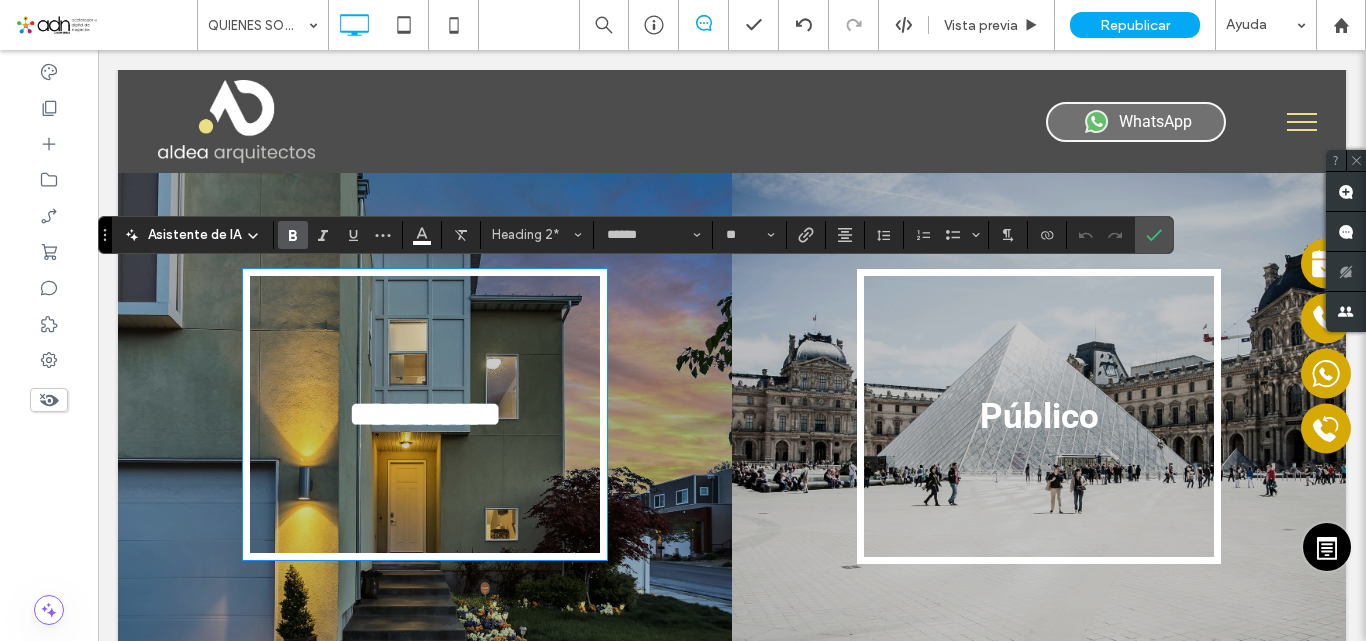 click on "**********" at bounding box center [425, 414] 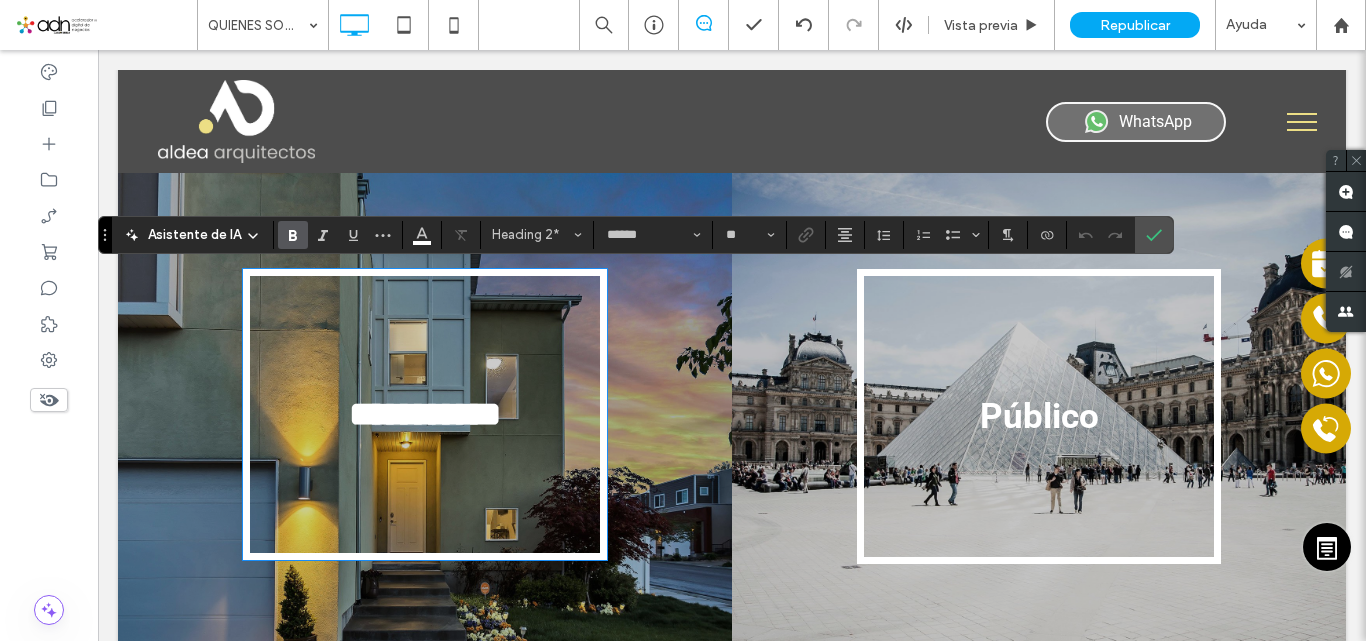 click on "**********" at bounding box center [425, 414] 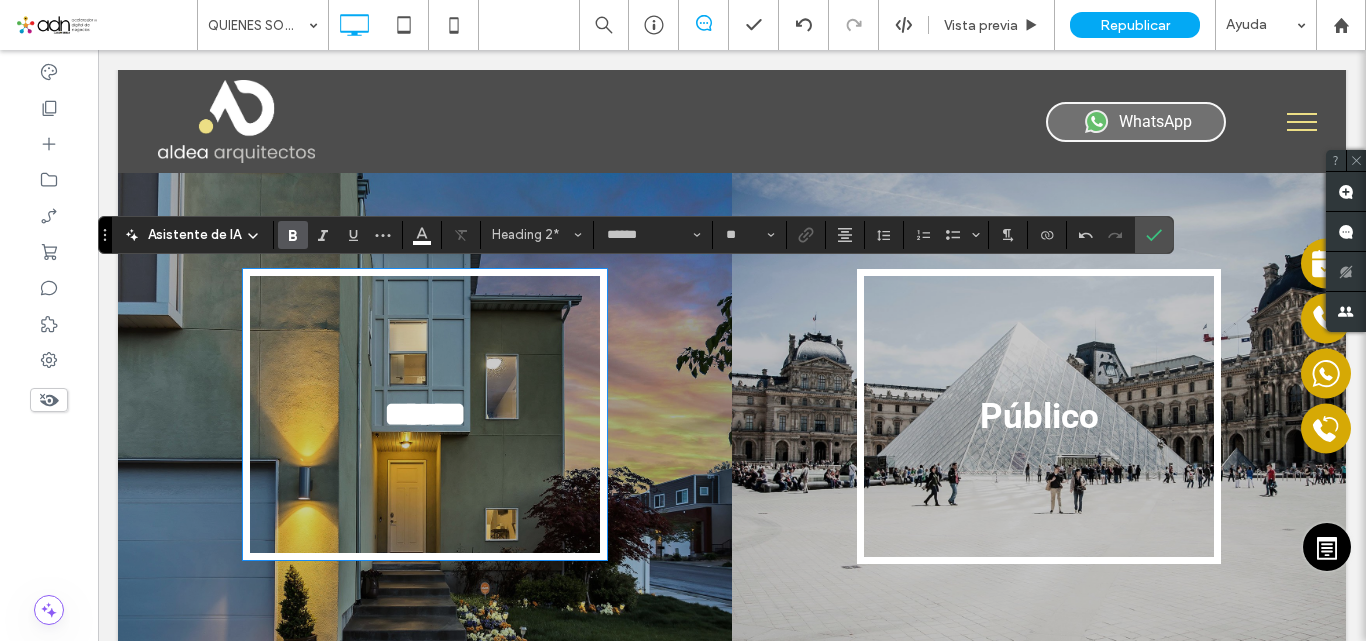 click on "Público" at bounding box center (1039, 416) 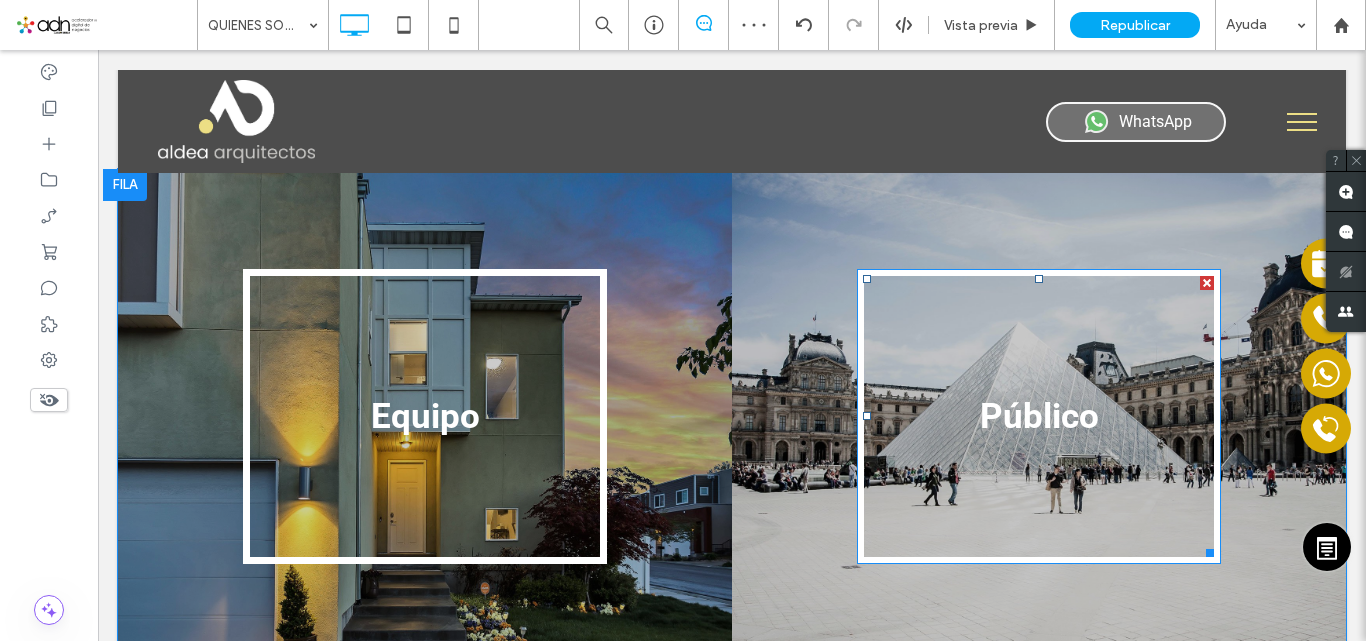 click on "Público" at bounding box center (1039, 416) 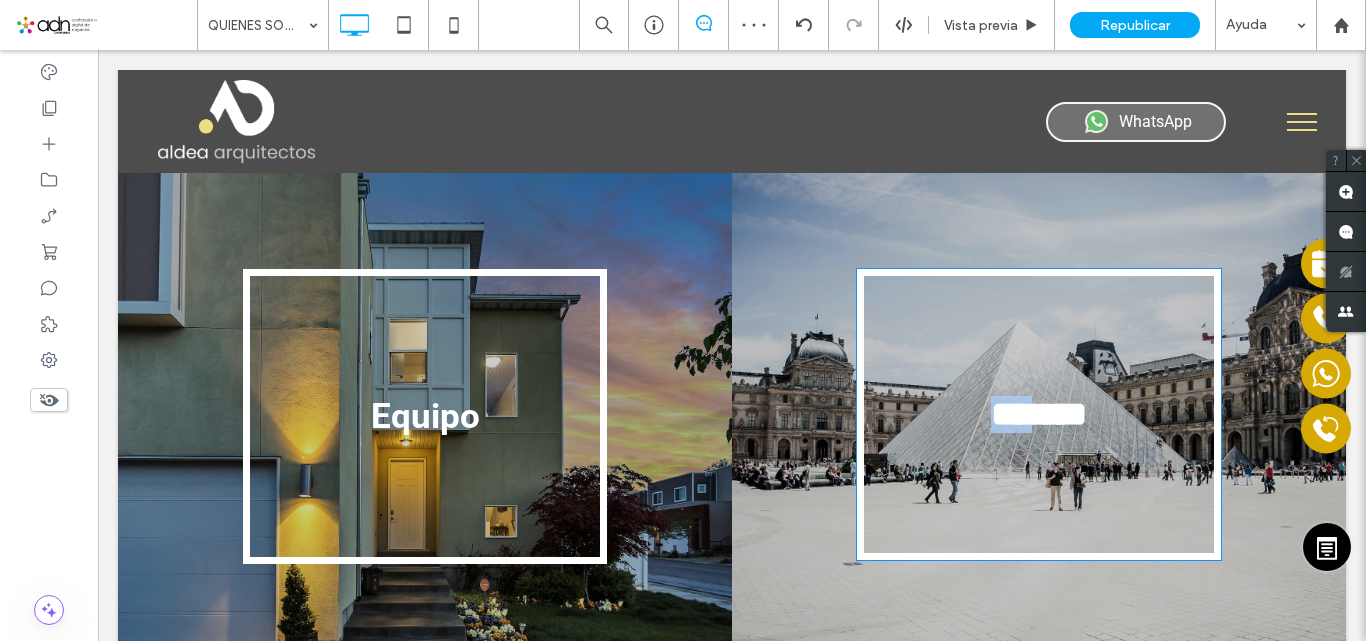 type on "******" 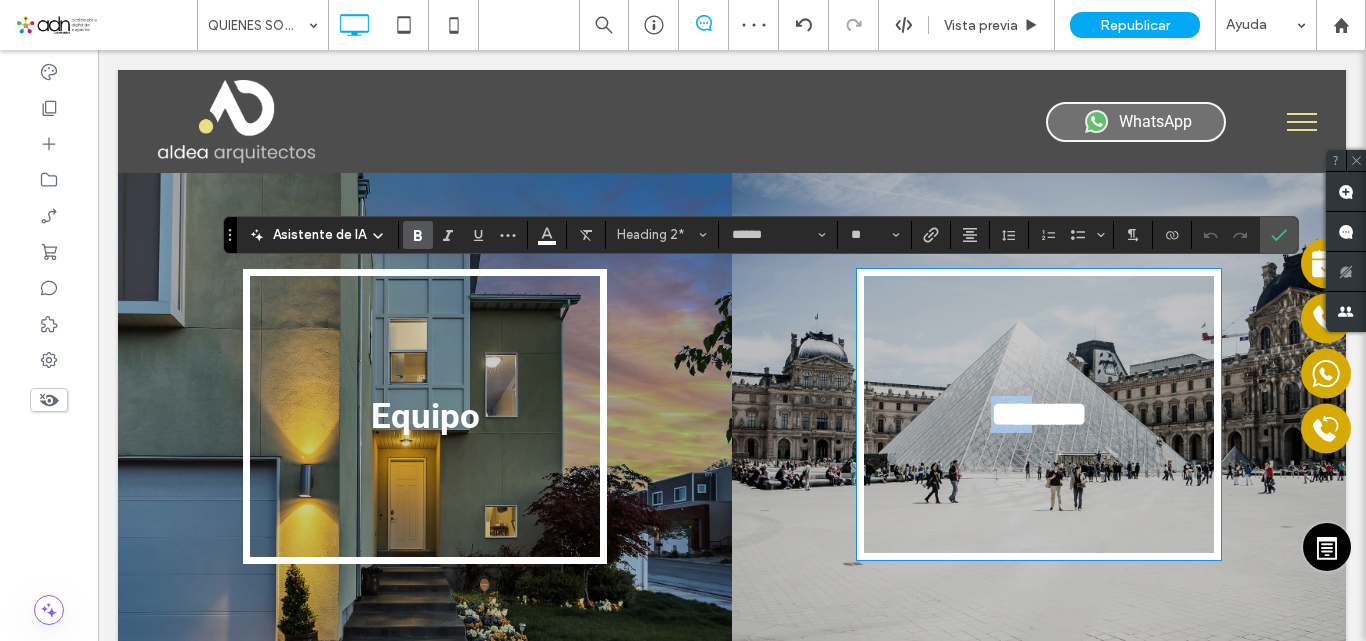 click on "*******" at bounding box center [1039, 414] 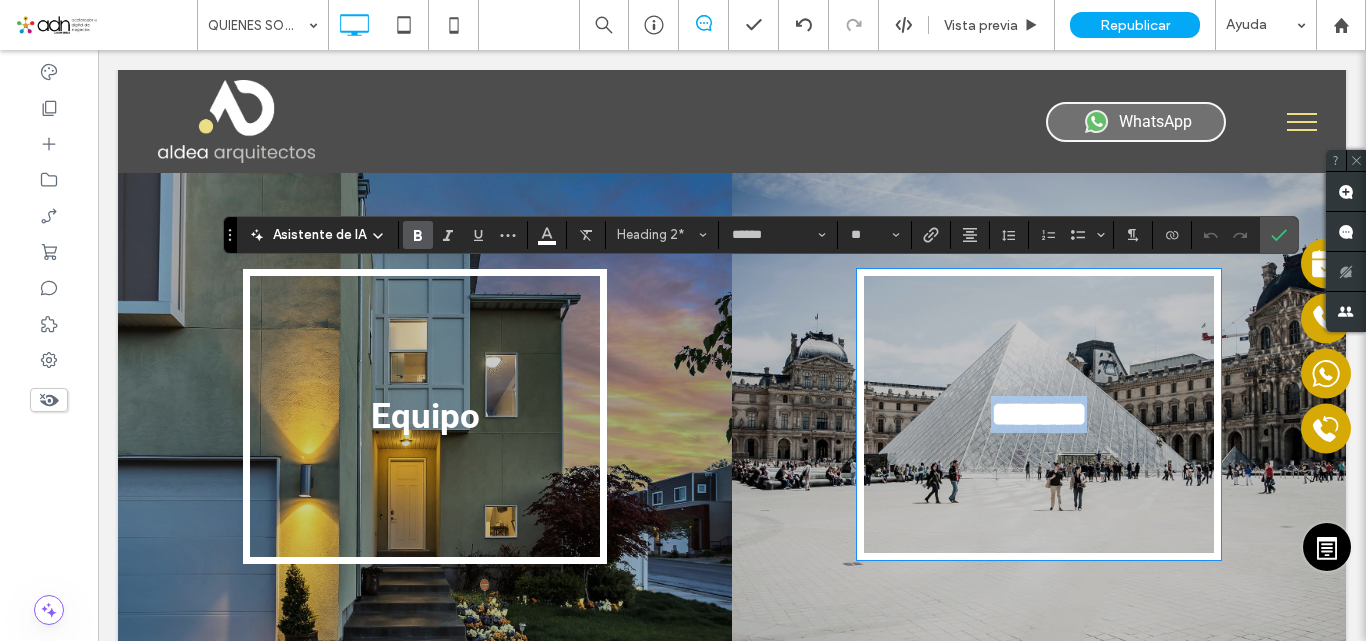 click on "*******" at bounding box center (1039, 414) 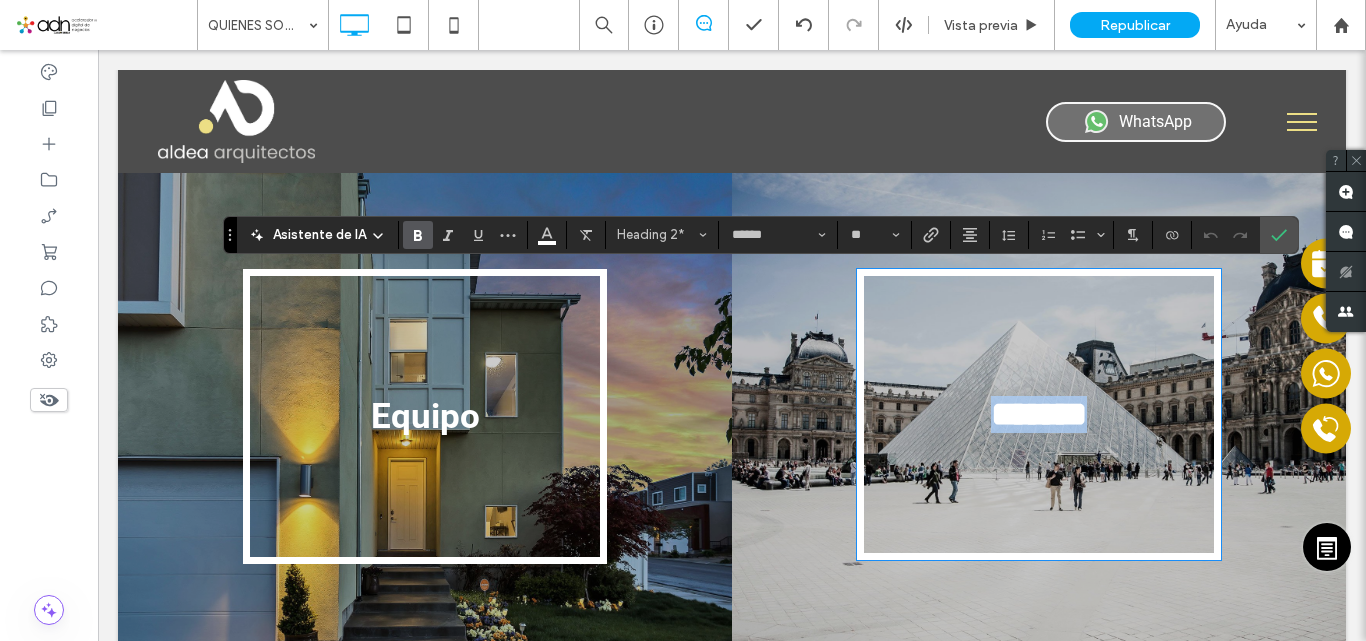 click on "*******" at bounding box center (1039, 414) 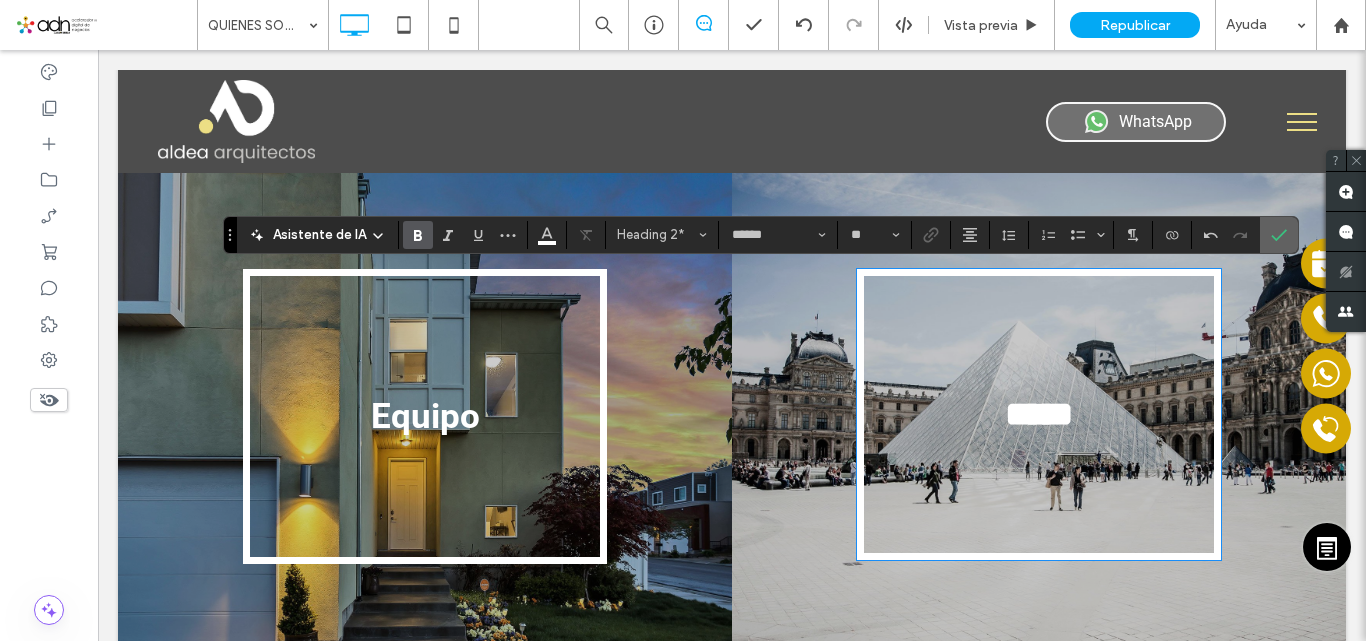 click at bounding box center (1279, 235) 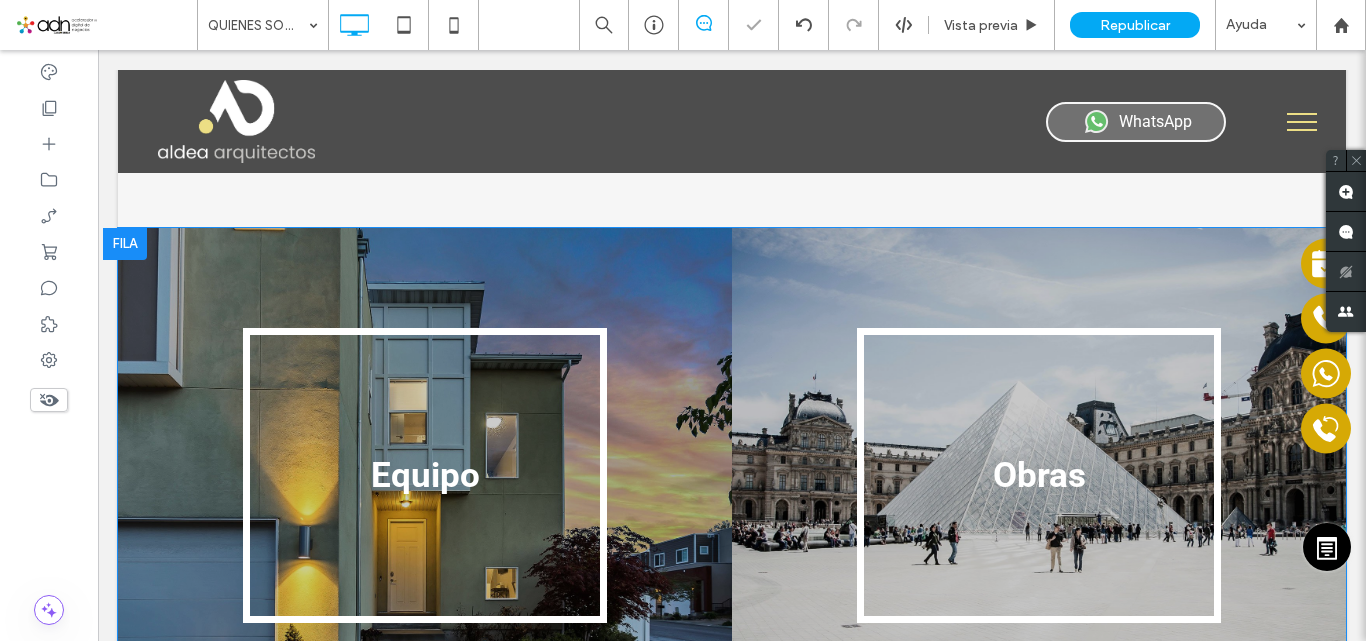 scroll, scrollTop: 1832, scrollLeft: 0, axis: vertical 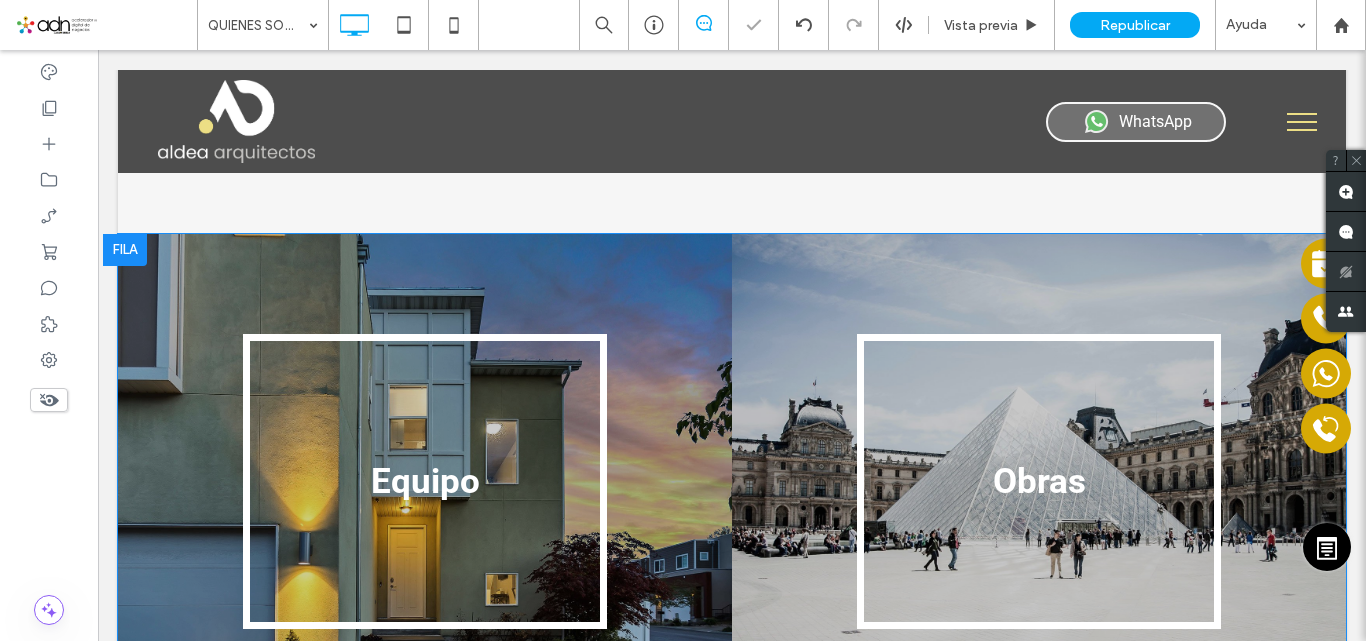 click on "Obras Click To Paste" at bounding box center (1039, 485) 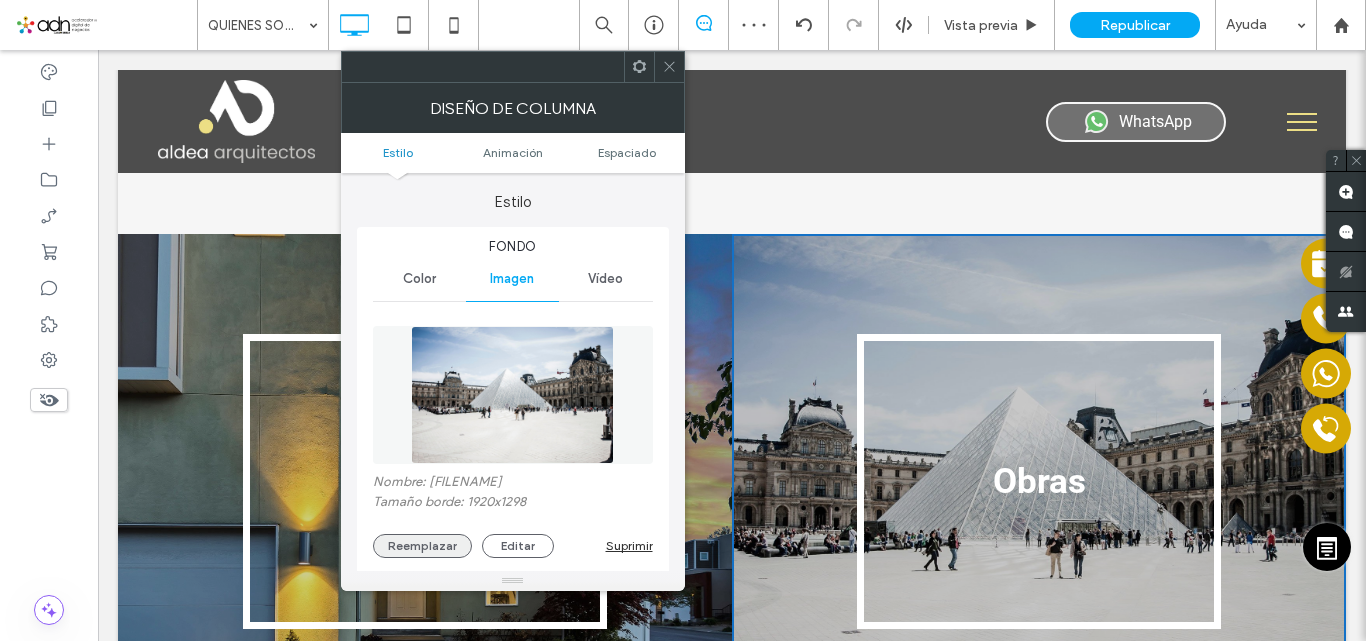 click on "Reemplazar" at bounding box center [422, 546] 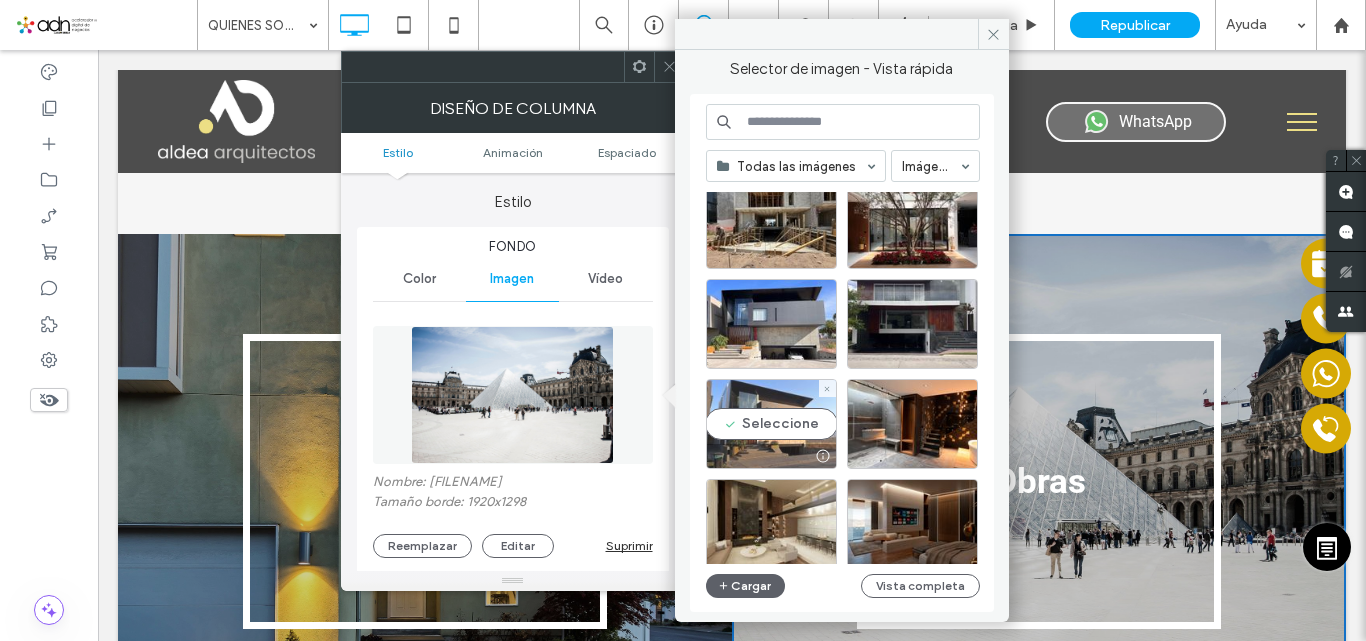 scroll, scrollTop: 0, scrollLeft: 0, axis: both 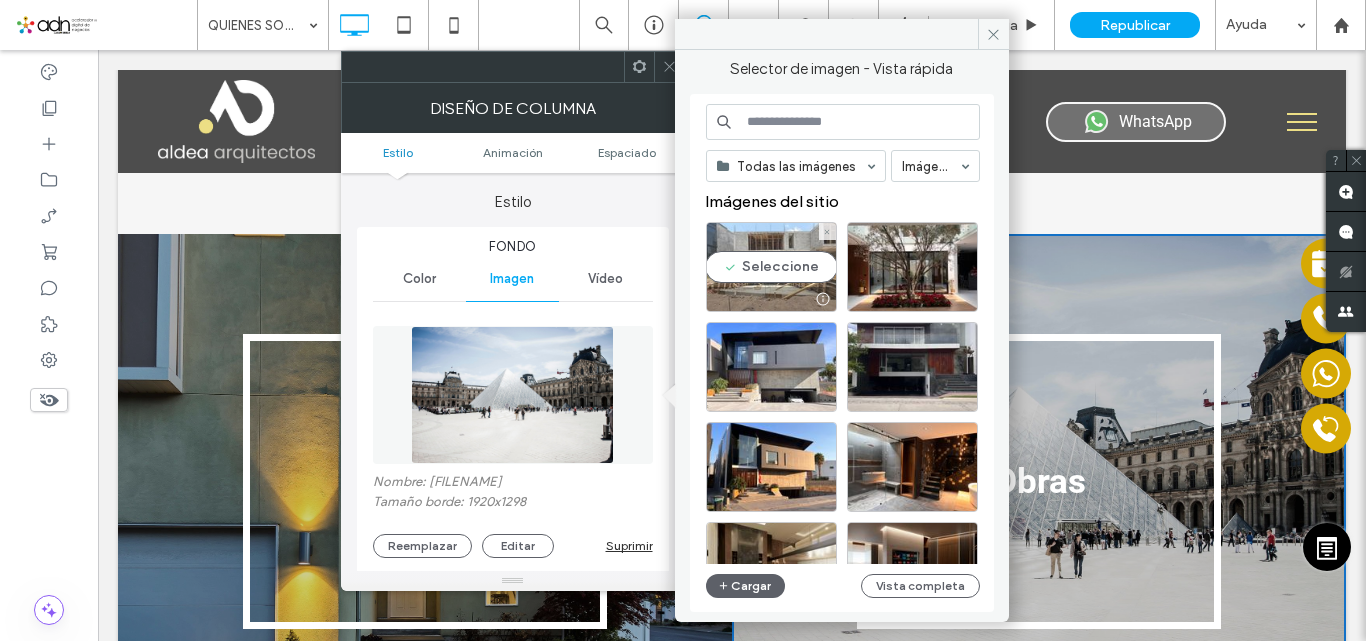 drag, startPoint x: 778, startPoint y: 258, endPoint x: 730, endPoint y: 342, distance: 96.74709 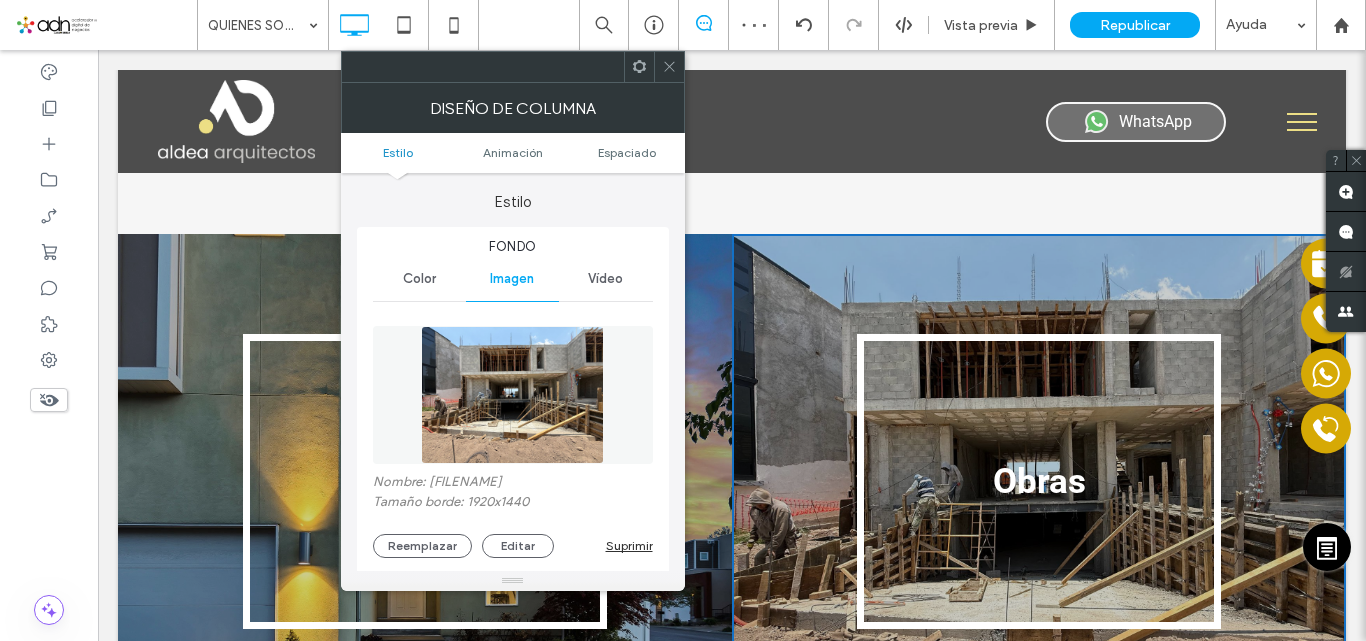 click 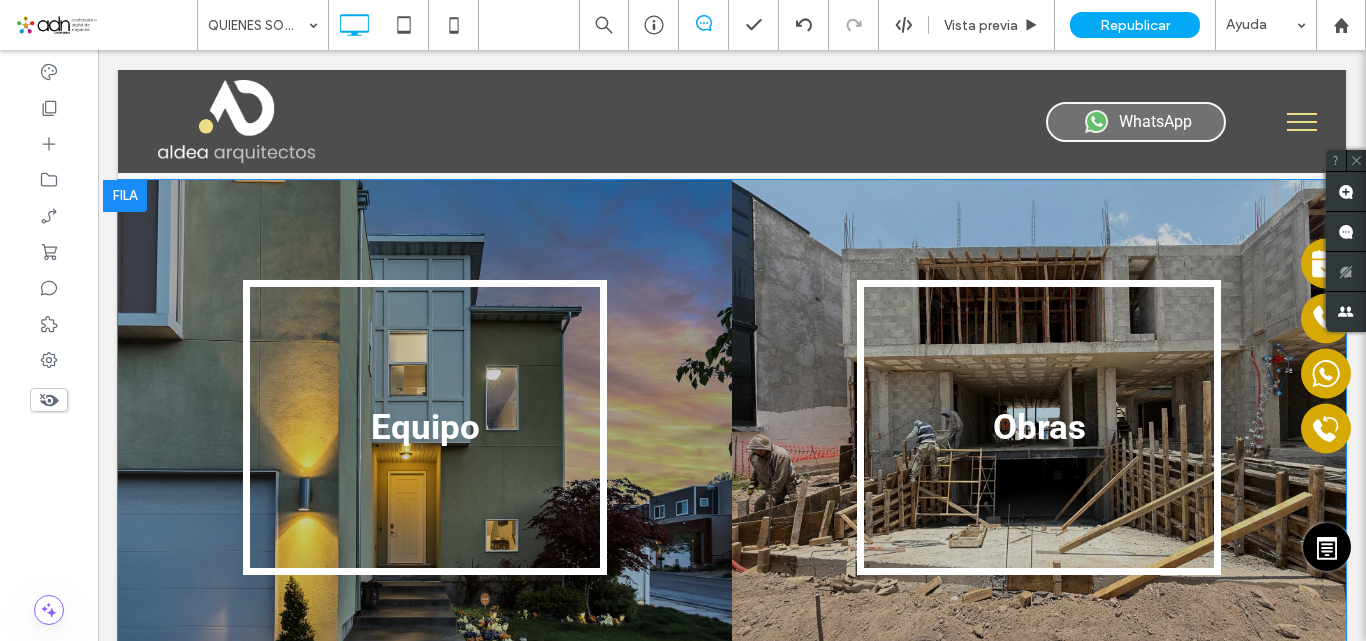 scroll, scrollTop: 1884, scrollLeft: 0, axis: vertical 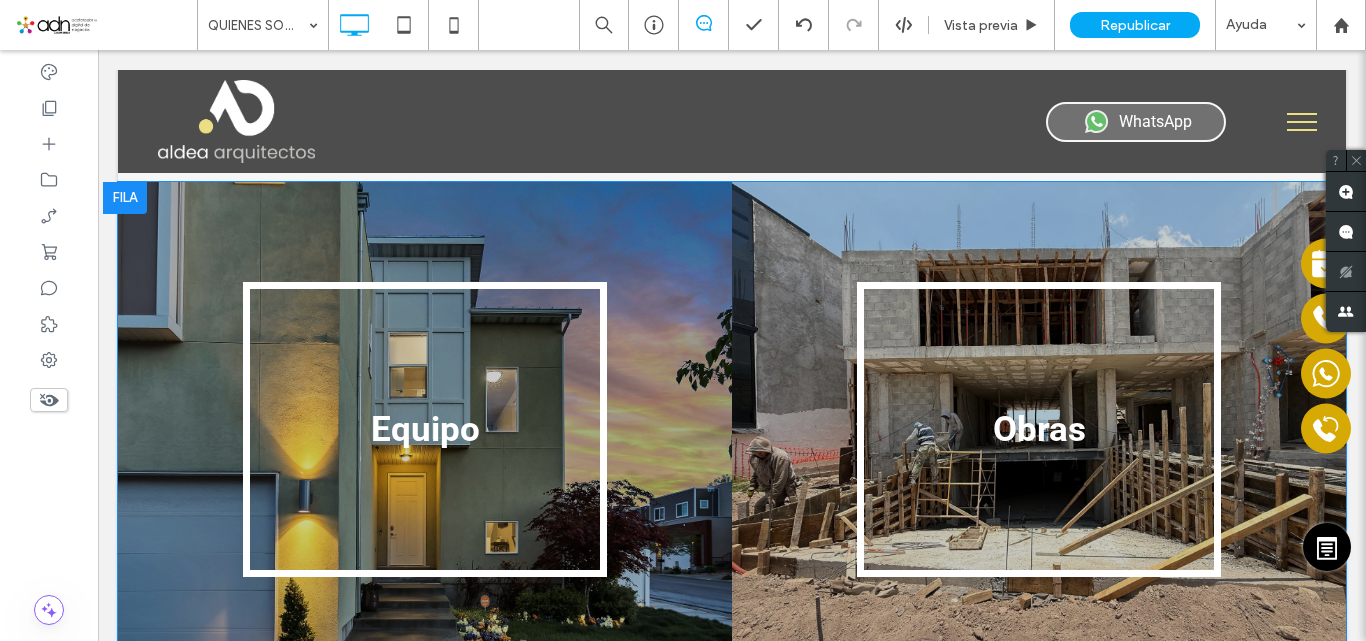 click on "Equipo Click To Paste" at bounding box center (425, 433) 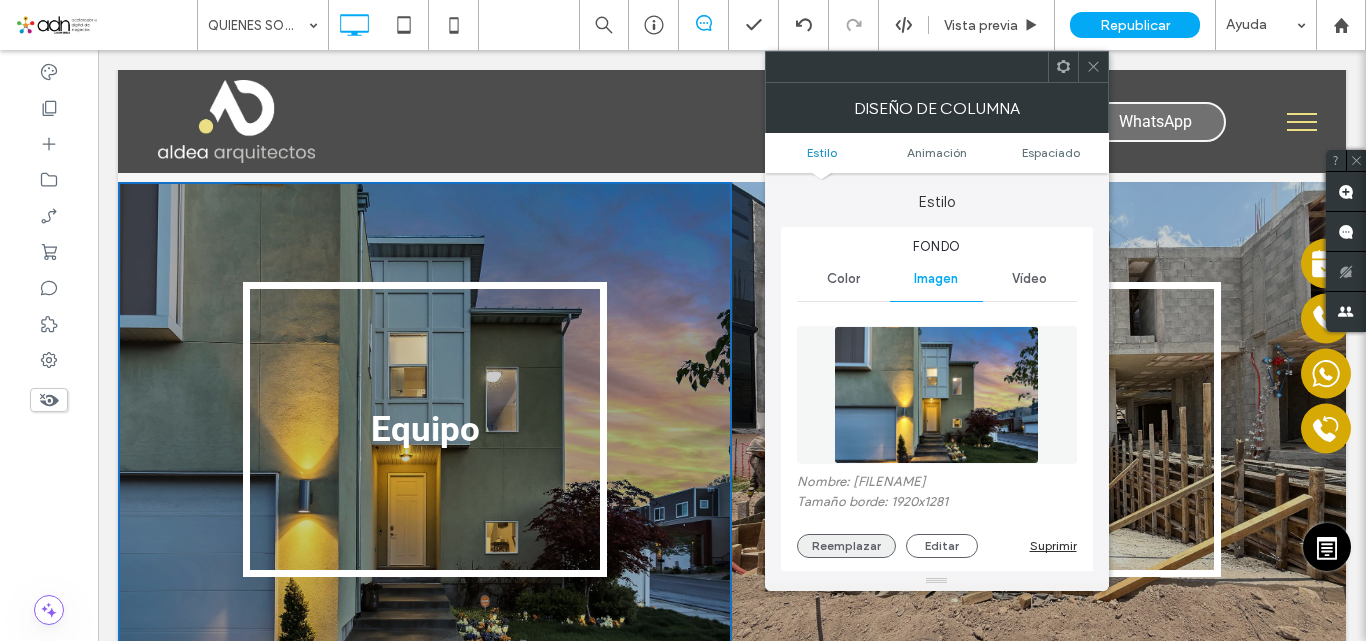 click on "Reemplazar" at bounding box center [846, 546] 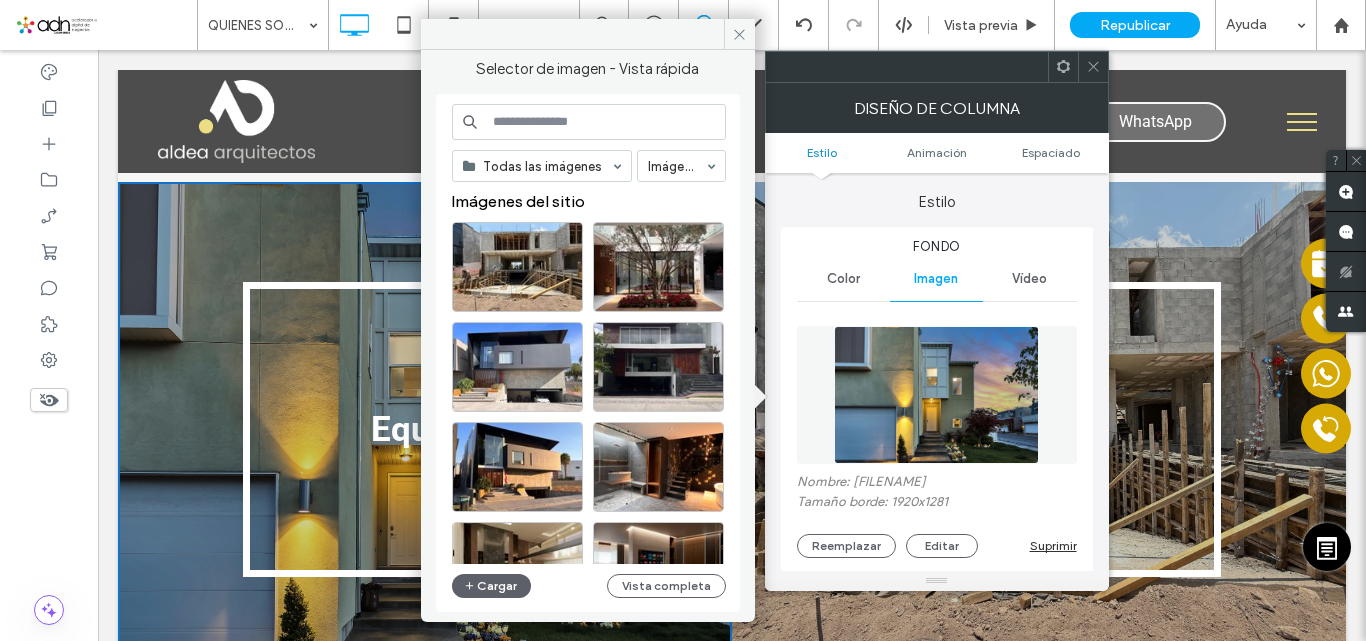 click at bounding box center (589, 122) 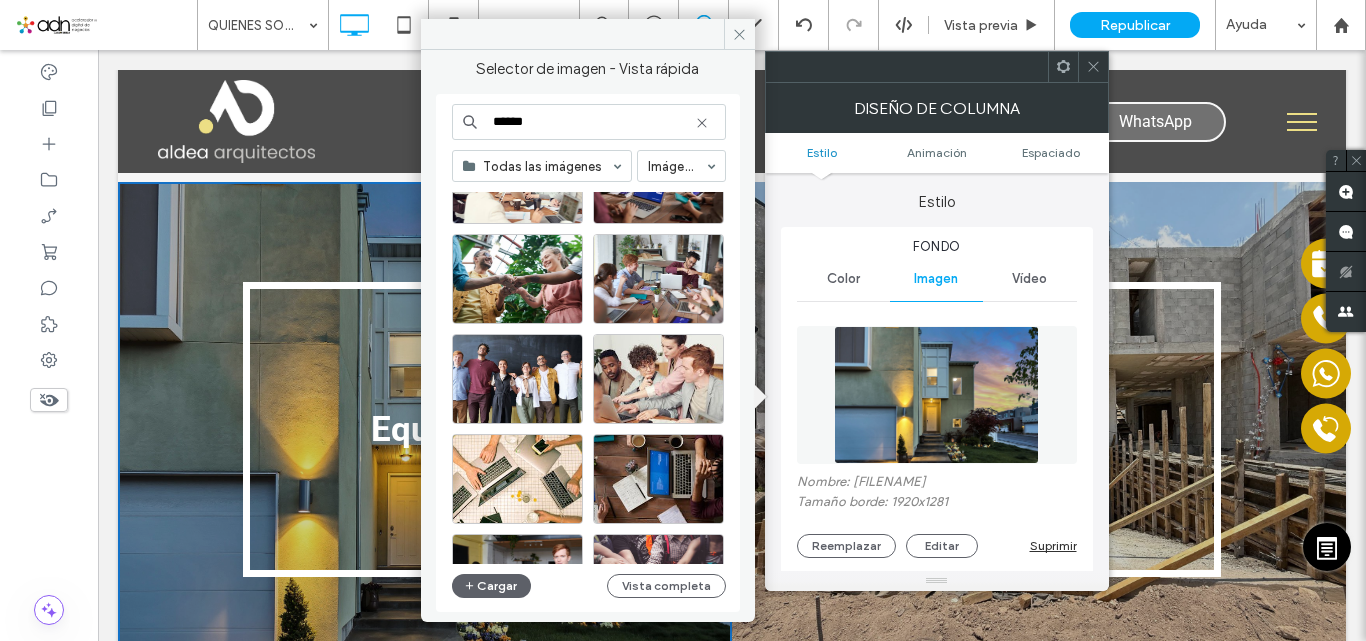 scroll, scrollTop: 1791, scrollLeft: 0, axis: vertical 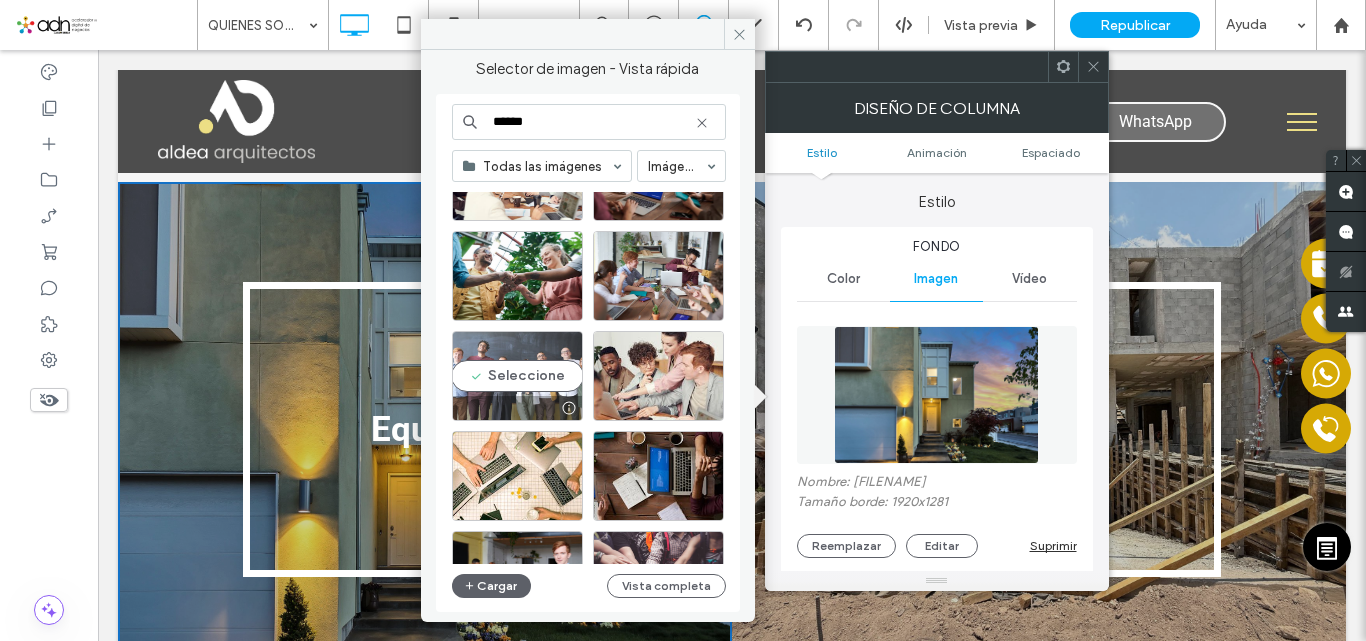 type on "******" 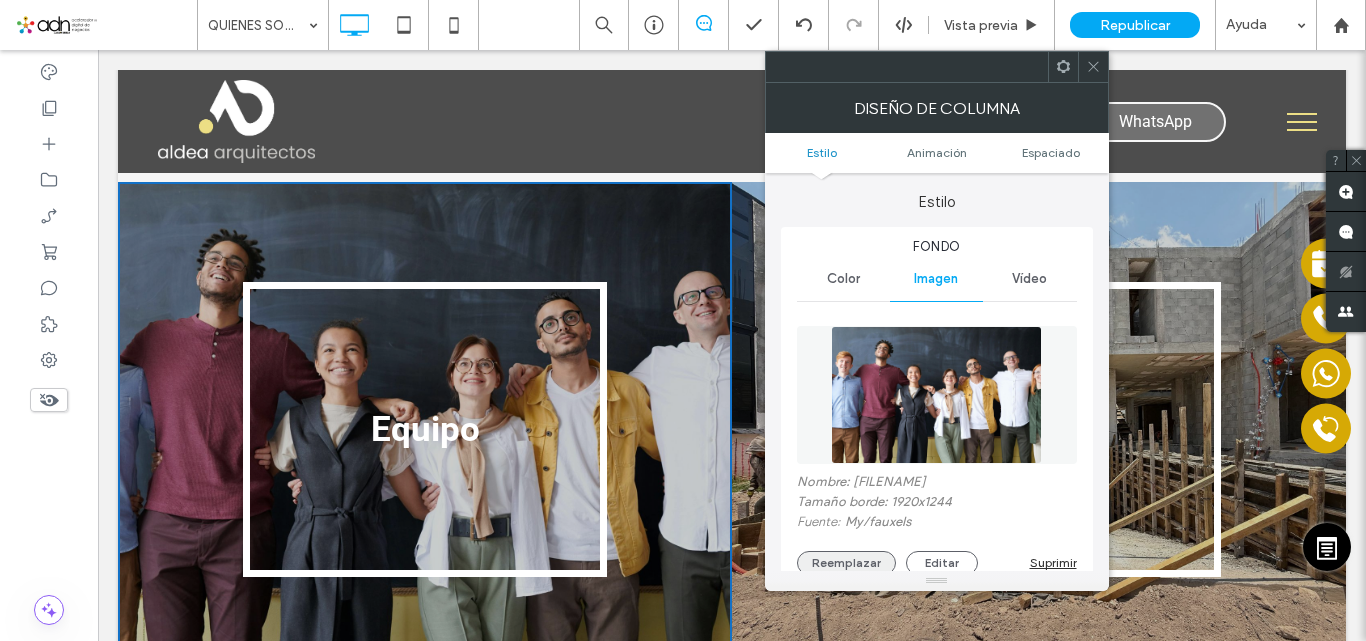 click on "Reemplazar" at bounding box center (846, 563) 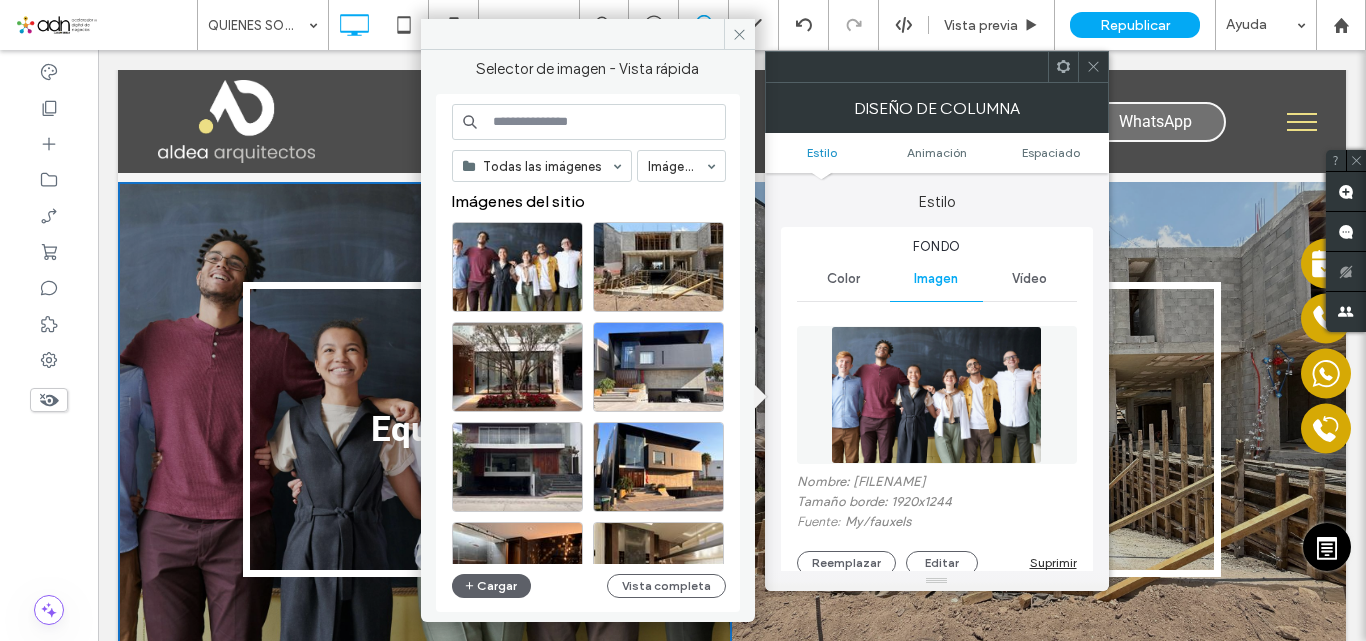 click at bounding box center [1093, 67] 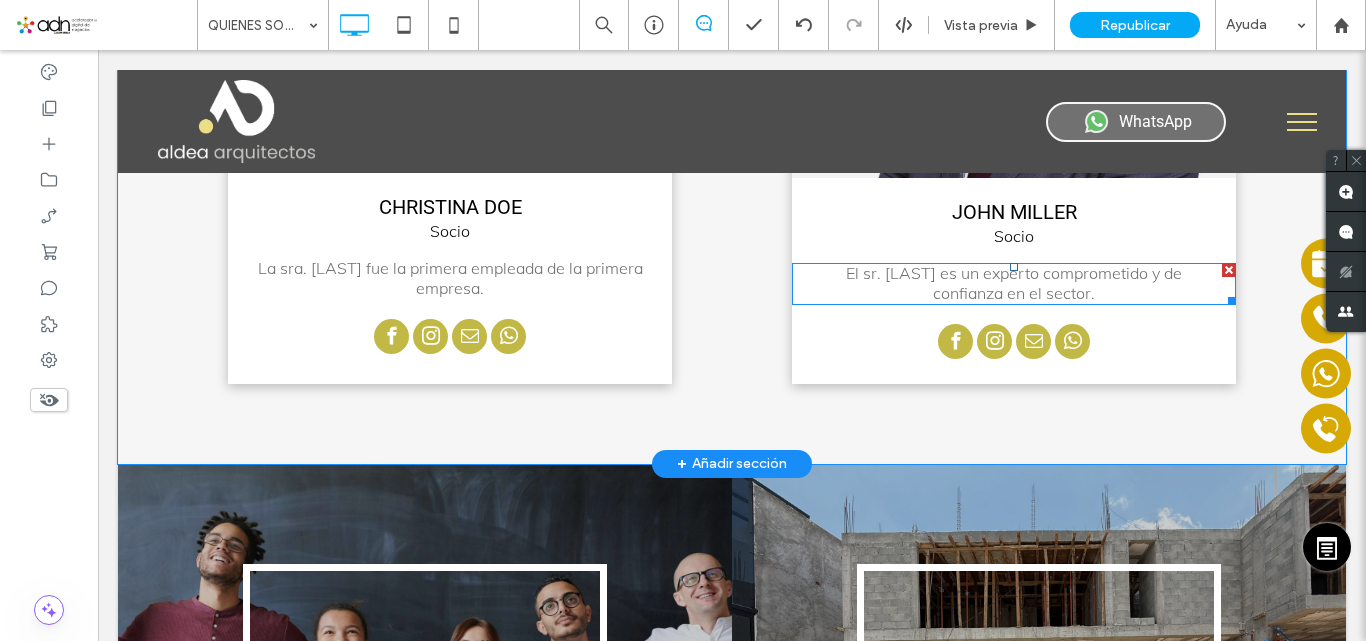 scroll, scrollTop: 1605, scrollLeft: 0, axis: vertical 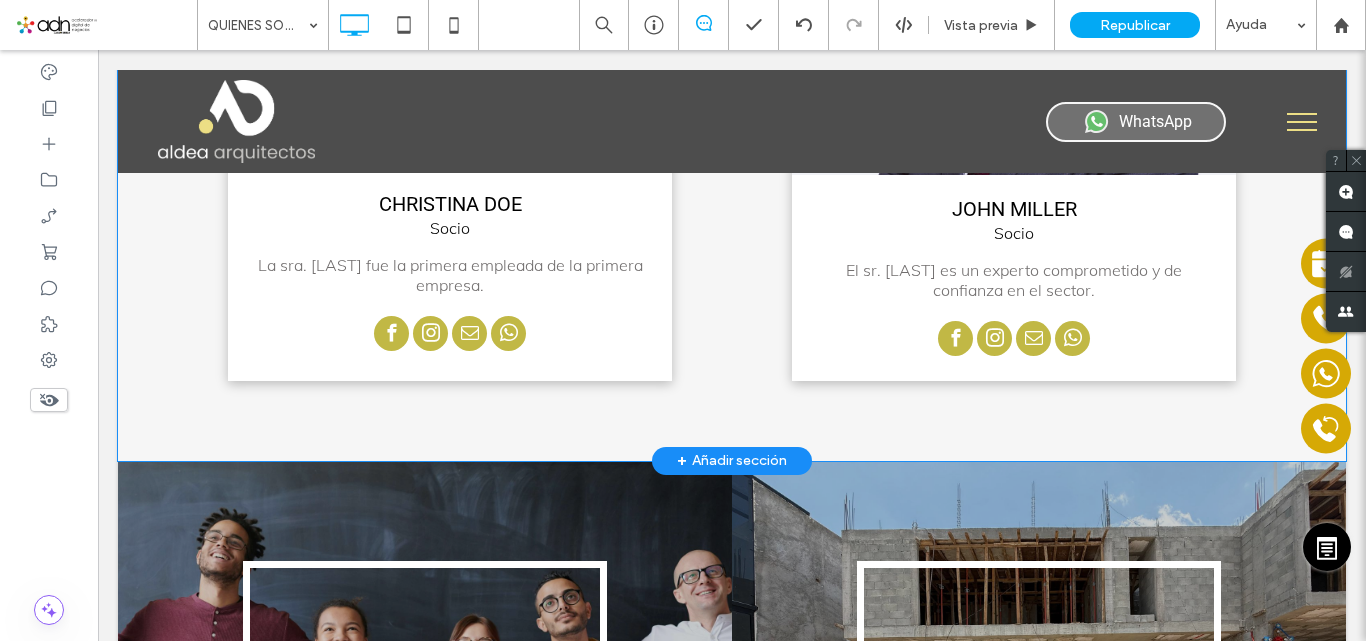 click on "[FIRST] [LAST] Socio
La sra. [LAST] fue la primera empleada de la primera empresa.
Click To Paste     Click To Paste
[FIRST] [LAST] Socio
El sr. [LAST] es un experto comprometido y de confianza en el sector.
Click To Paste     Click To Paste
Fila + Añadir sección" at bounding box center (732, 137) 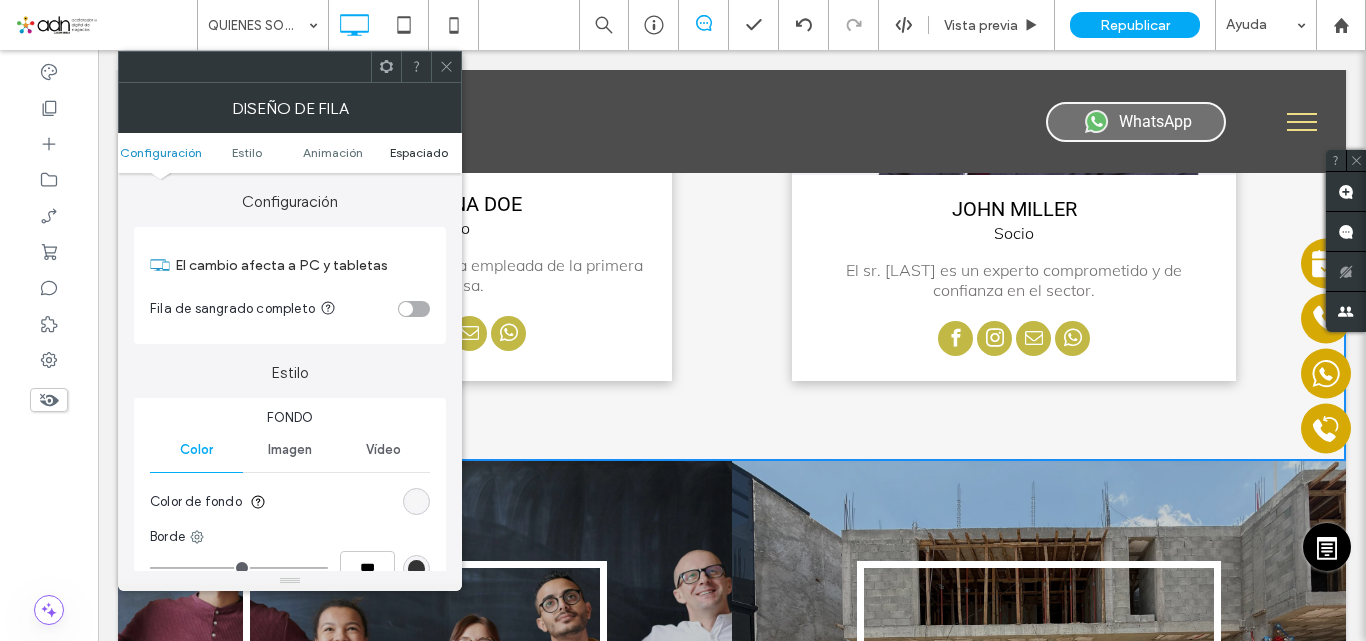 click on "Espaciado" at bounding box center [419, 152] 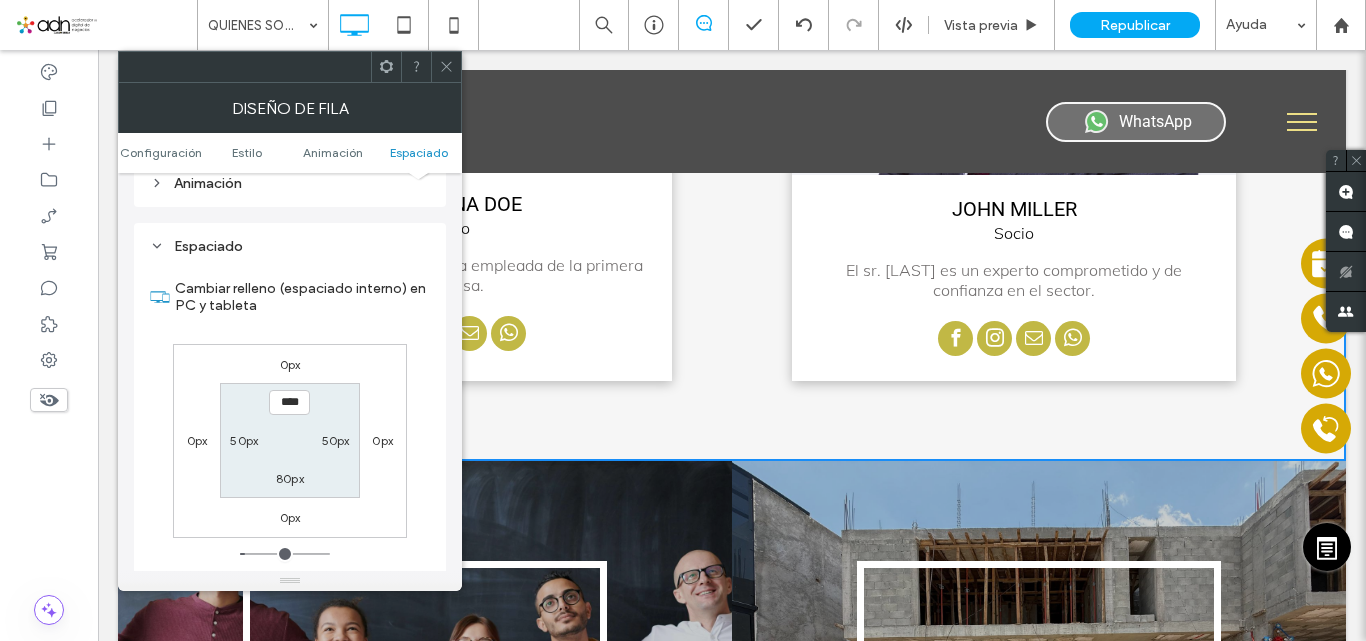 scroll, scrollTop: 531, scrollLeft: 0, axis: vertical 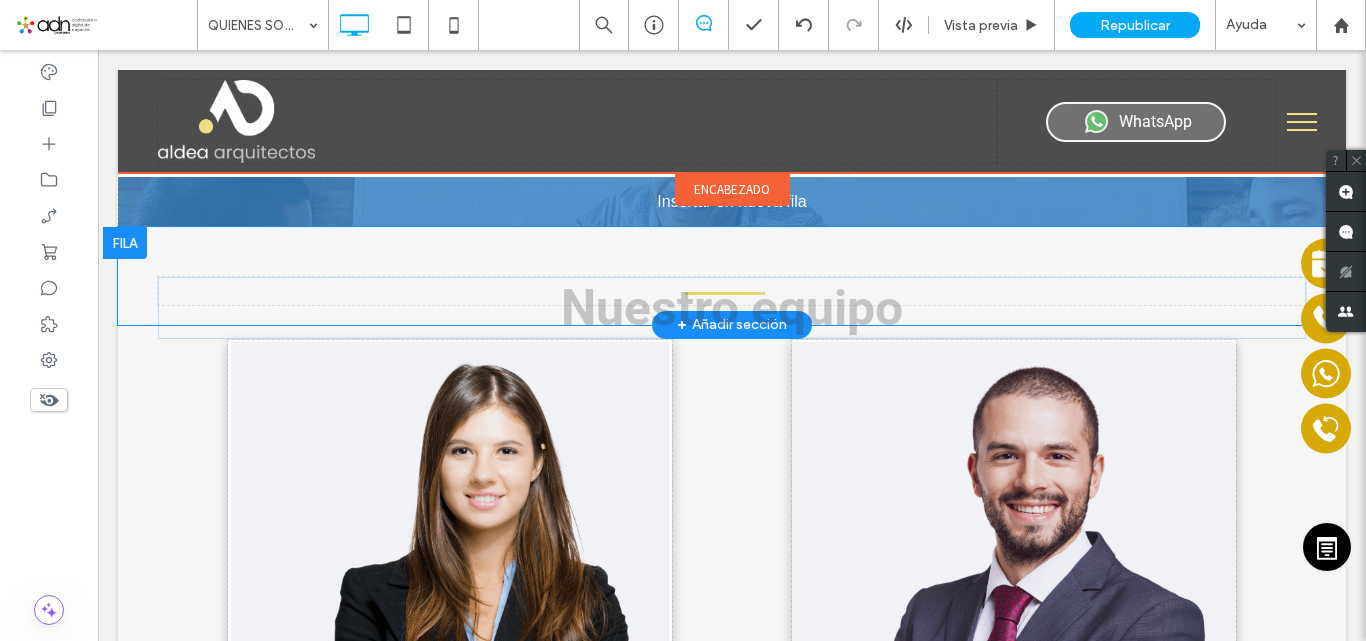 drag, startPoint x: 820, startPoint y: 282, endPoint x: 789, endPoint y: 250, distance: 44.553337 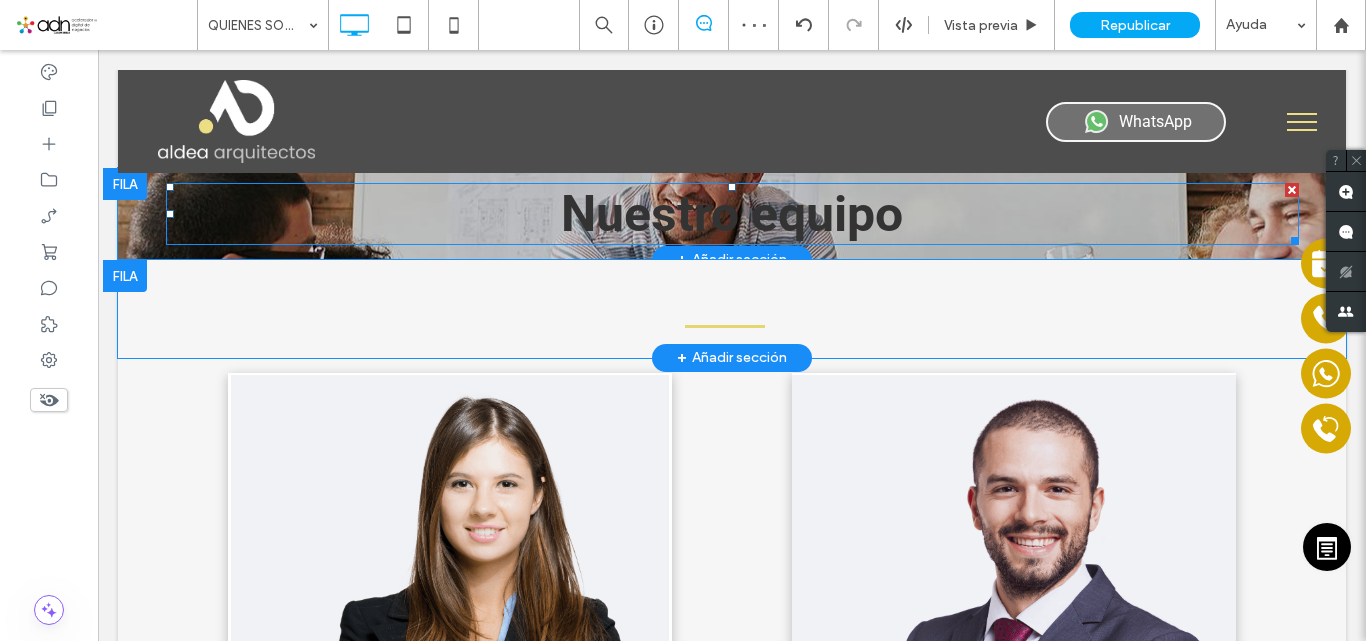 scroll, scrollTop: 1092, scrollLeft: 0, axis: vertical 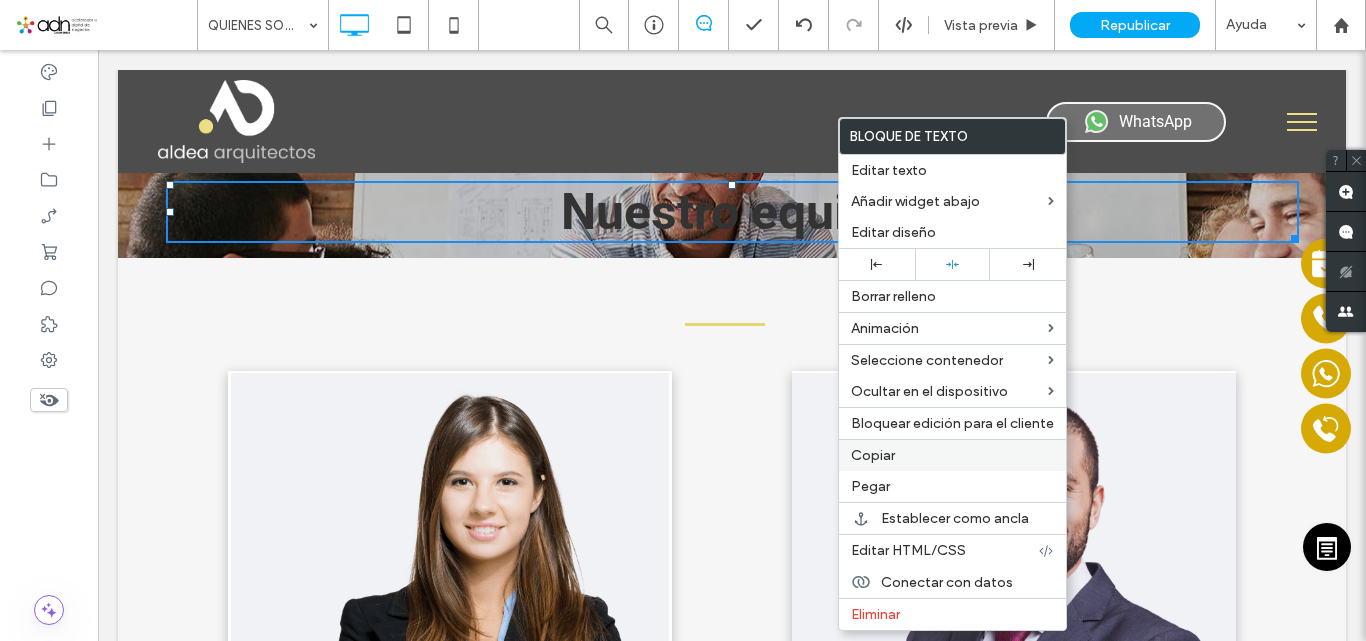 click on "Copiar" at bounding box center [873, 455] 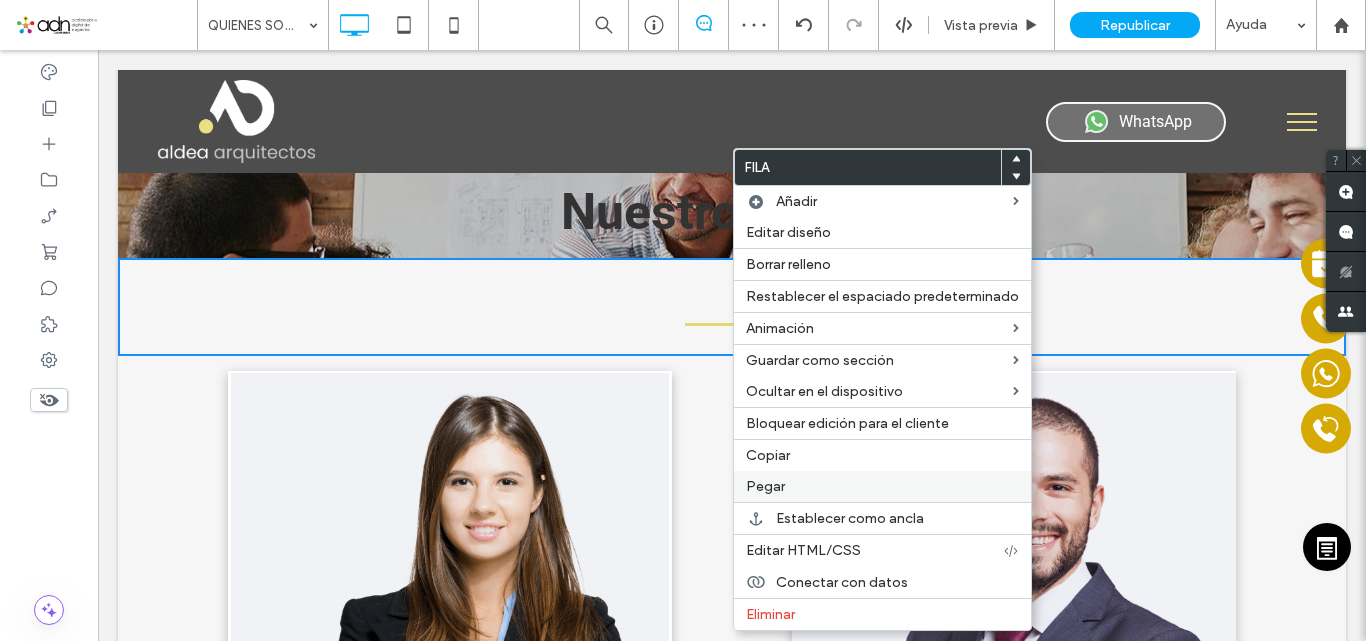 click on "Pegar" at bounding box center (765, 486) 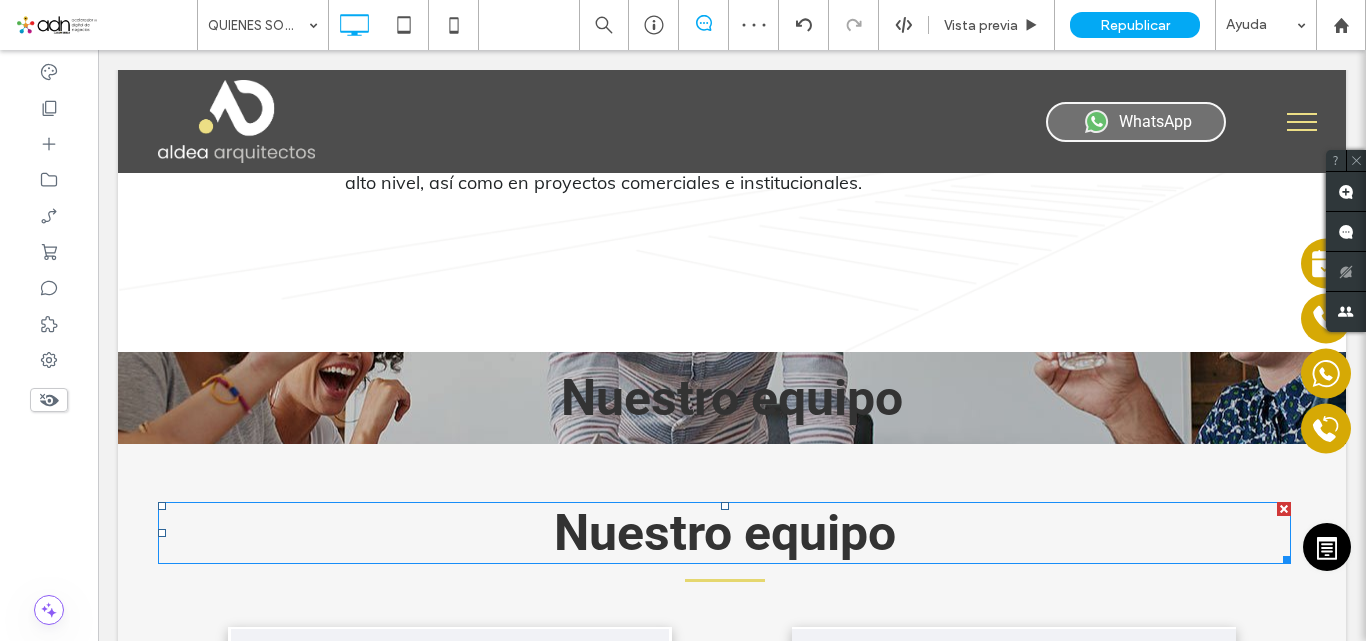 scroll, scrollTop: 905, scrollLeft: 0, axis: vertical 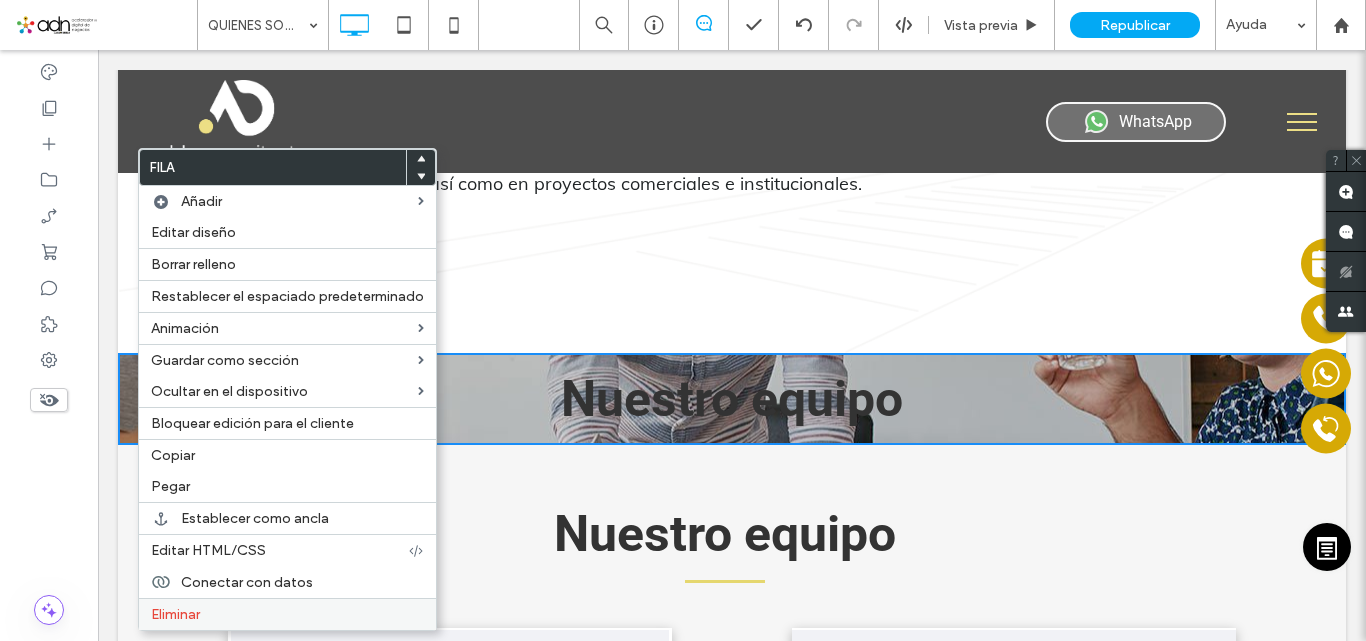 click on "Eliminar" at bounding box center [175, 614] 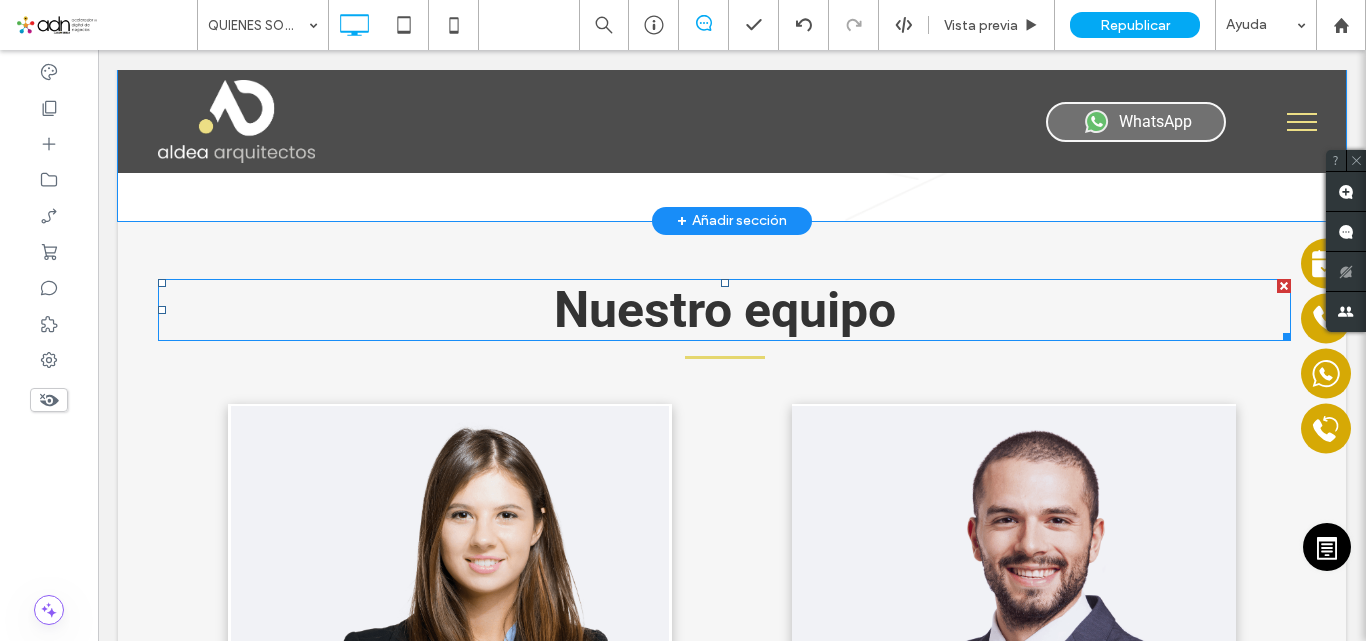 scroll, scrollTop: 1036, scrollLeft: 0, axis: vertical 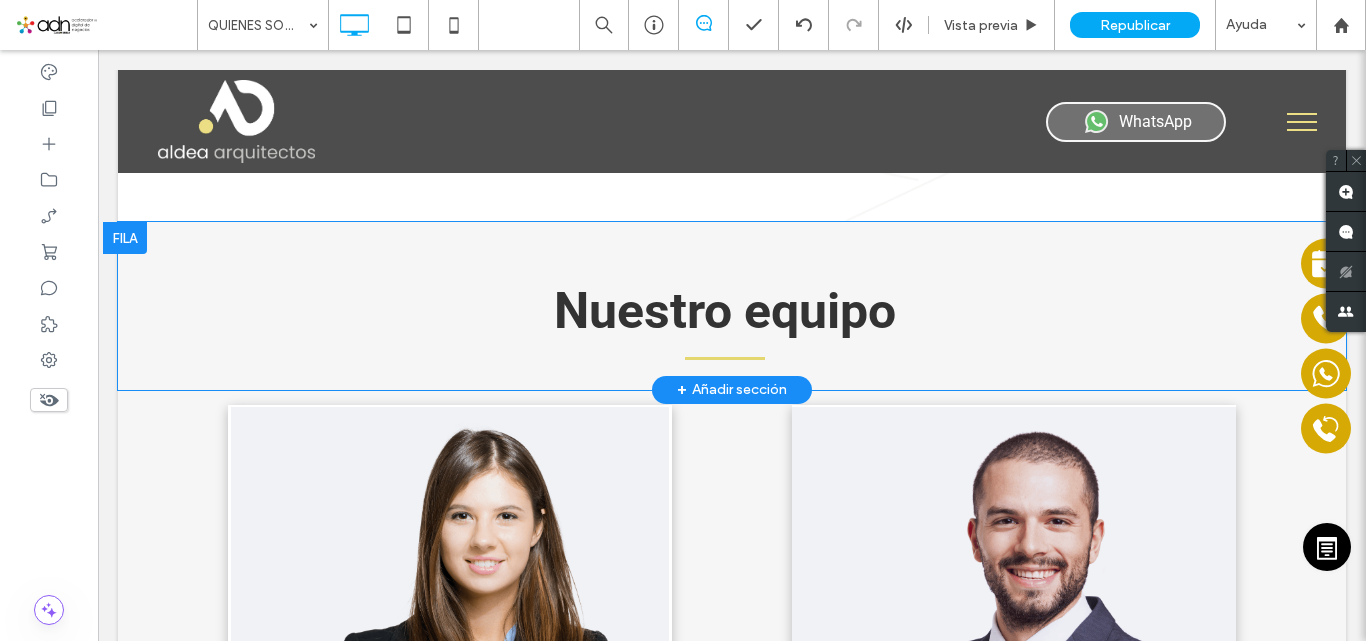 click at bounding box center [125, 238] 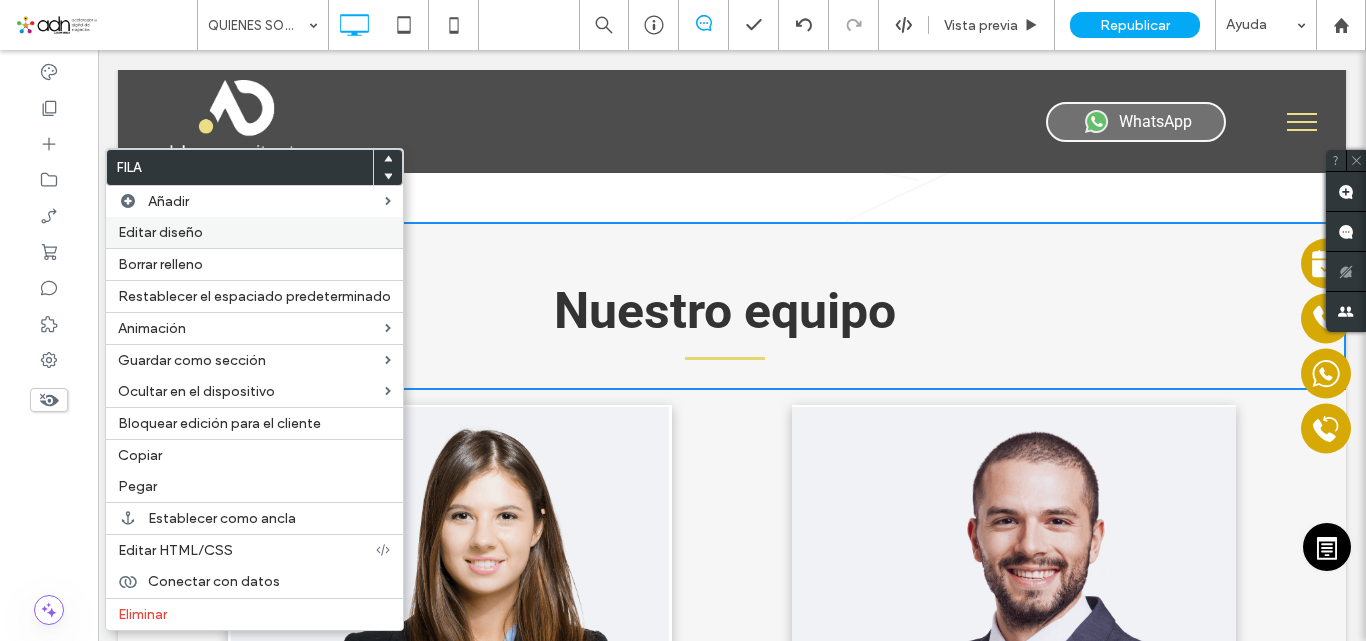 click on "Editar diseño" at bounding box center (254, 232) 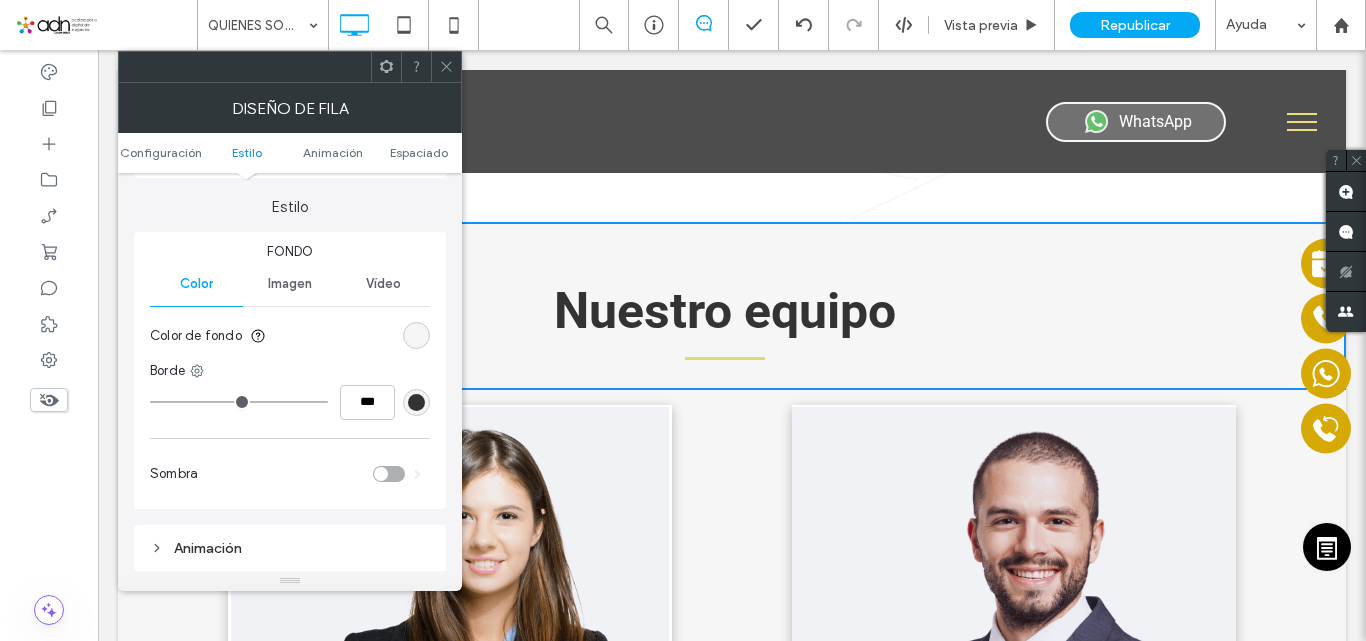 scroll, scrollTop: 161, scrollLeft: 0, axis: vertical 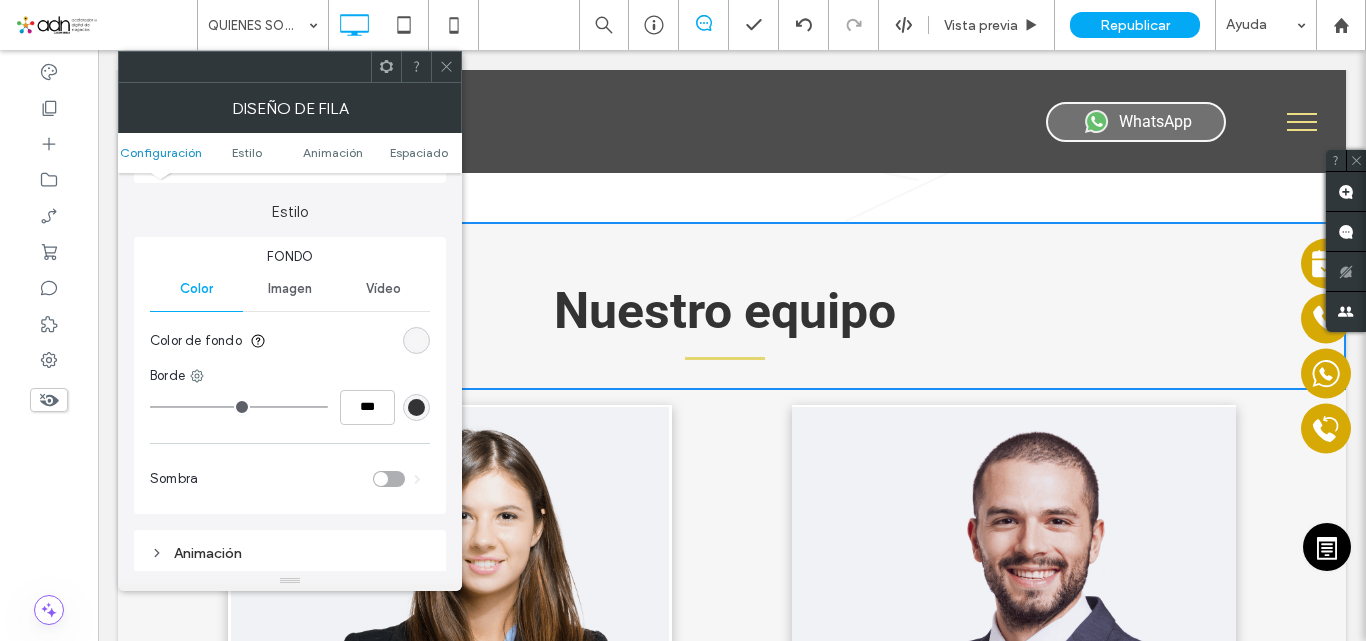 click at bounding box center [416, 407] 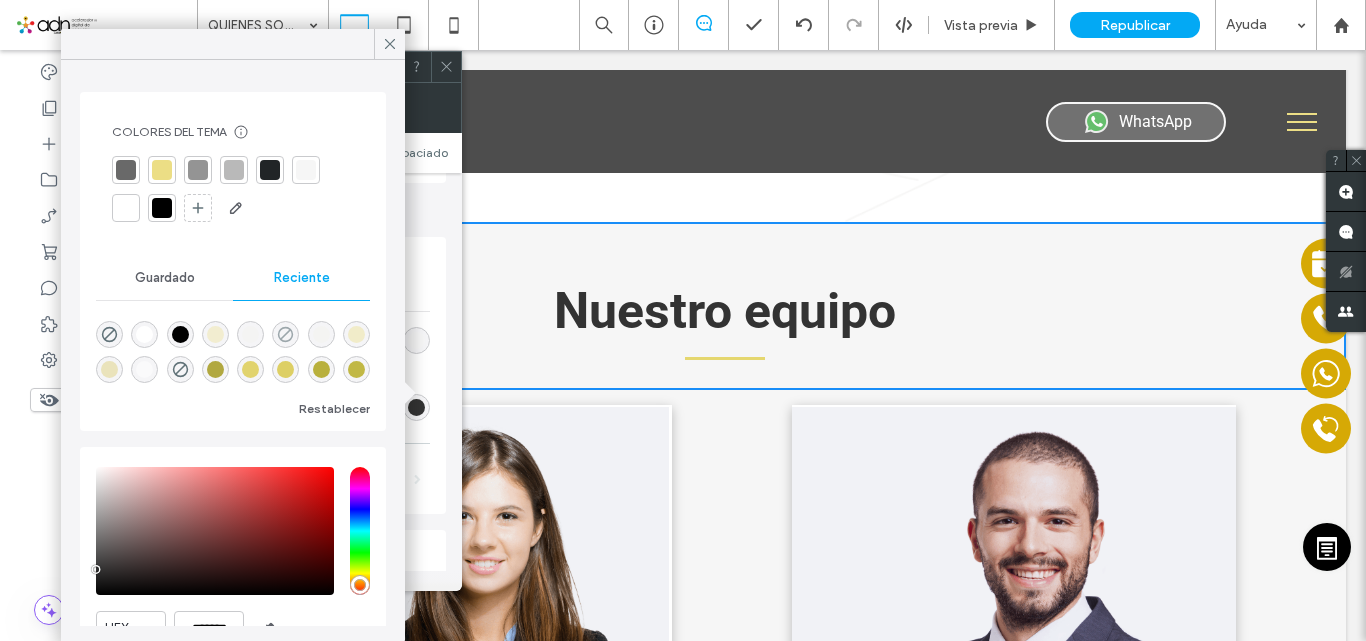 click 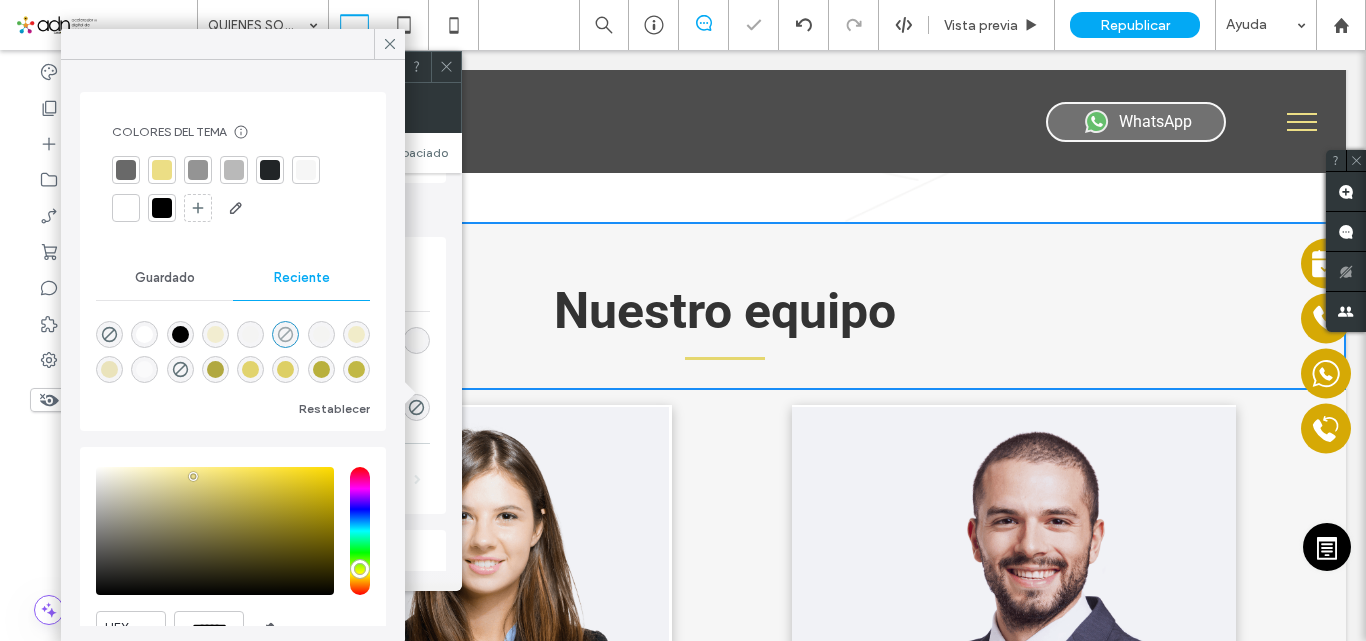 type on "*" 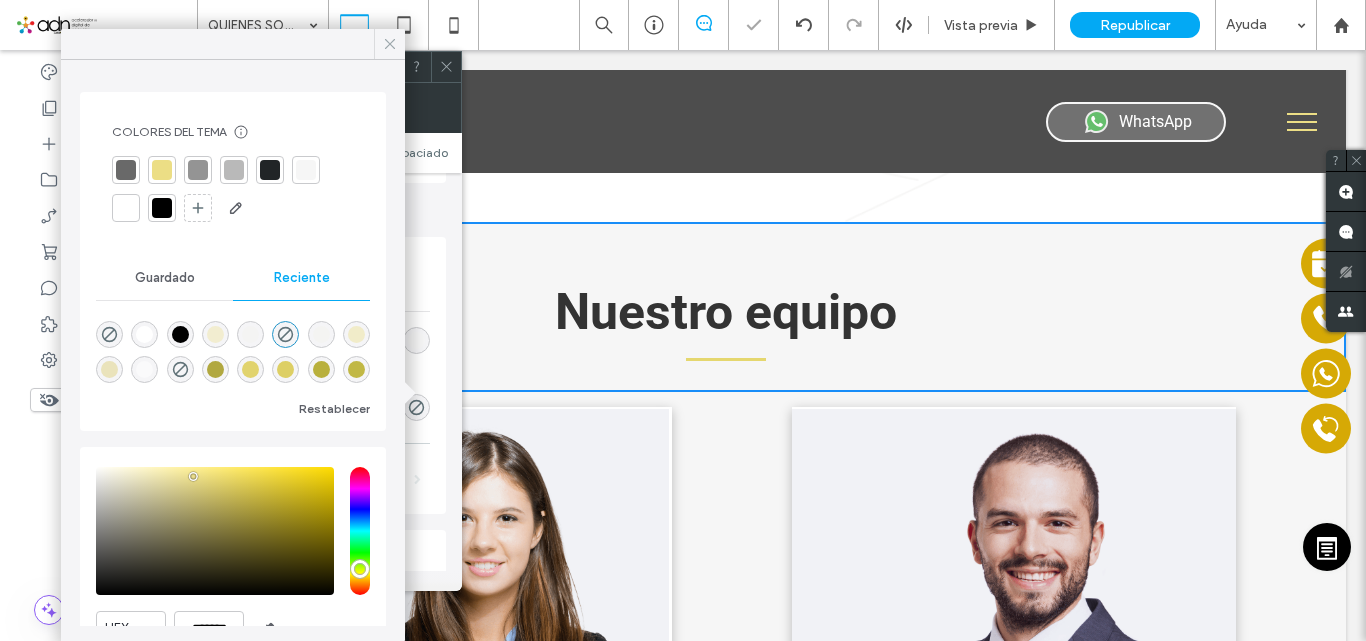 click 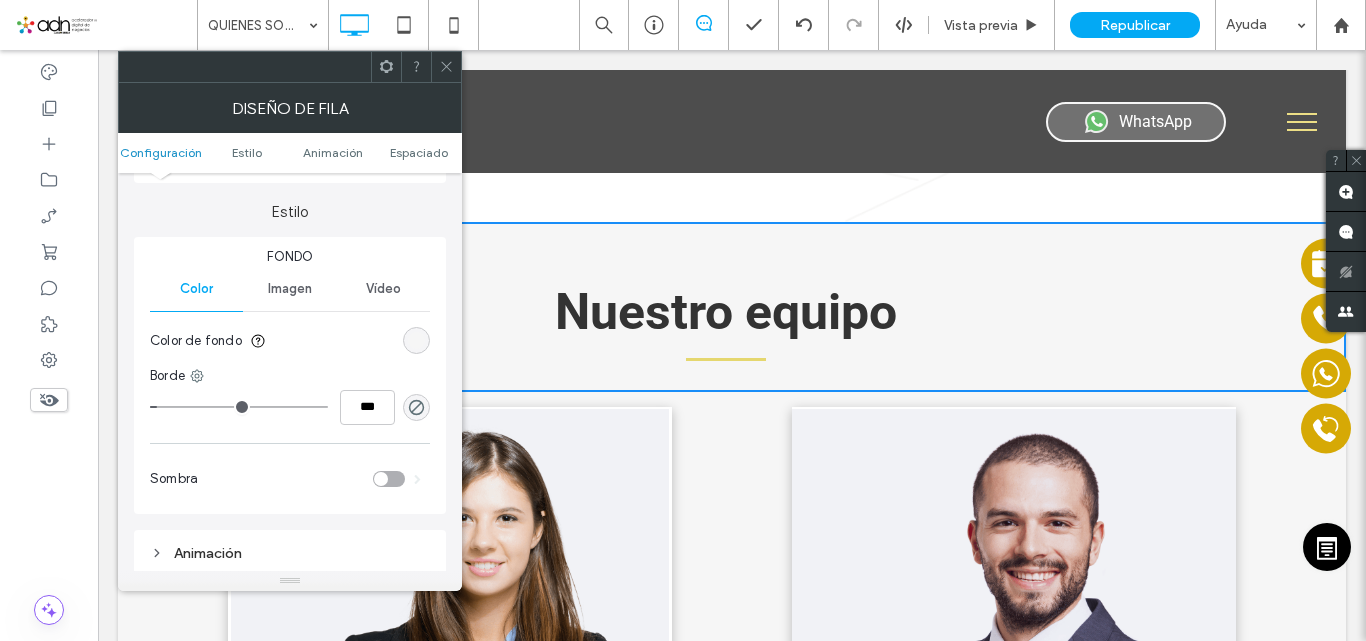 type on "*" 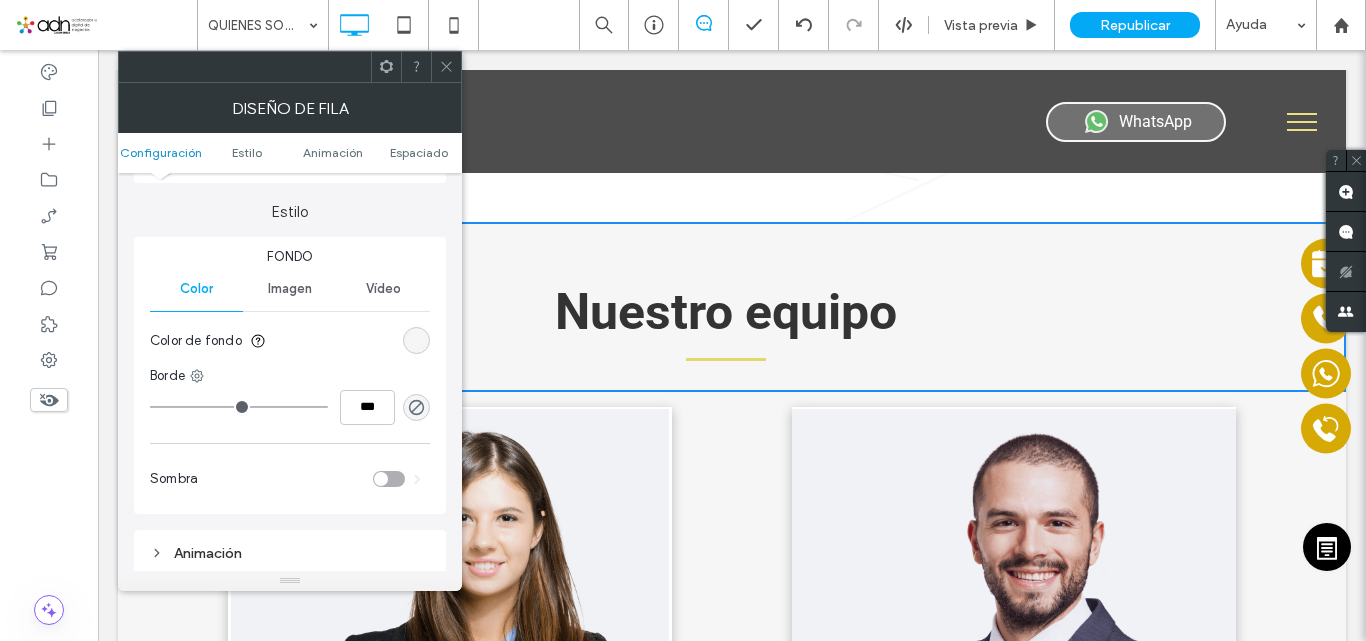 drag, startPoint x: 162, startPoint y: 391, endPoint x: 141, endPoint y: 391, distance: 21 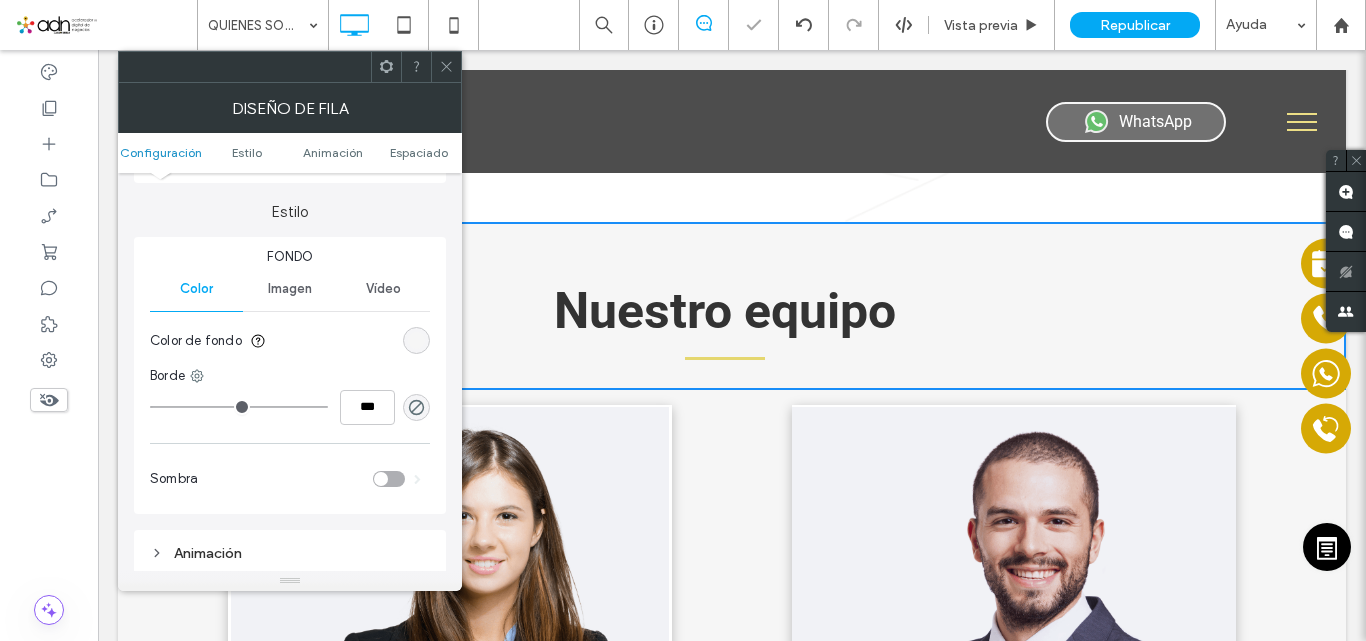 click at bounding box center (446, 67) 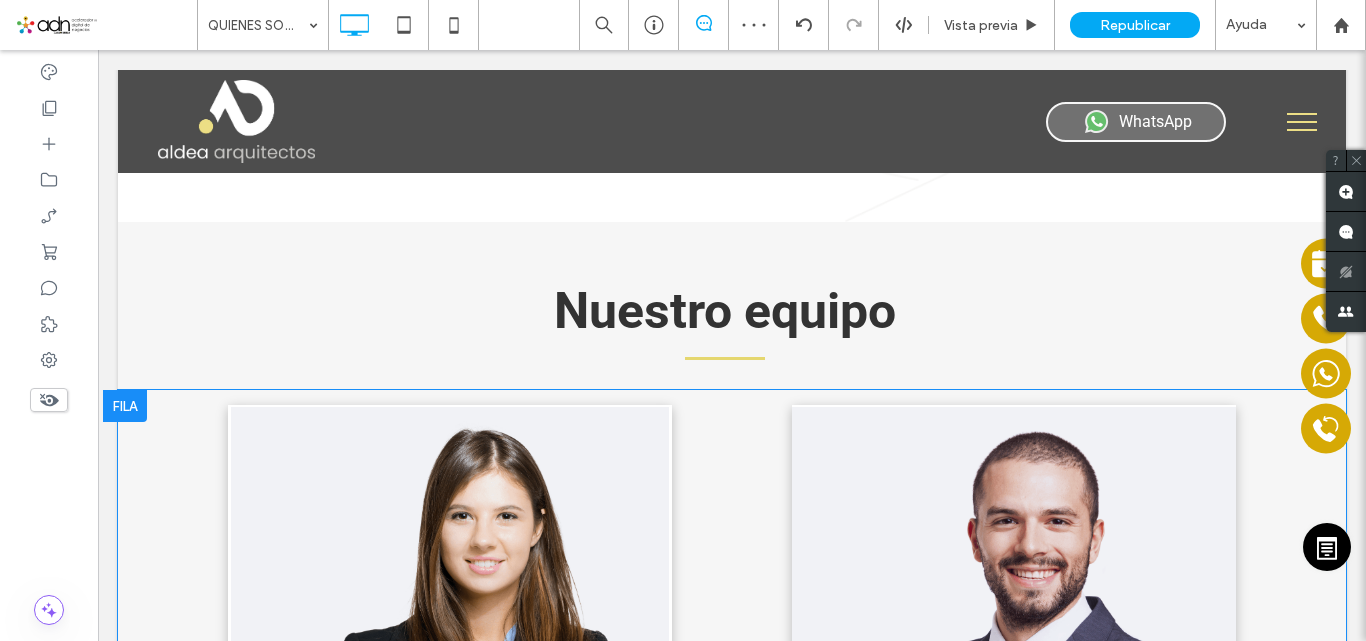 click at bounding box center [125, 406] 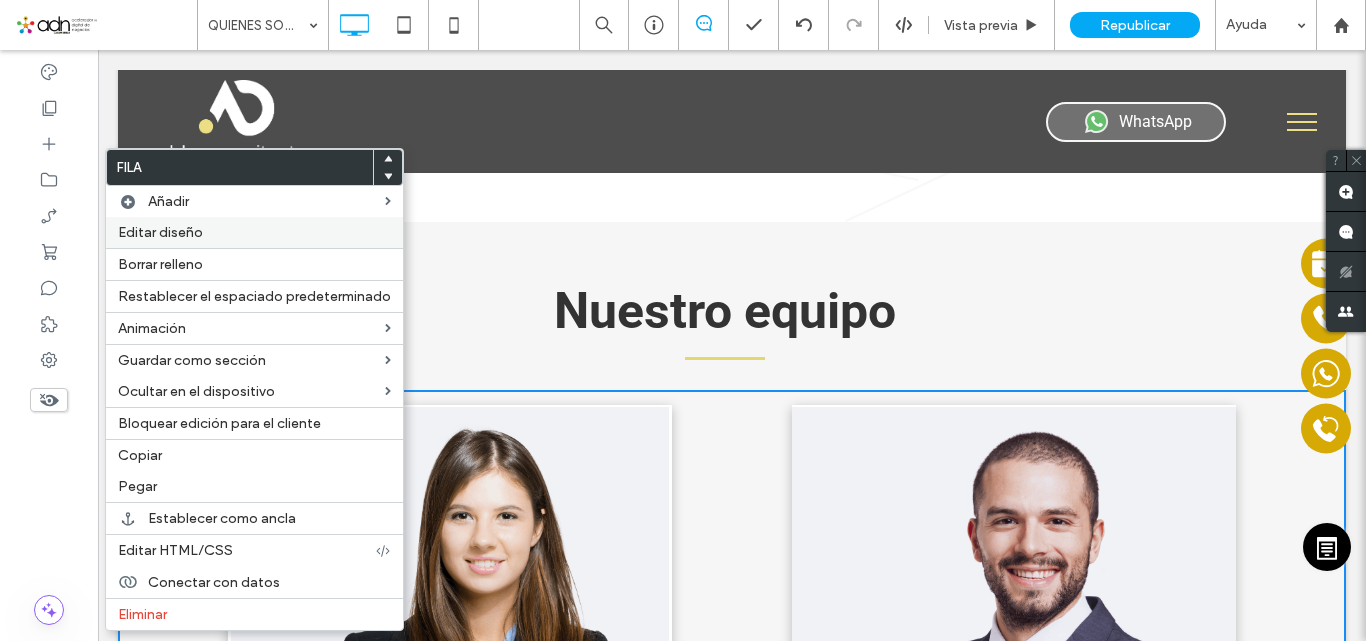 click on "Editar diseño" at bounding box center [254, 232] 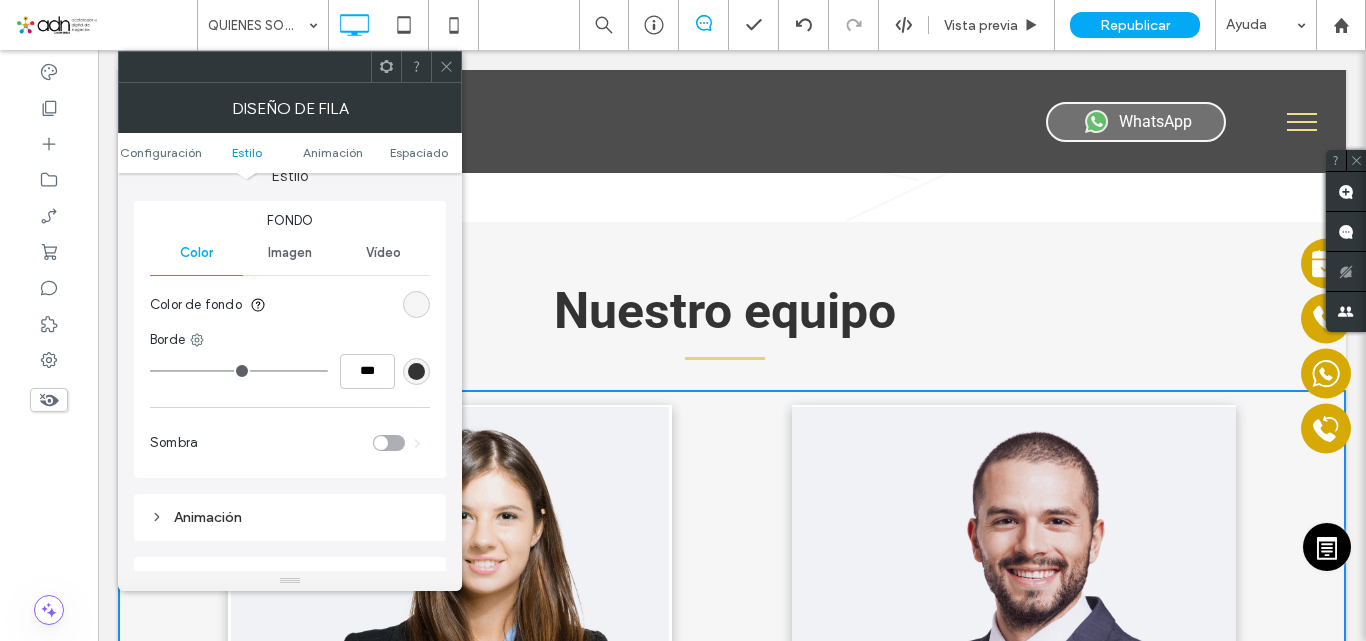 scroll, scrollTop: 206, scrollLeft: 0, axis: vertical 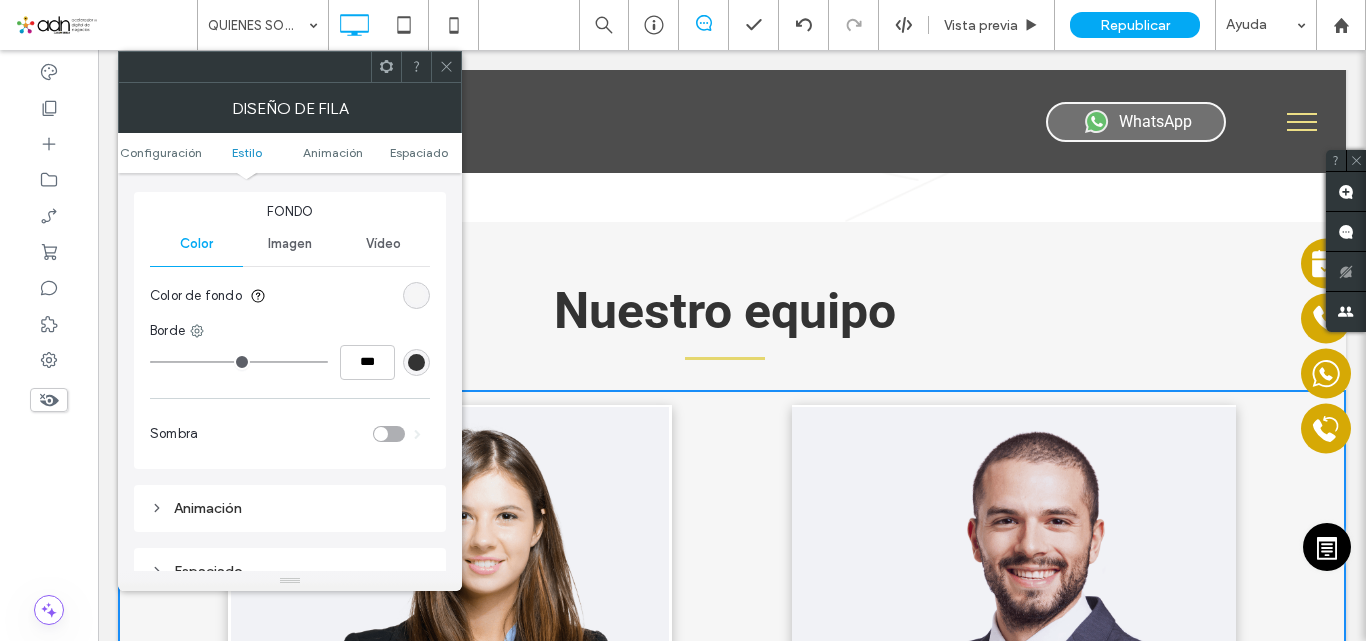 click at bounding box center (416, 362) 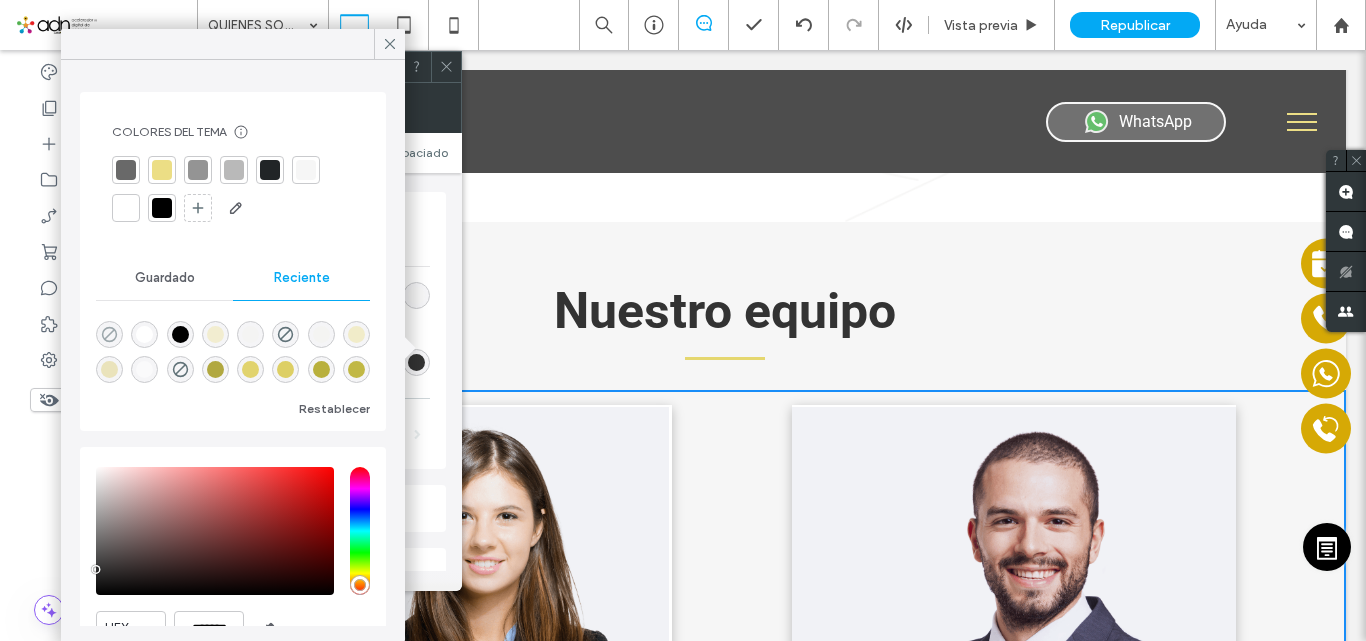 click 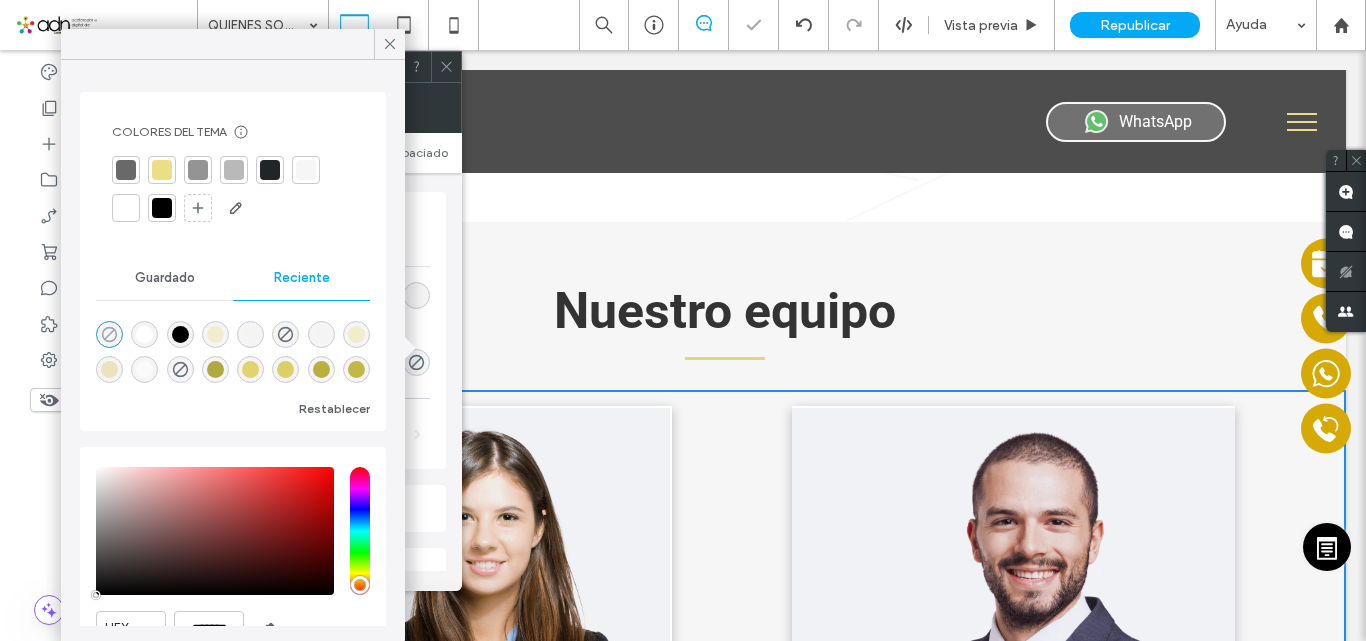 click 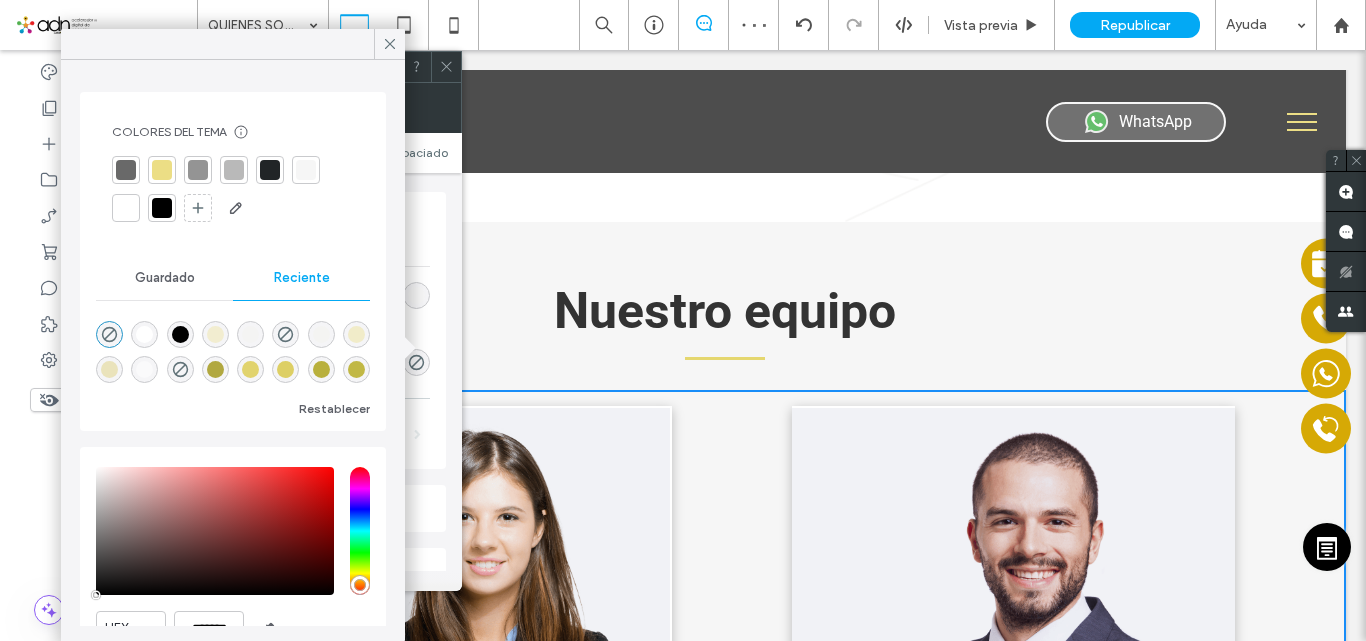 click on "Fondo Color Imagen Vídeo Color de fondo Borde *** Sombra" at bounding box center [290, 330] 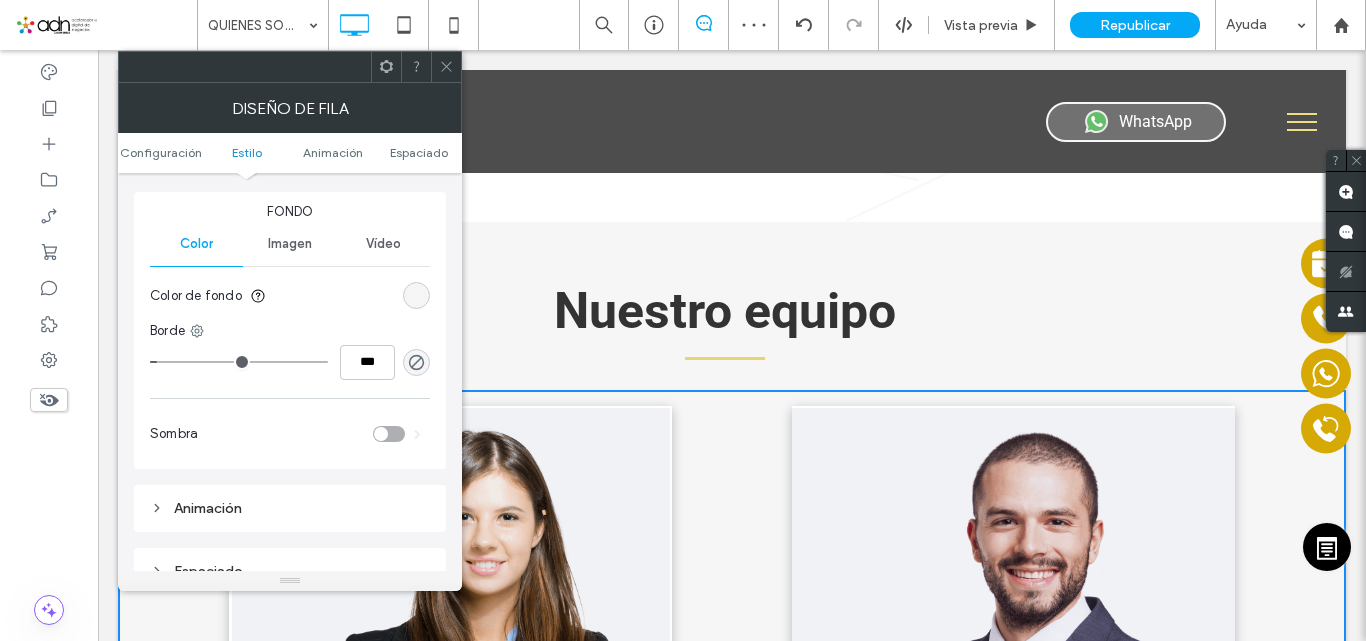 type on "*" 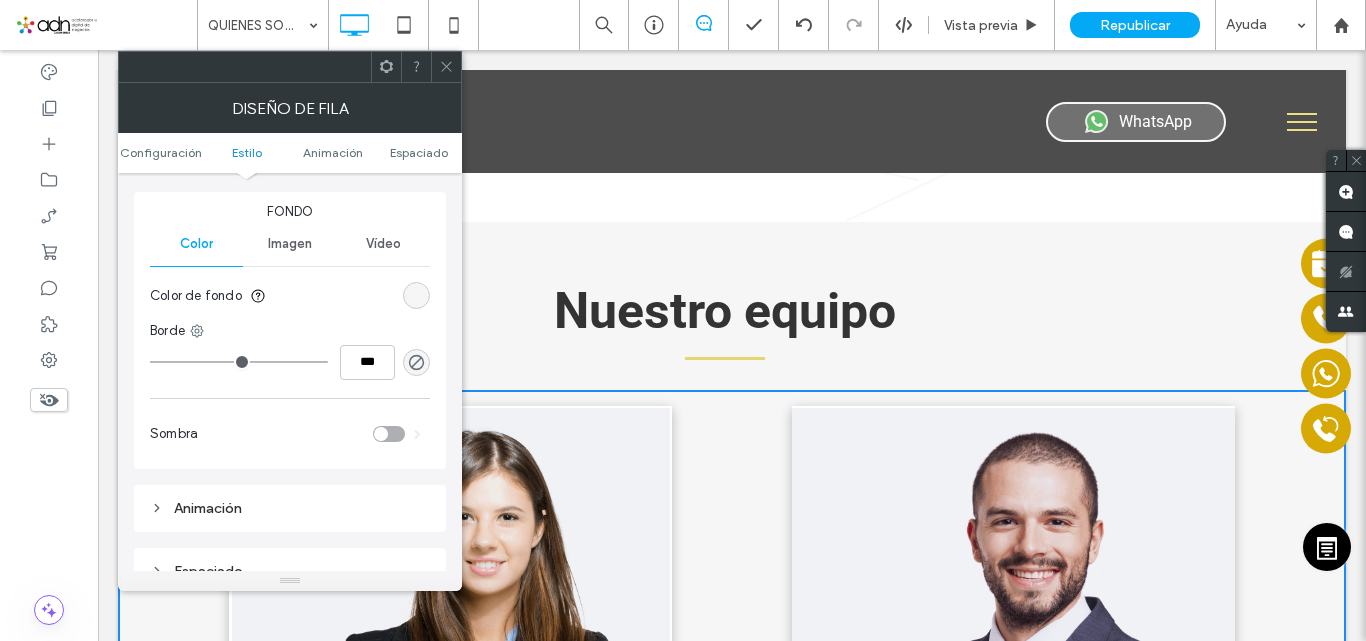 drag, startPoint x: 162, startPoint y: 348, endPoint x: 136, endPoint y: 348, distance: 26 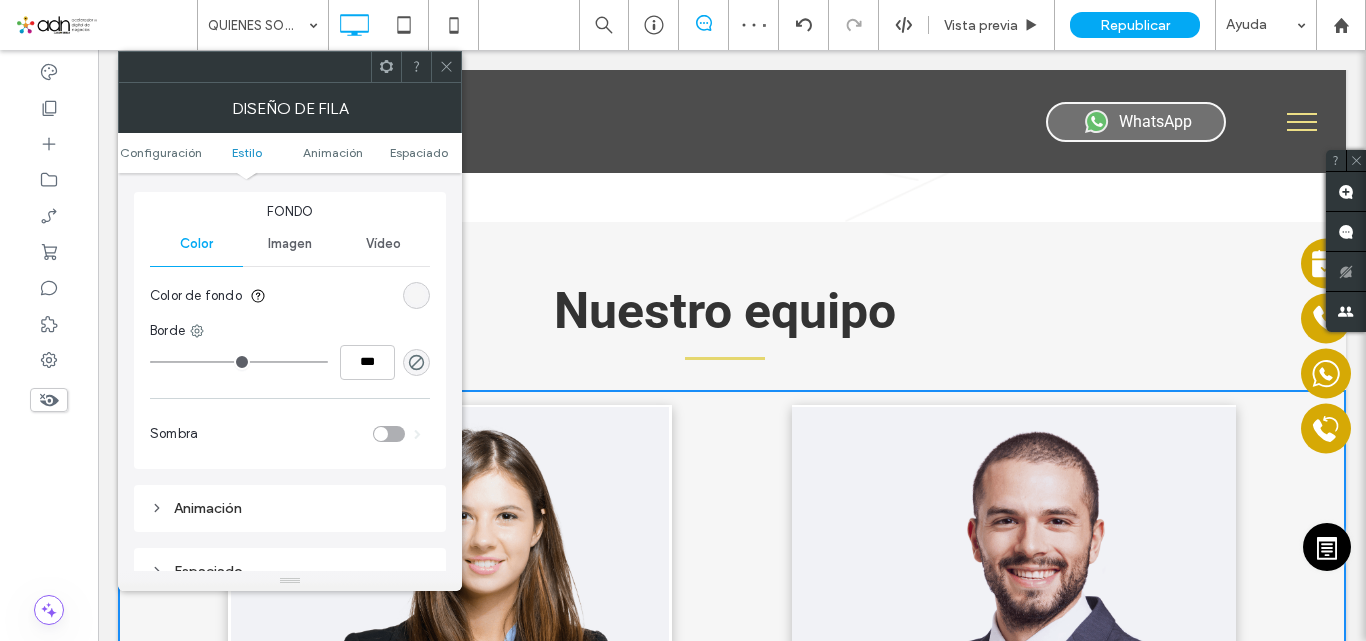 click at bounding box center [446, 67] 